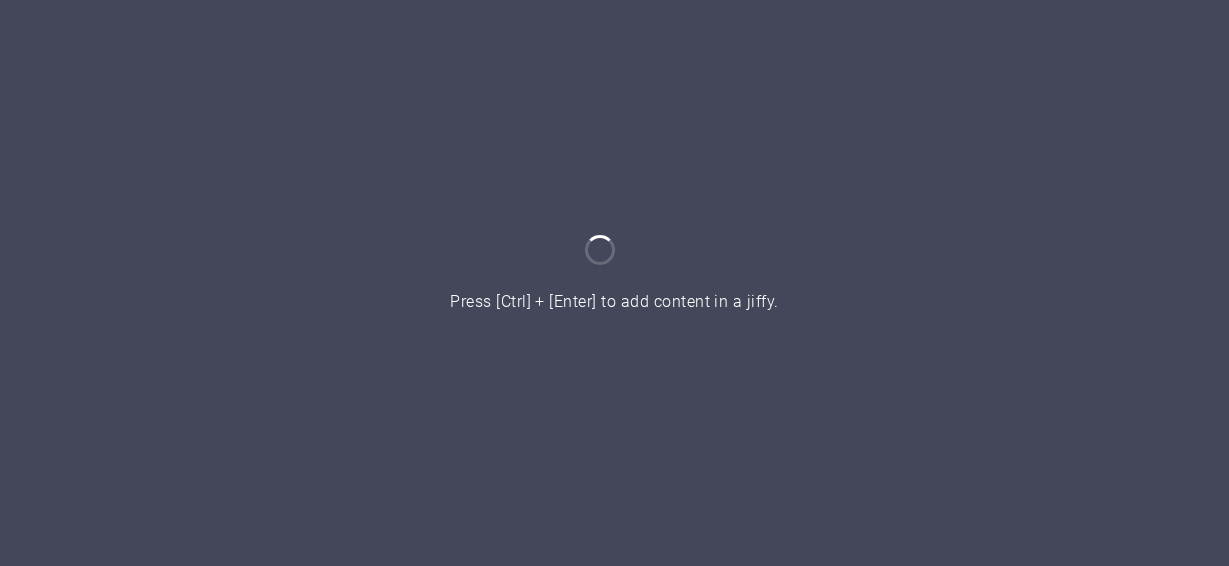 scroll, scrollTop: 0, scrollLeft: 0, axis: both 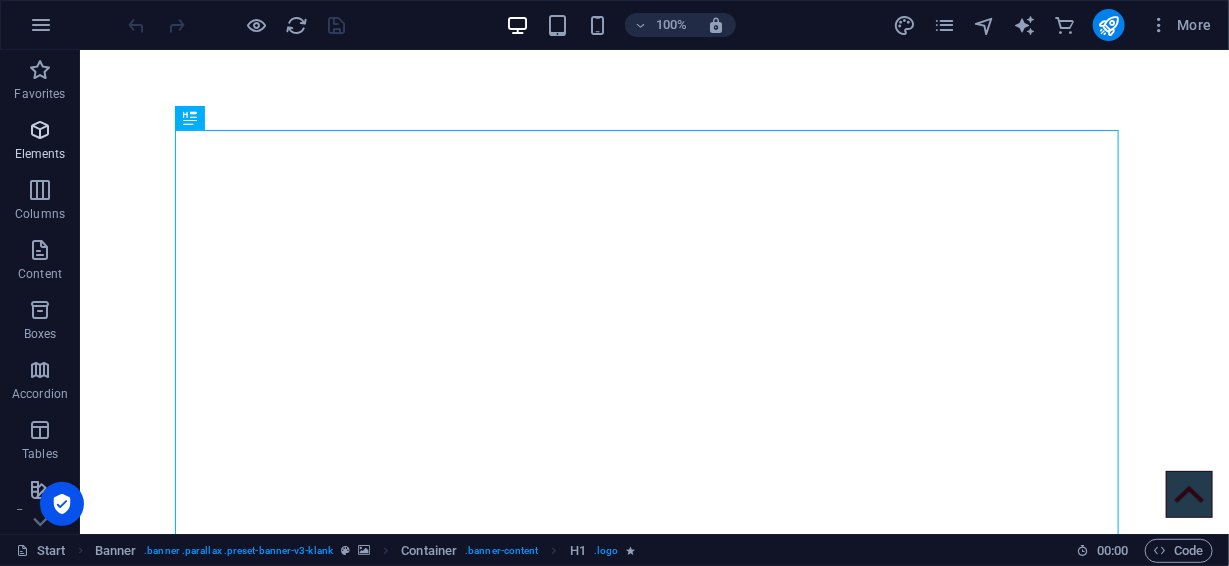 click at bounding box center (40, 130) 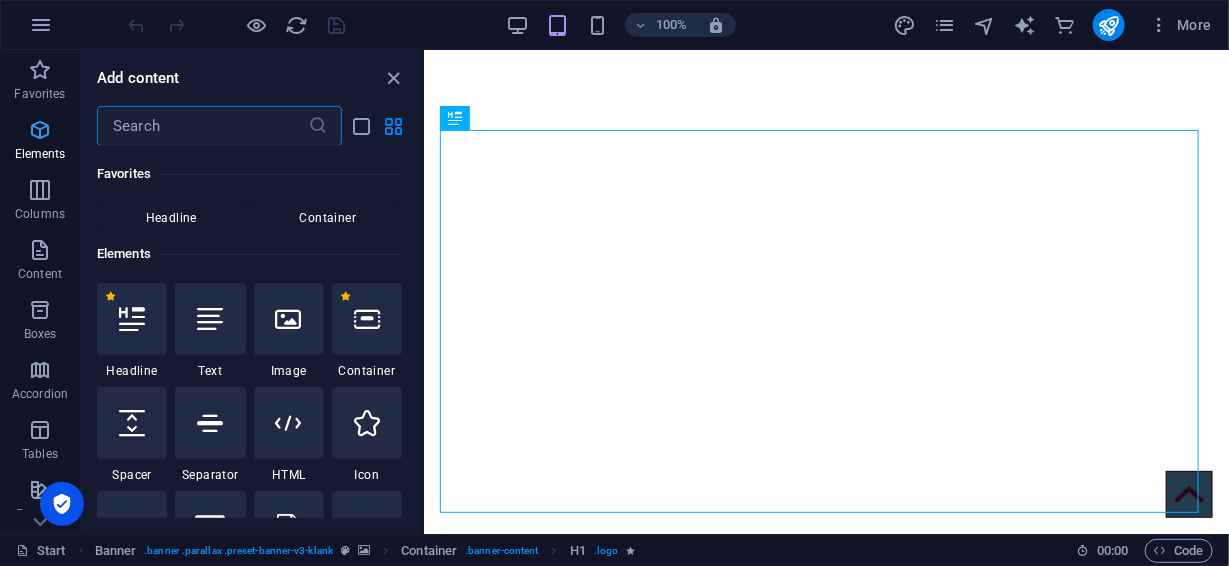 scroll, scrollTop: 213, scrollLeft: 0, axis: vertical 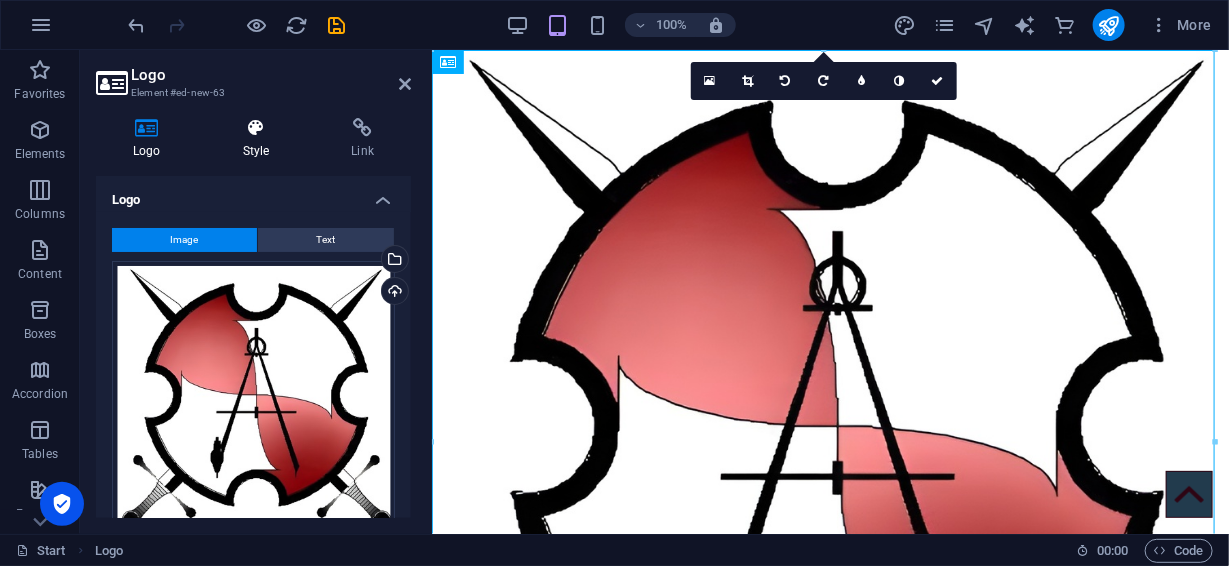 click at bounding box center (256, 128) 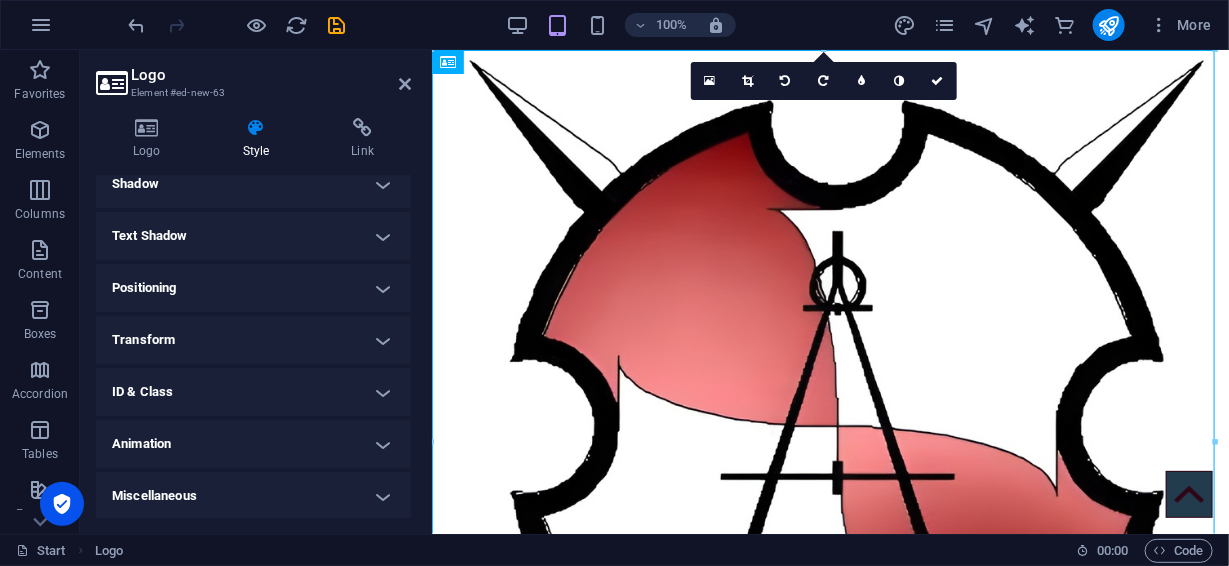 scroll, scrollTop: 0, scrollLeft: 0, axis: both 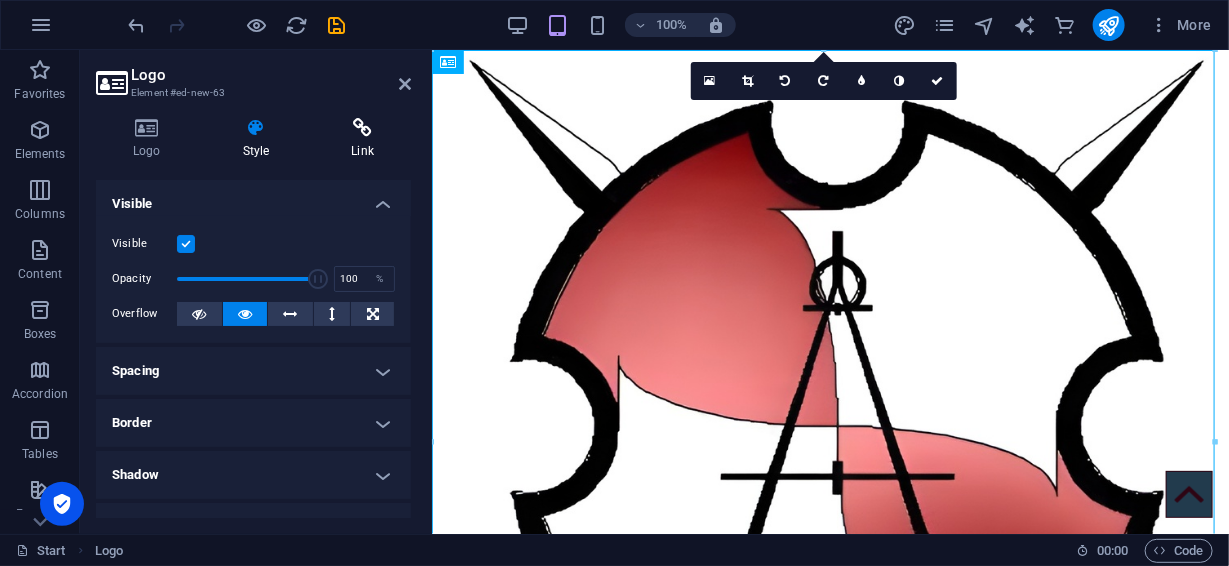 click on "Link" at bounding box center [362, 139] 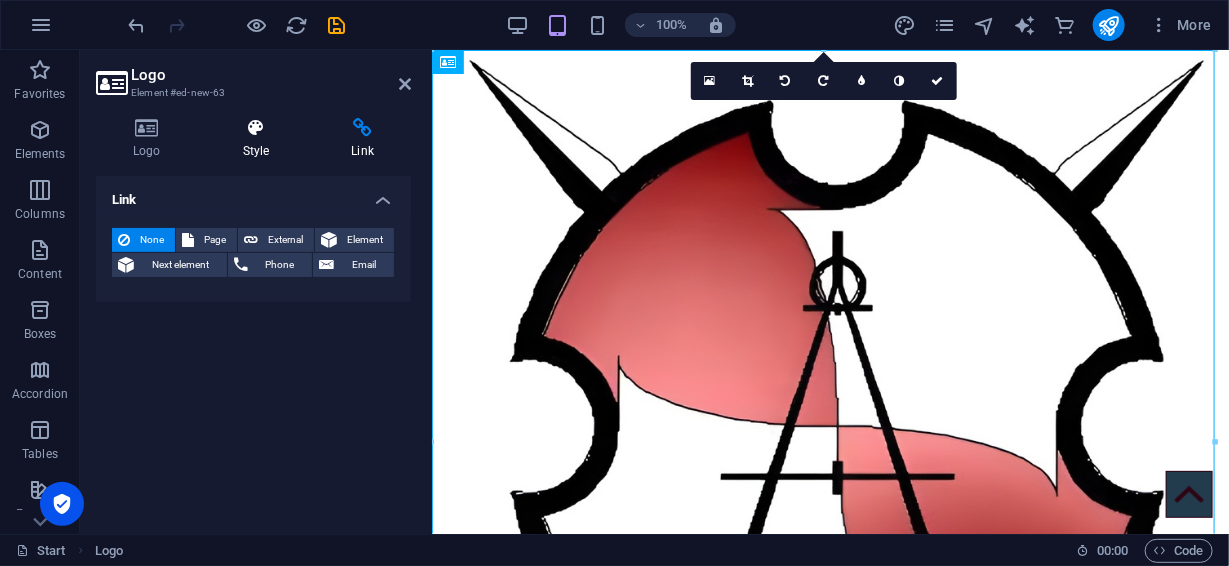 click at bounding box center [256, 128] 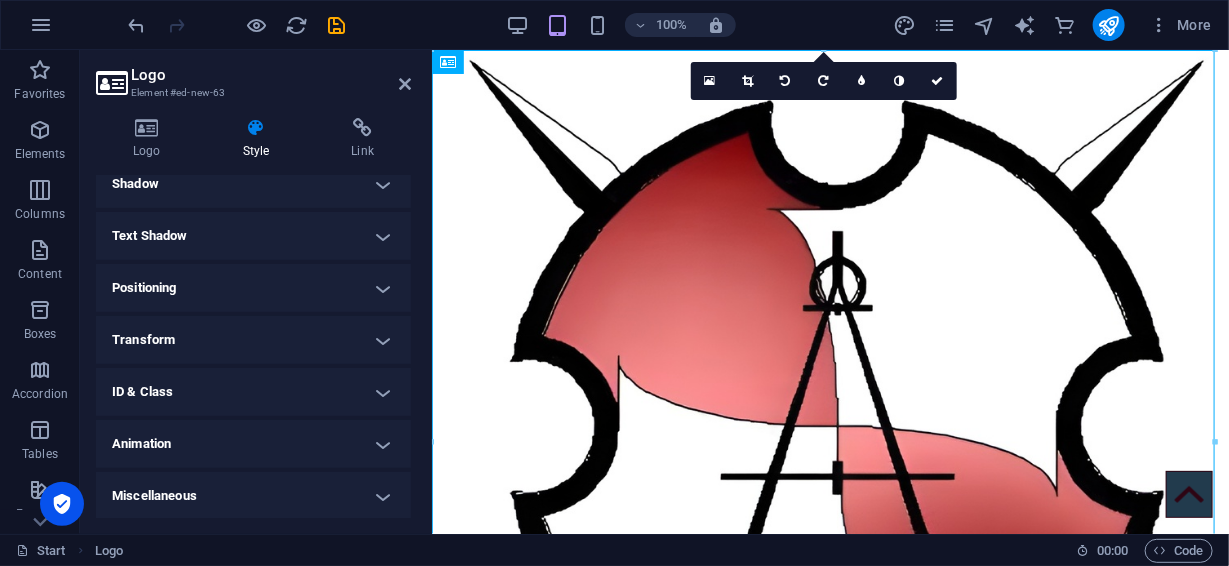 scroll, scrollTop: 0, scrollLeft: 0, axis: both 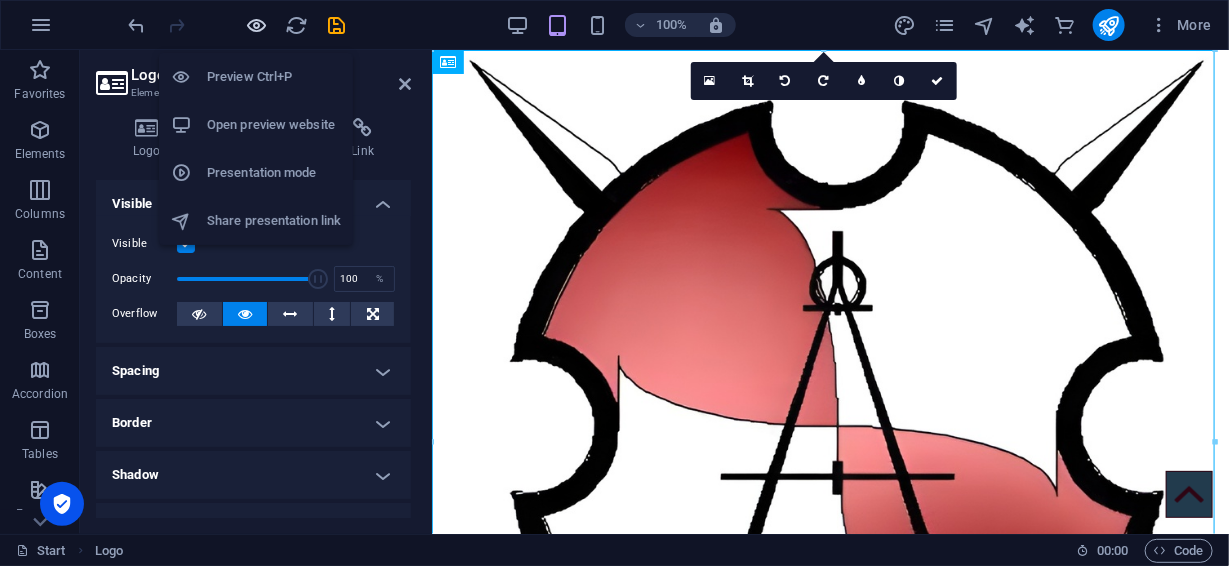 click at bounding box center [257, 25] 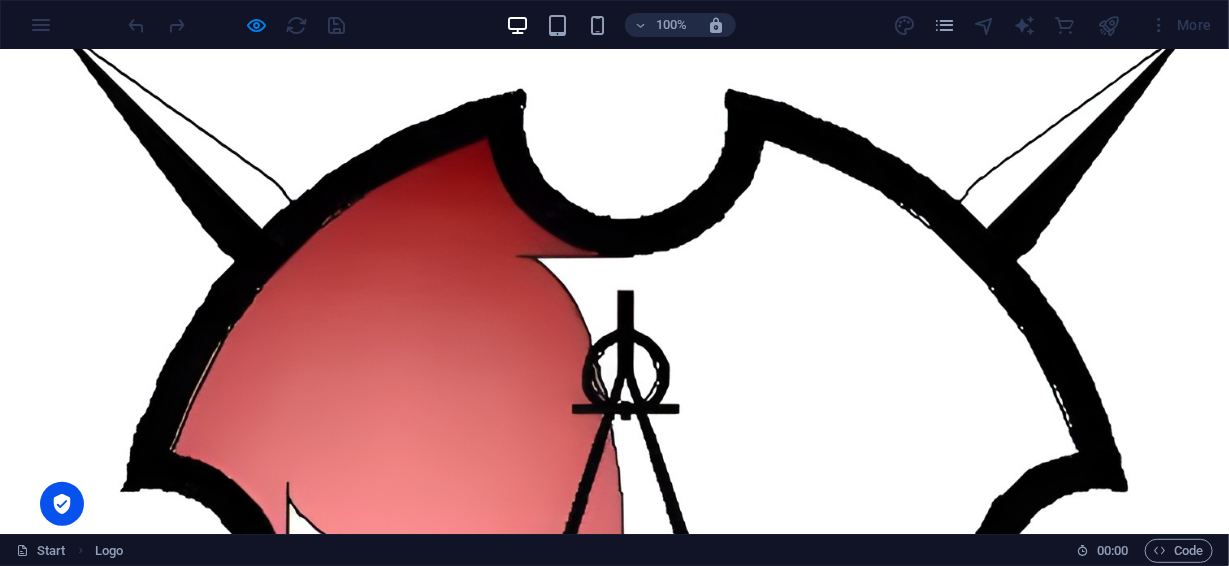 scroll, scrollTop: 27, scrollLeft: 0, axis: vertical 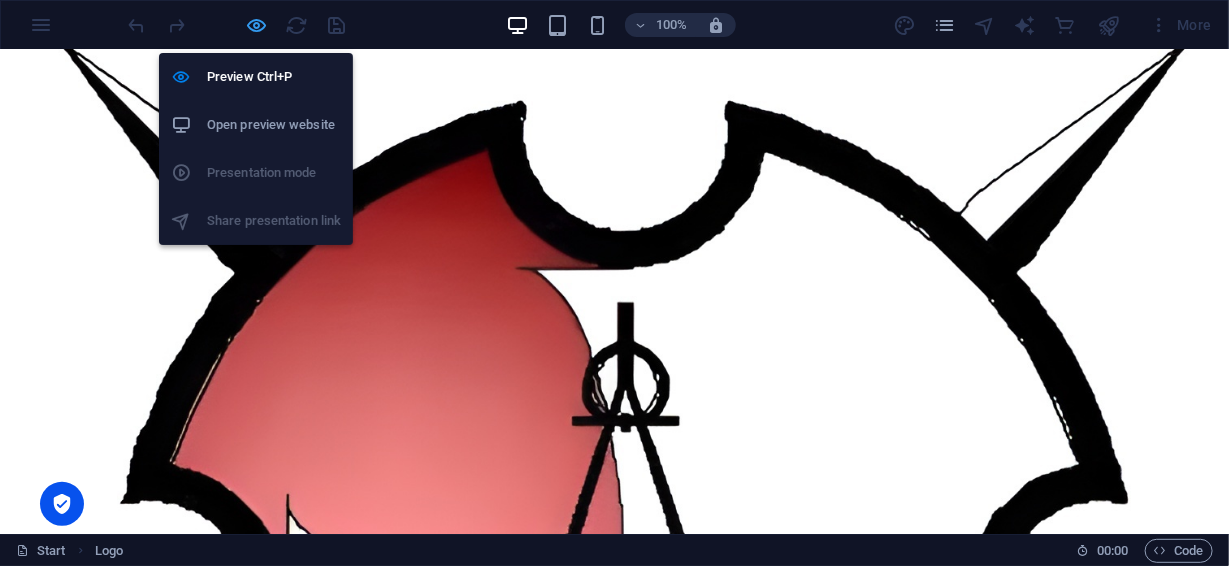 click at bounding box center [257, 25] 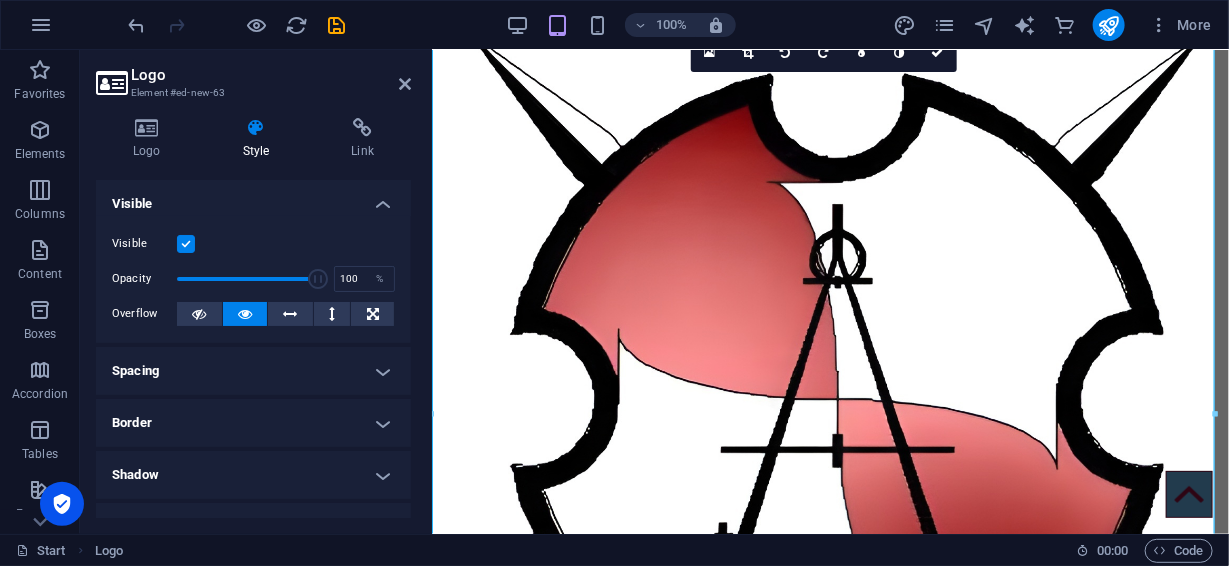 click at bounding box center (186, 244) 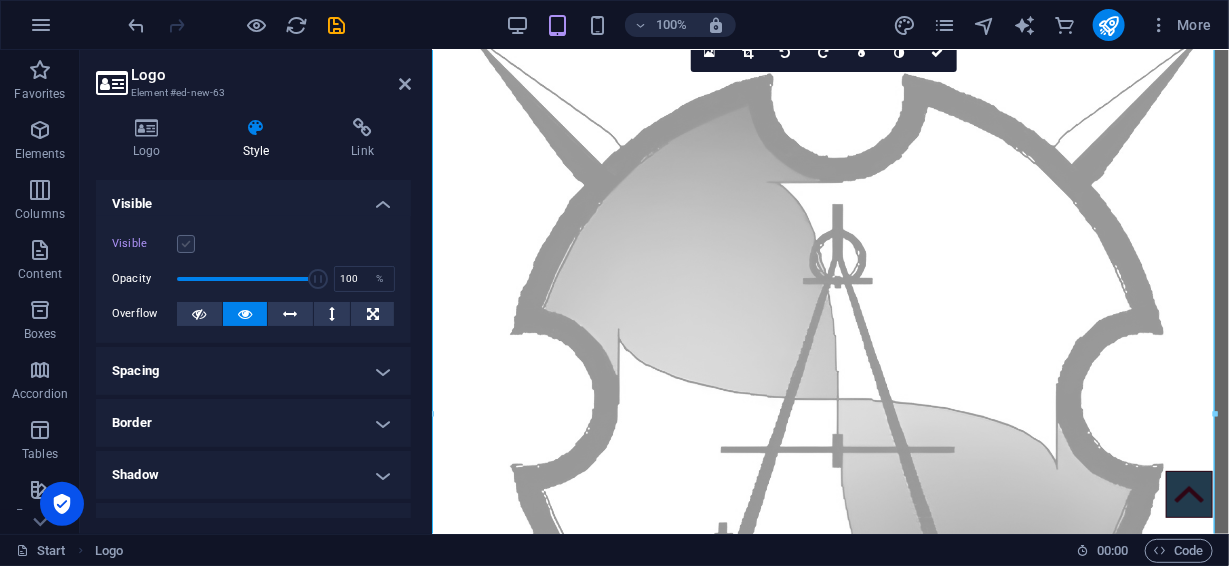 click at bounding box center (186, 244) 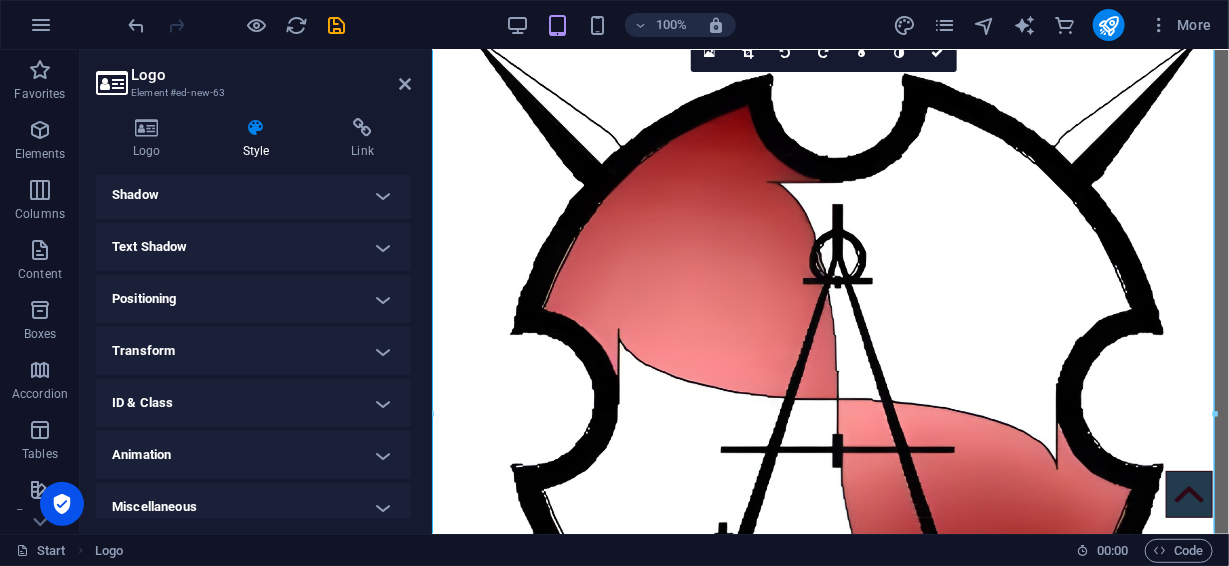 scroll, scrollTop: 282, scrollLeft: 0, axis: vertical 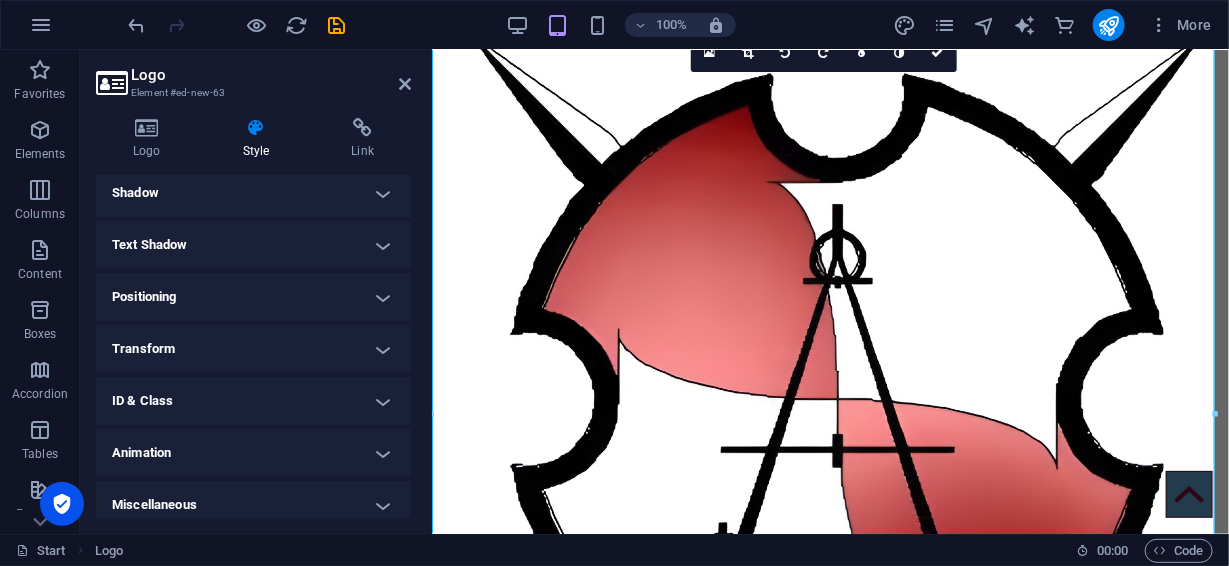 click on "Positioning" at bounding box center (253, 297) 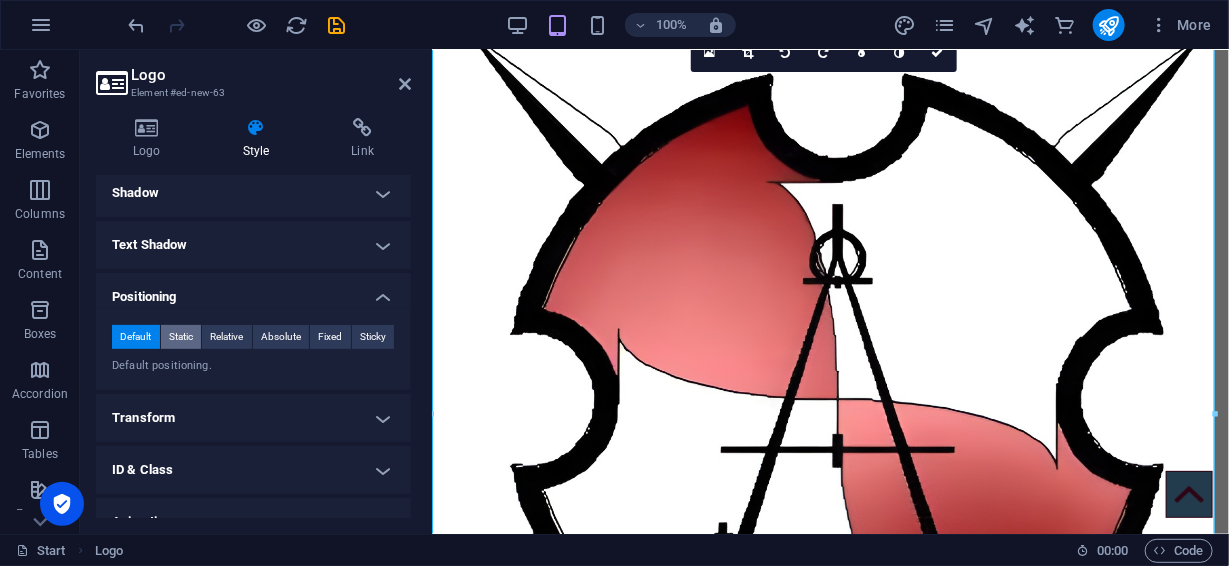click on "Static" at bounding box center (181, 337) 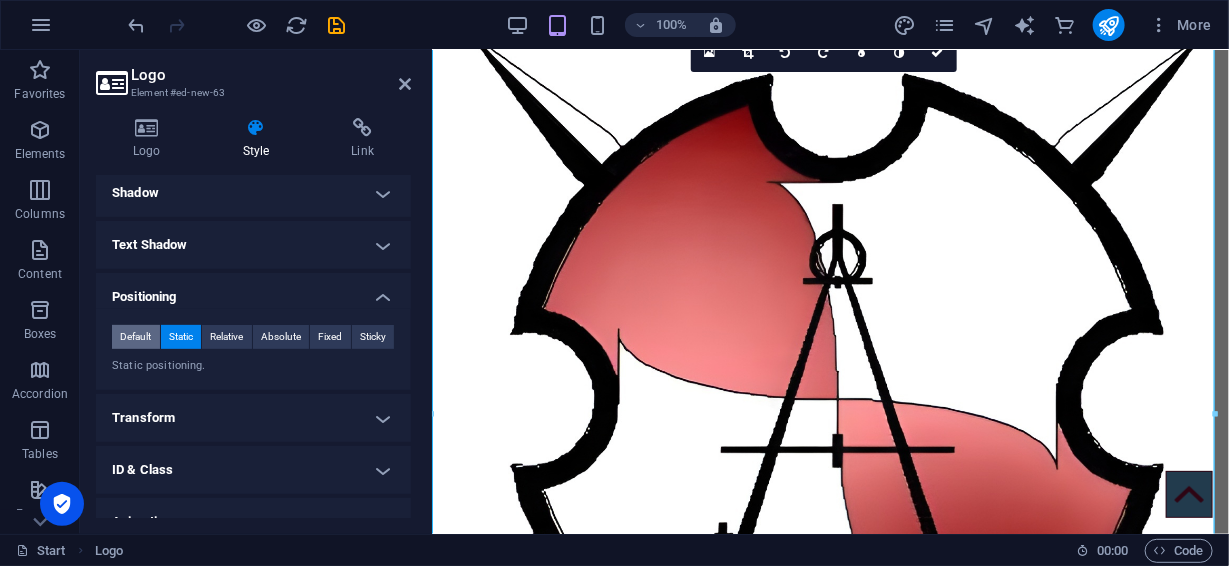 click on "Default" at bounding box center (135, 337) 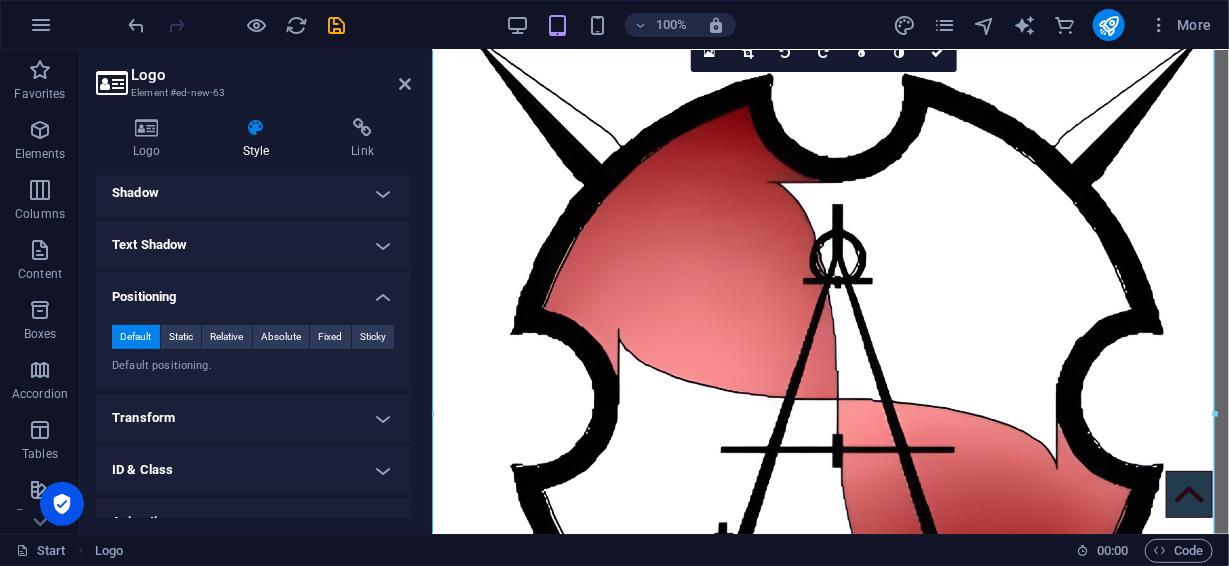 drag, startPoint x: 406, startPoint y: 332, endPoint x: 409, endPoint y: 368, distance: 36.124783 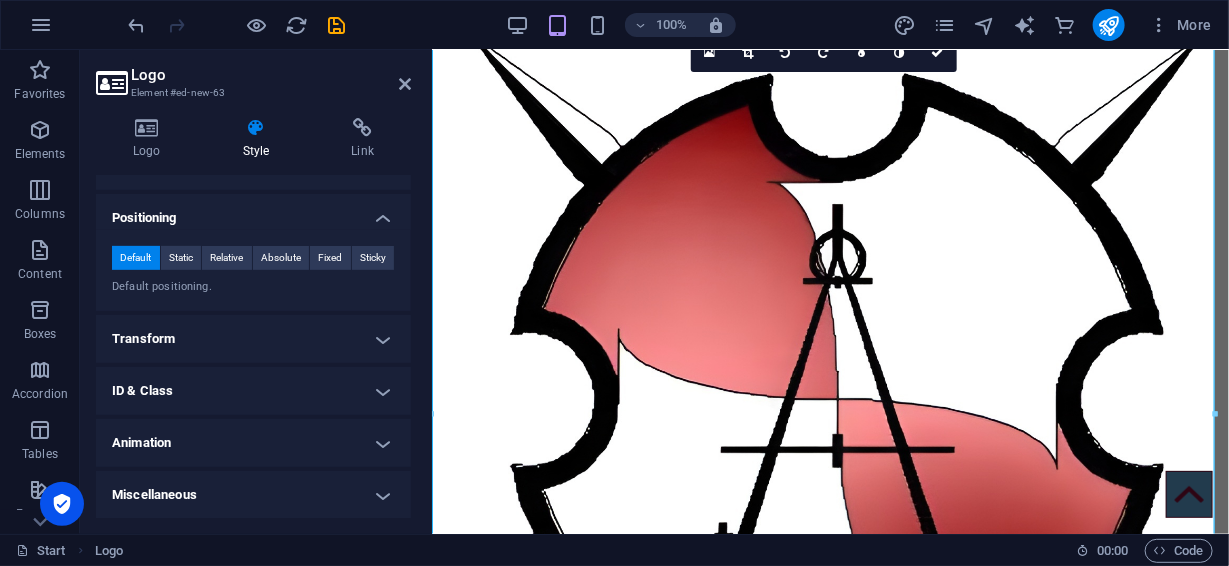 scroll, scrollTop: 83, scrollLeft: 0, axis: vertical 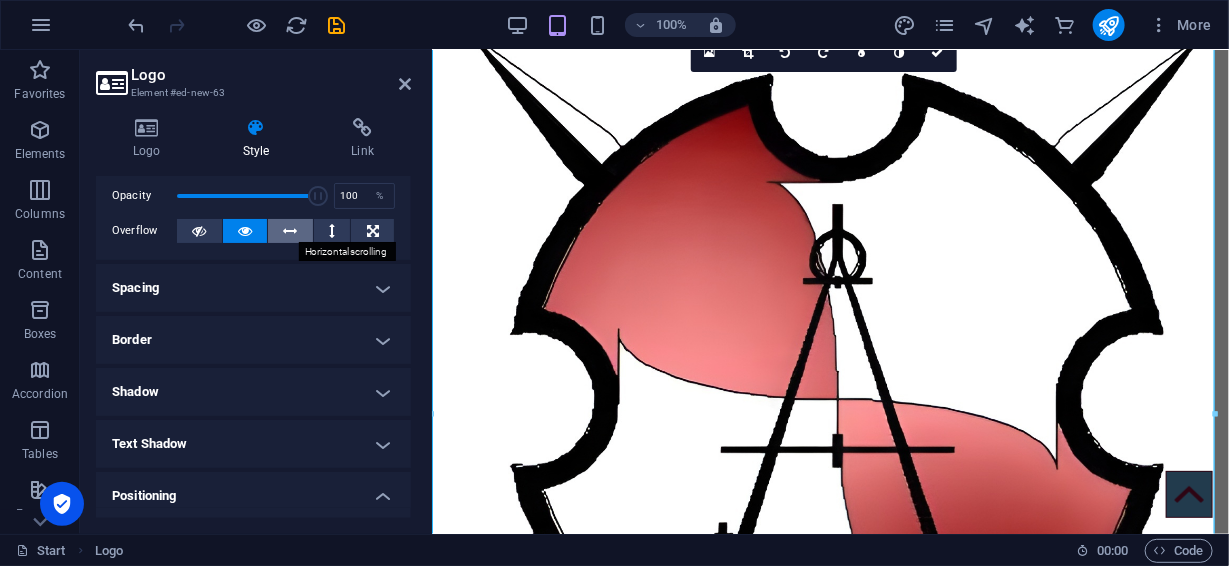 click at bounding box center (291, 231) 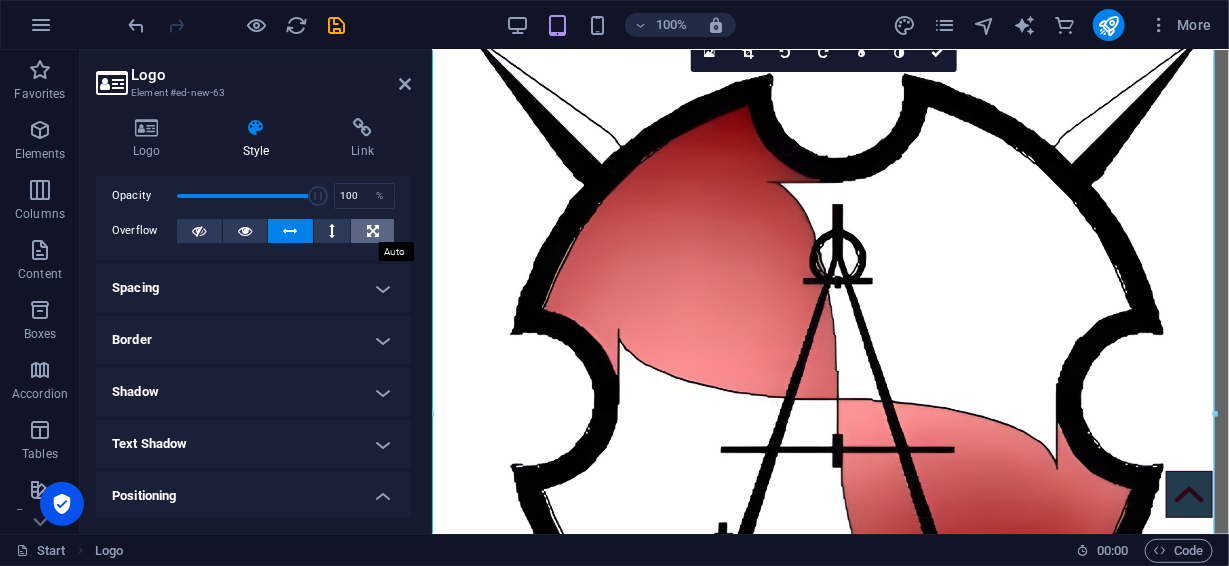 click at bounding box center [373, 231] 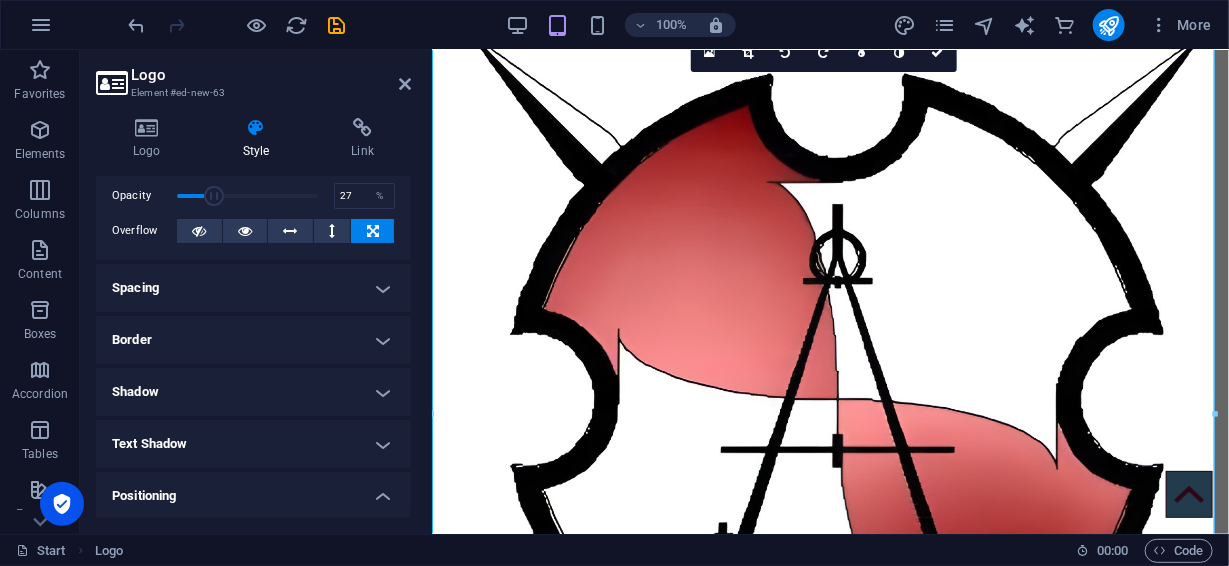 drag, startPoint x: 263, startPoint y: 192, endPoint x: 213, endPoint y: 193, distance: 50.01 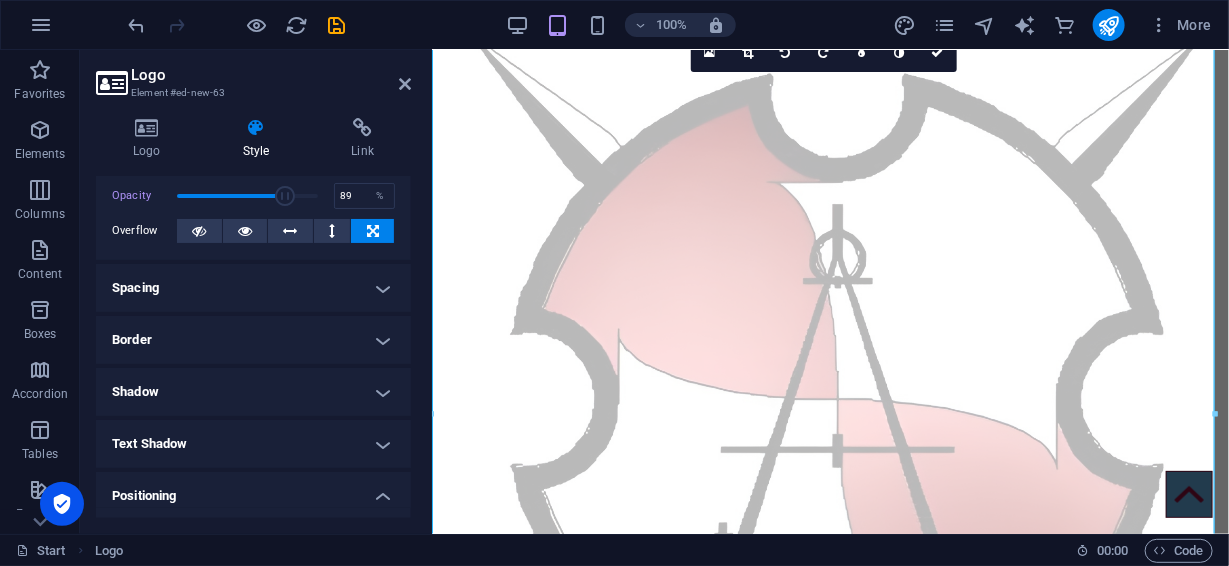 type on "100" 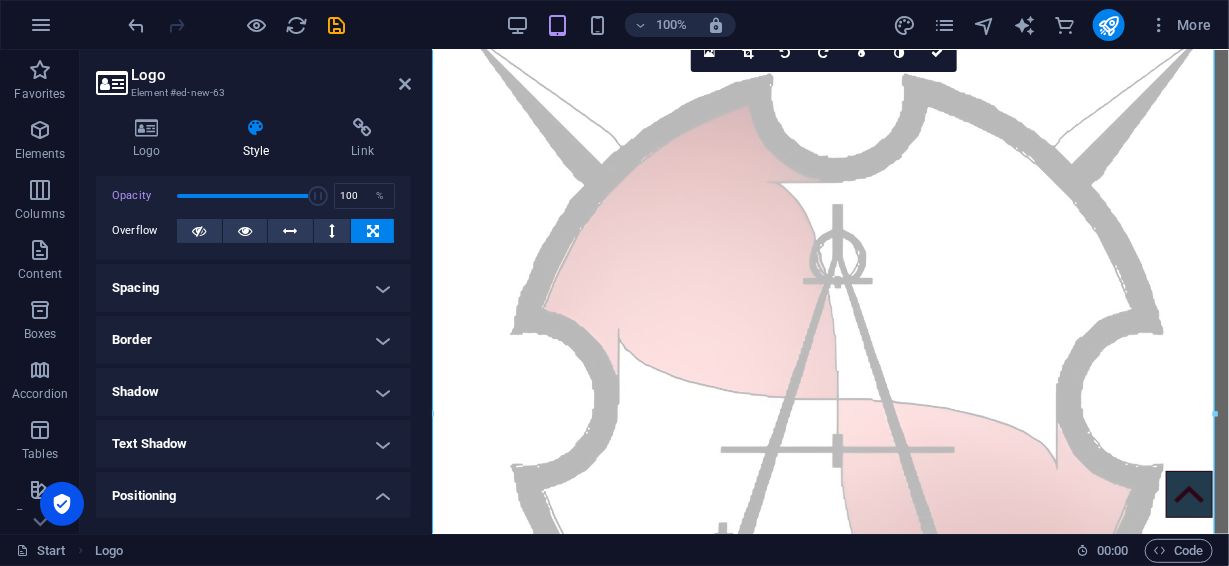 drag, startPoint x: 213, startPoint y: 193, endPoint x: 379, endPoint y: 220, distance: 168.18144 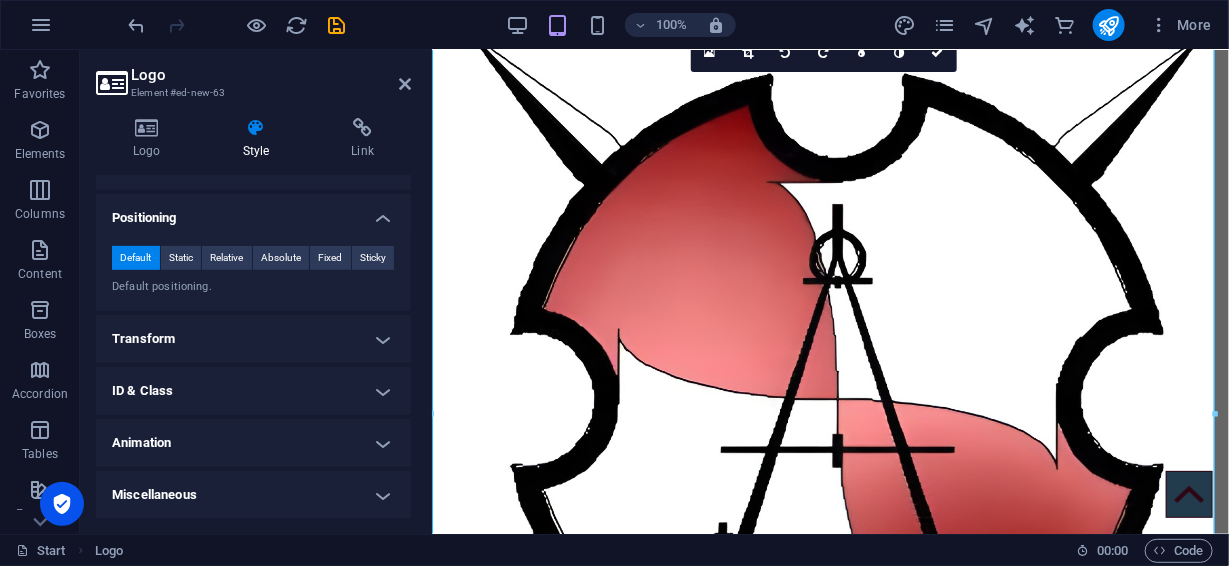 scroll, scrollTop: 0, scrollLeft: 0, axis: both 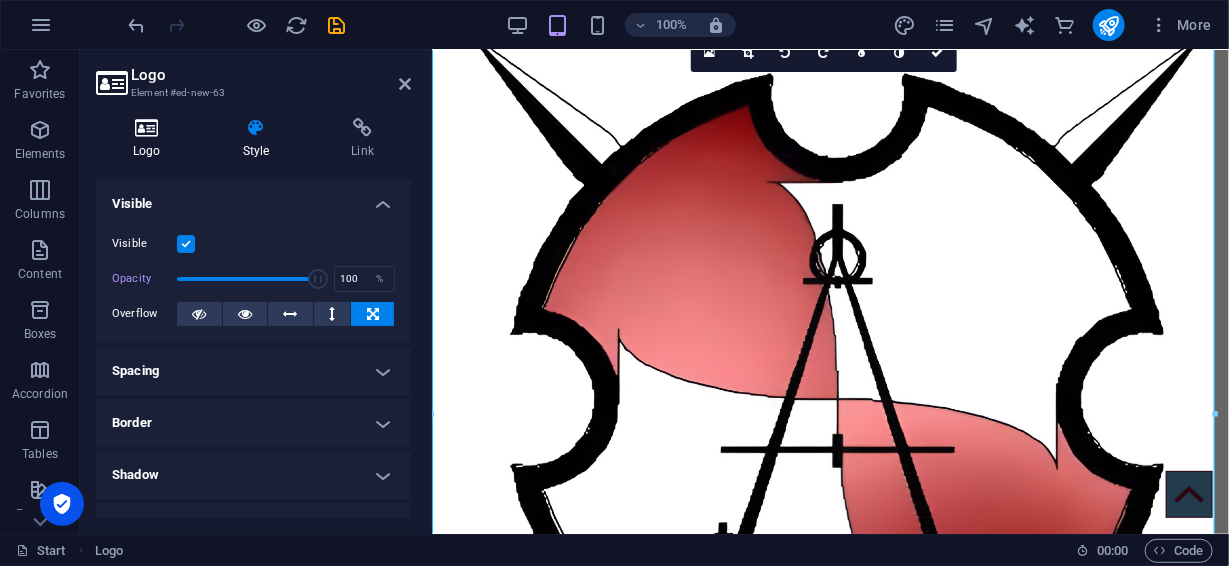 click at bounding box center (147, 128) 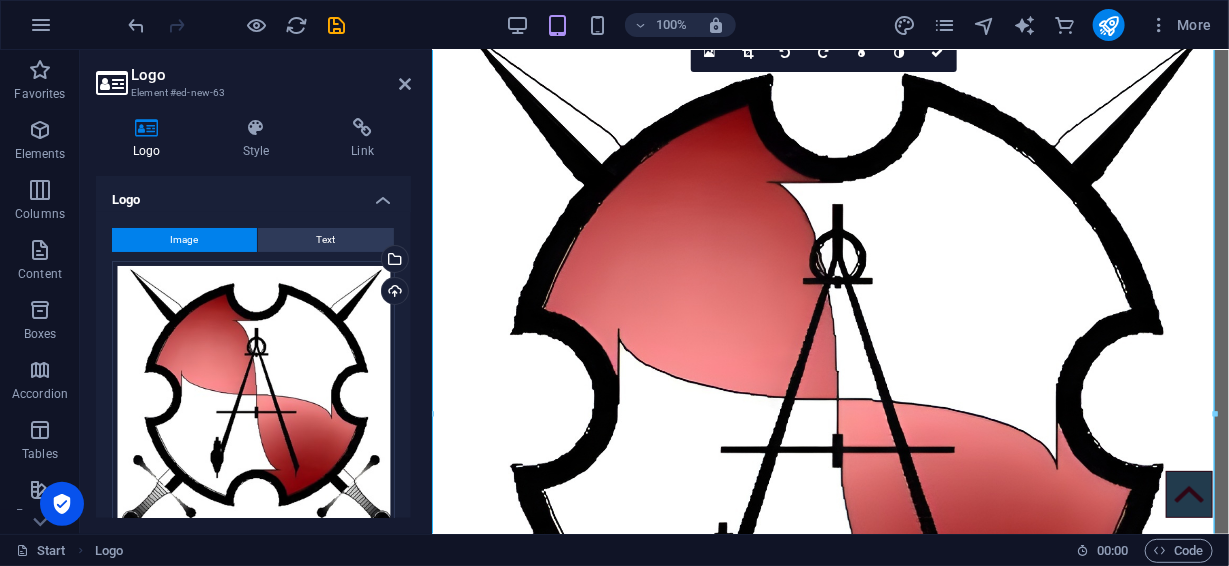 drag, startPoint x: 407, startPoint y: 206, endPoint x: 408, endPoint y: 240, distance: 34.0147 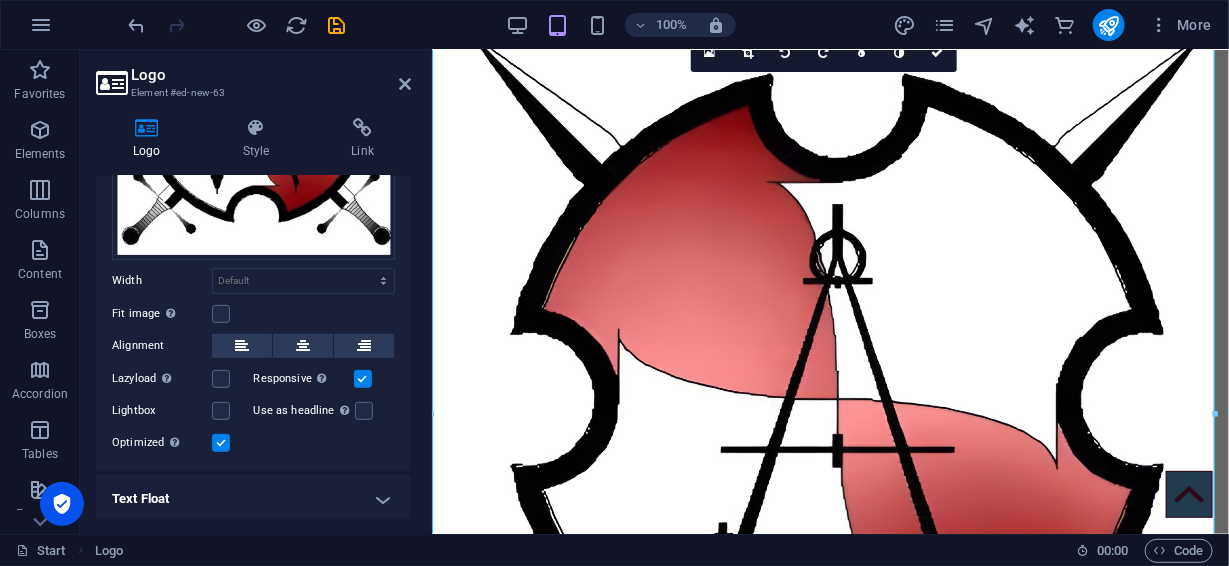 scroll, scrollTop: 305, scrollLeft: 0, axis: vertical 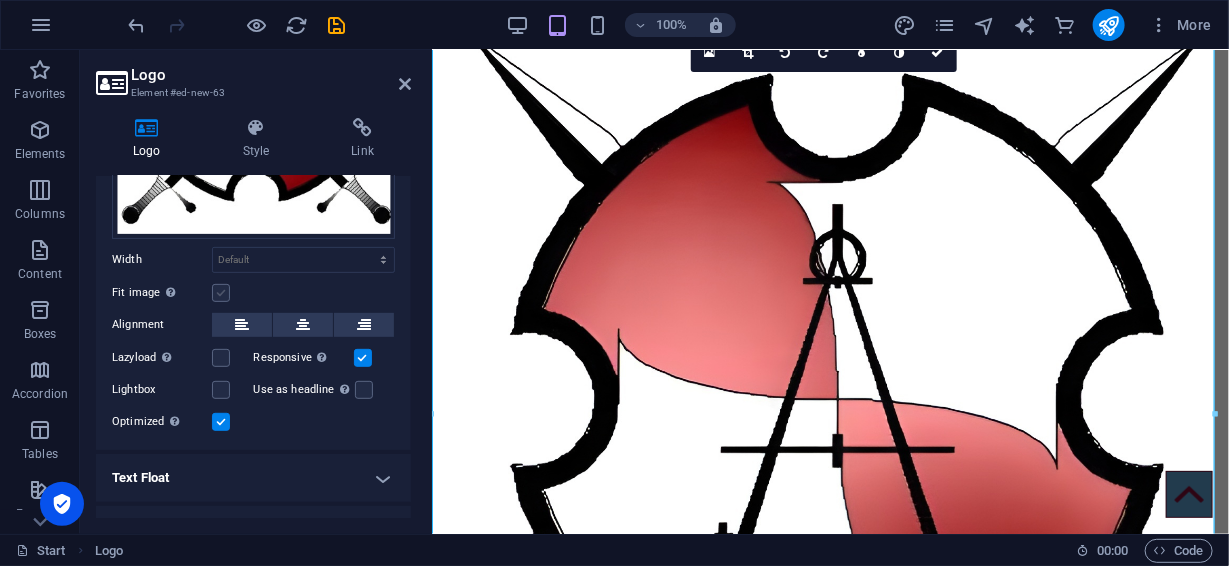click at bounding box center (221, 293) 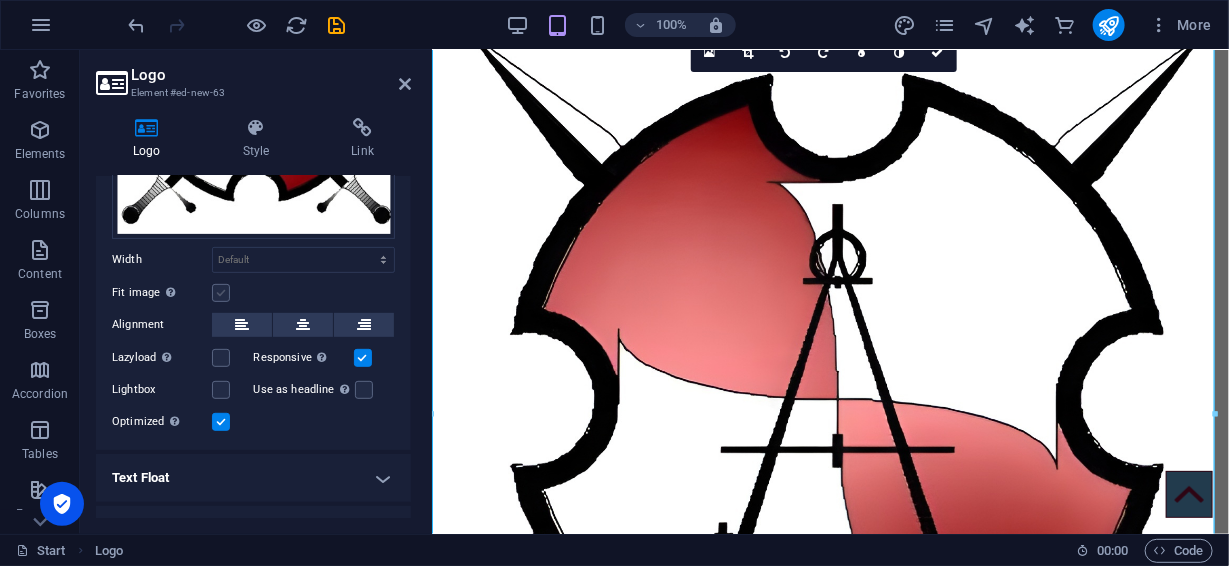 click on "Fit image Automatically fit image to a fixed width and height" at bounding box center (0, 0) 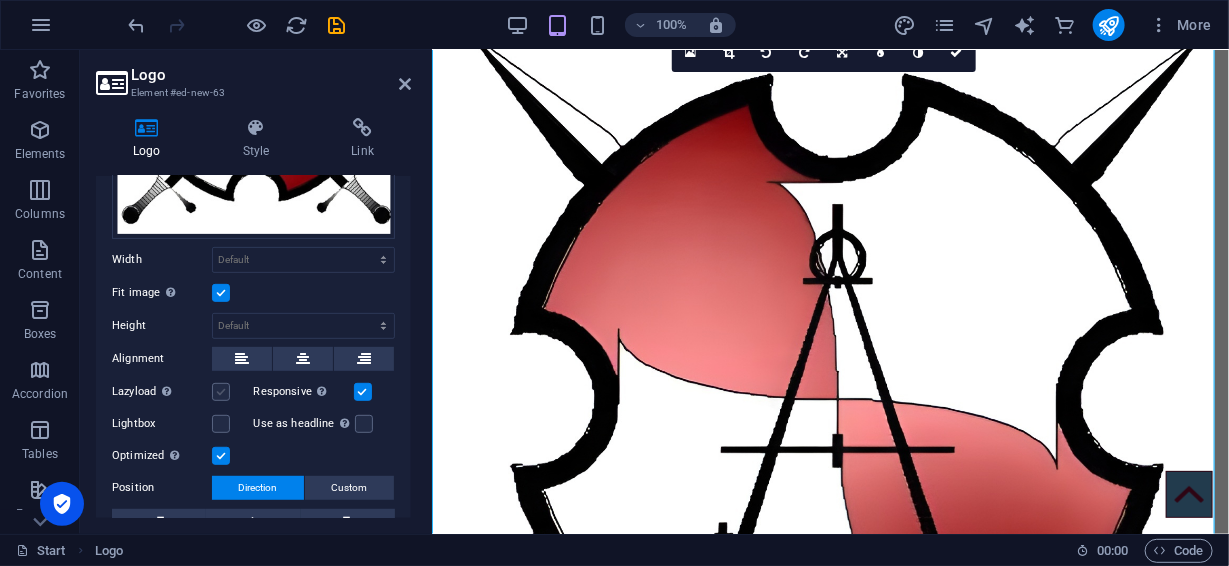 click at bounding box center (221, 392) 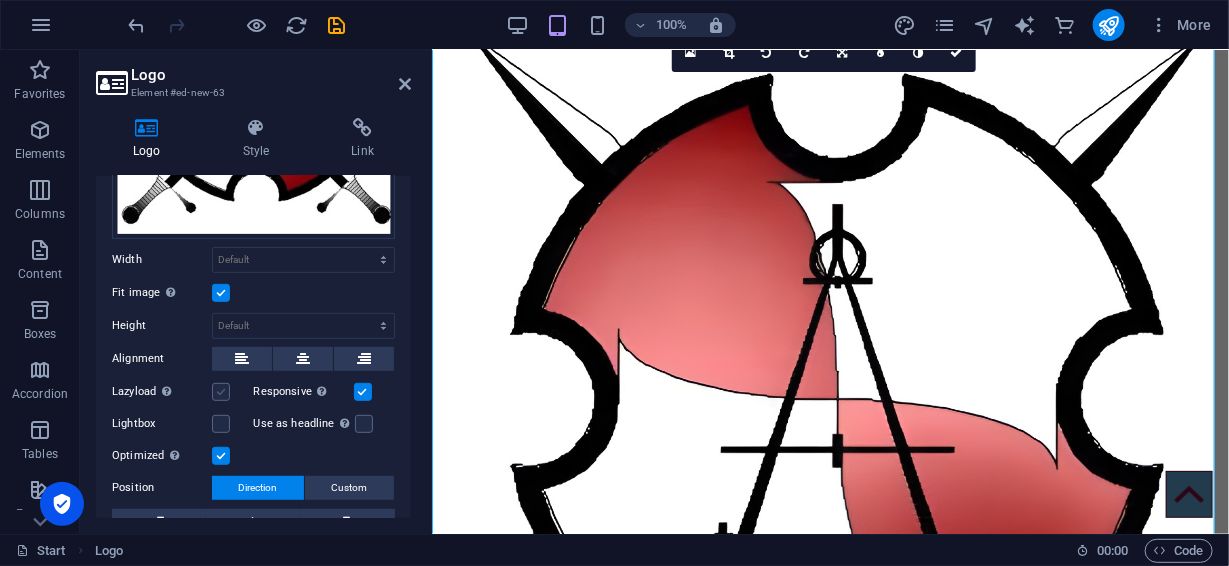 click on "Lazyload Loading images after the page loads improves page speed." at bounding box center (0, 0) 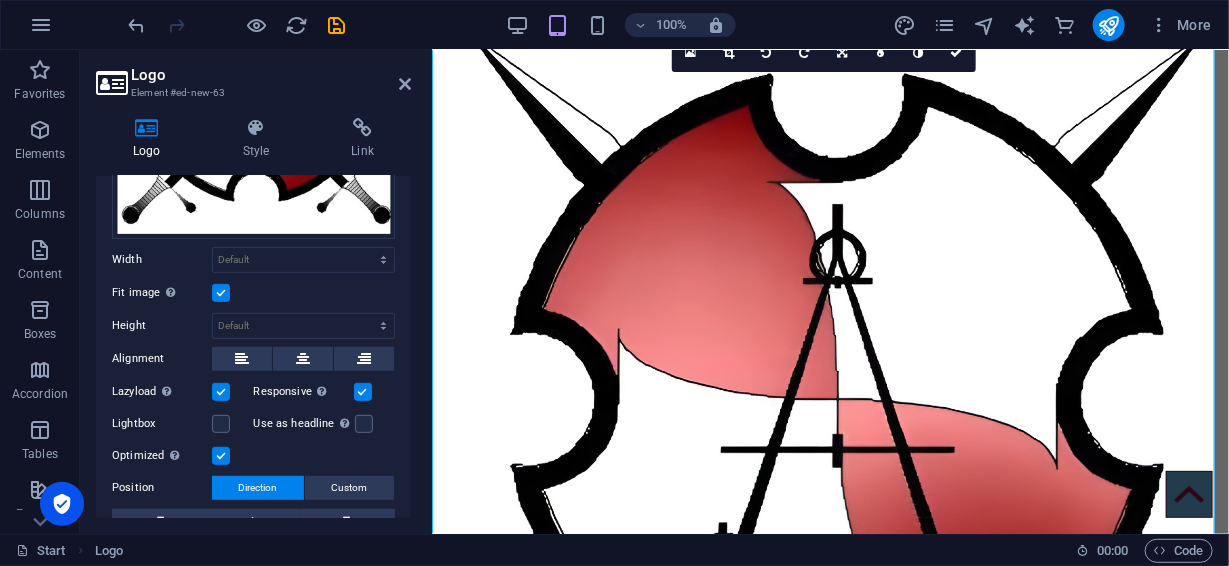 click at bounding box center [363, 392] 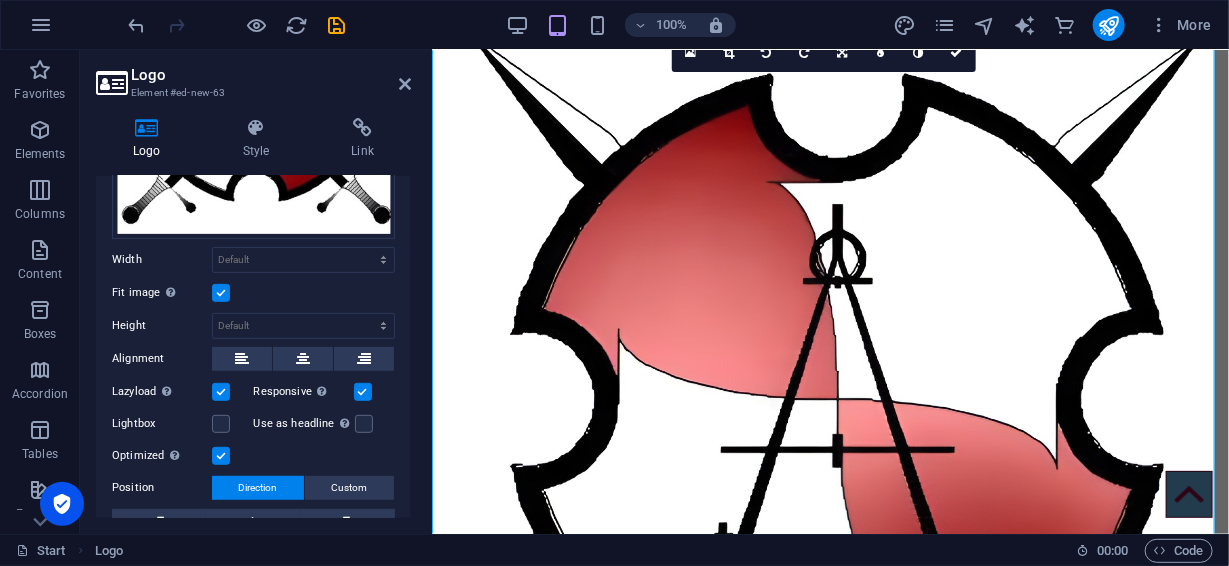 click on "Responsive Automatically load retina image and smartphone optimized sizes." at bounding box center [0, 0] 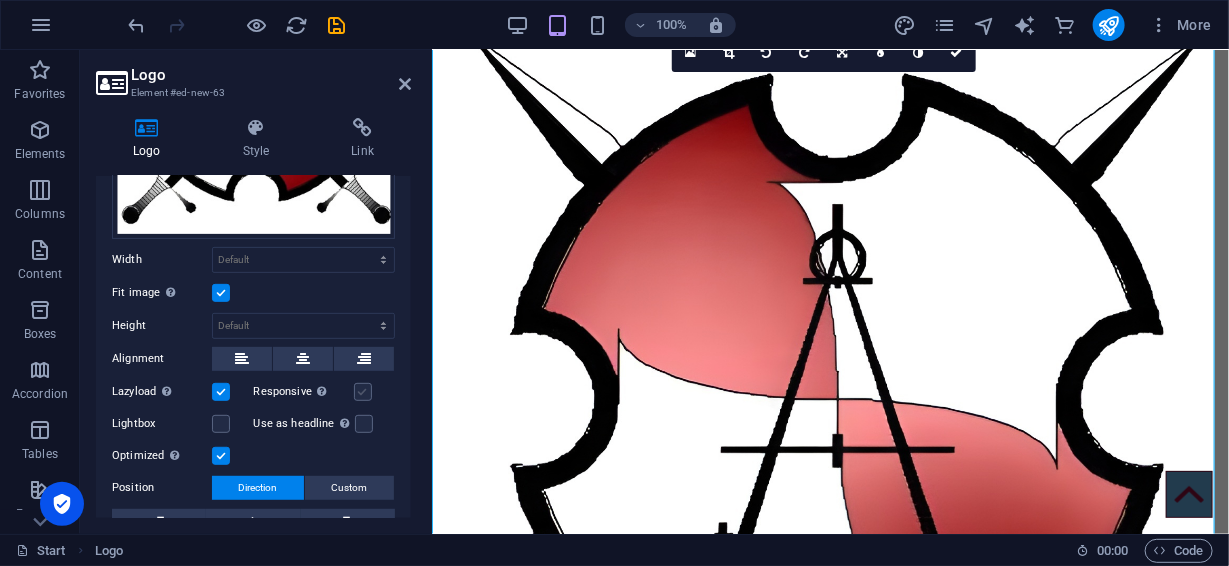 click at bounding box center (363, 392) 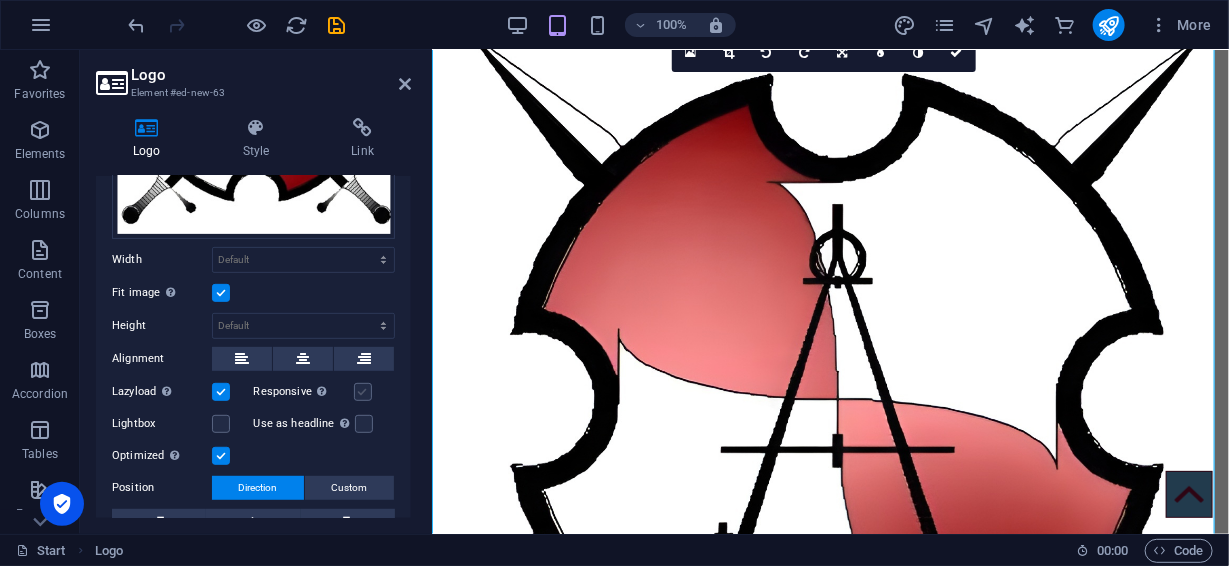 click on "Responsive Automatically load retina image and smartphone optimized sizes." at bounding box center [0, 0] 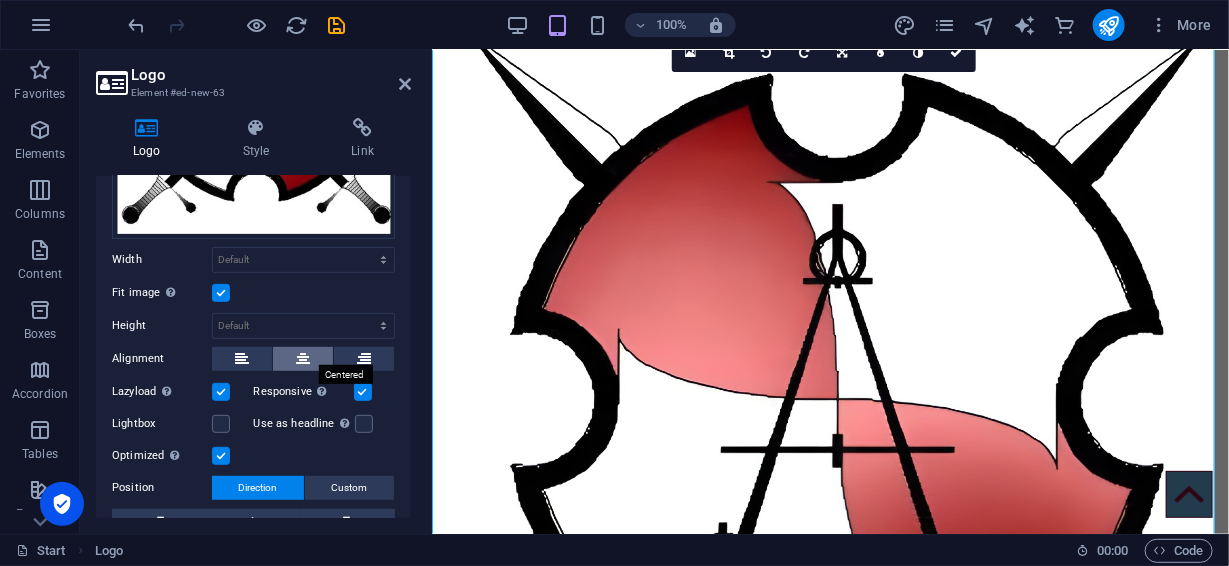 click at bounding box center [303, 359] 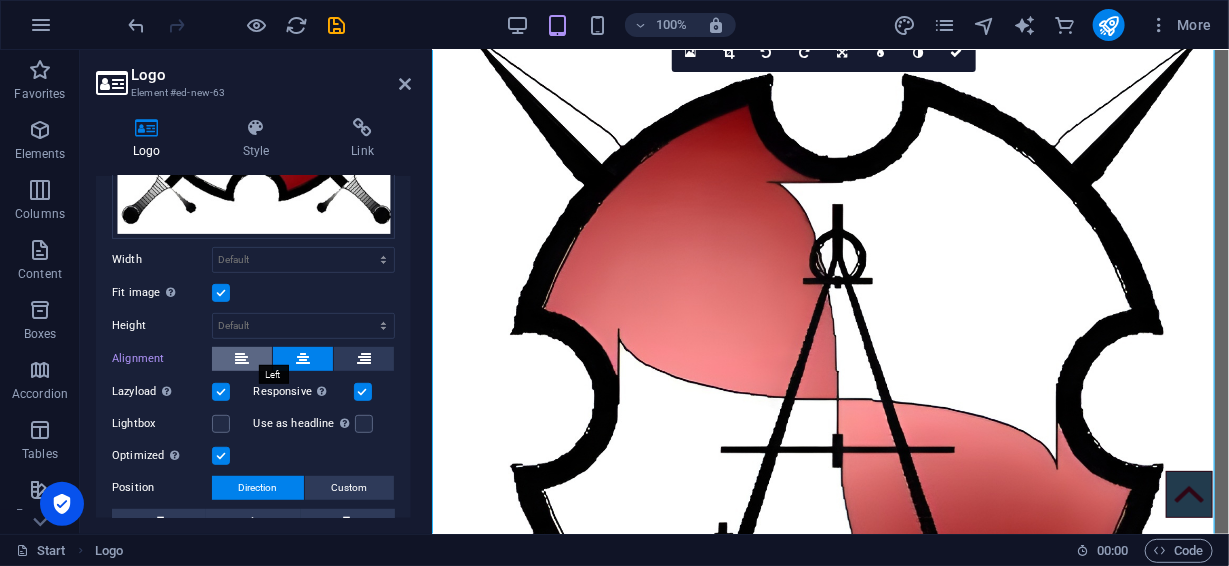 click at bounding box center [242, 359] 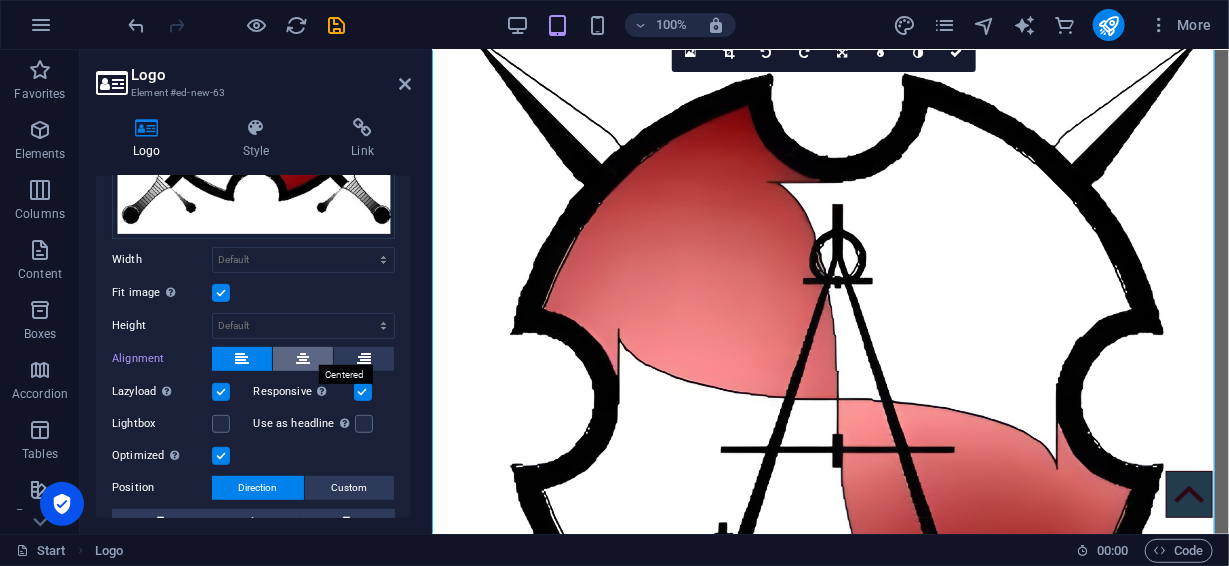 click at bounding box center (303, 359) 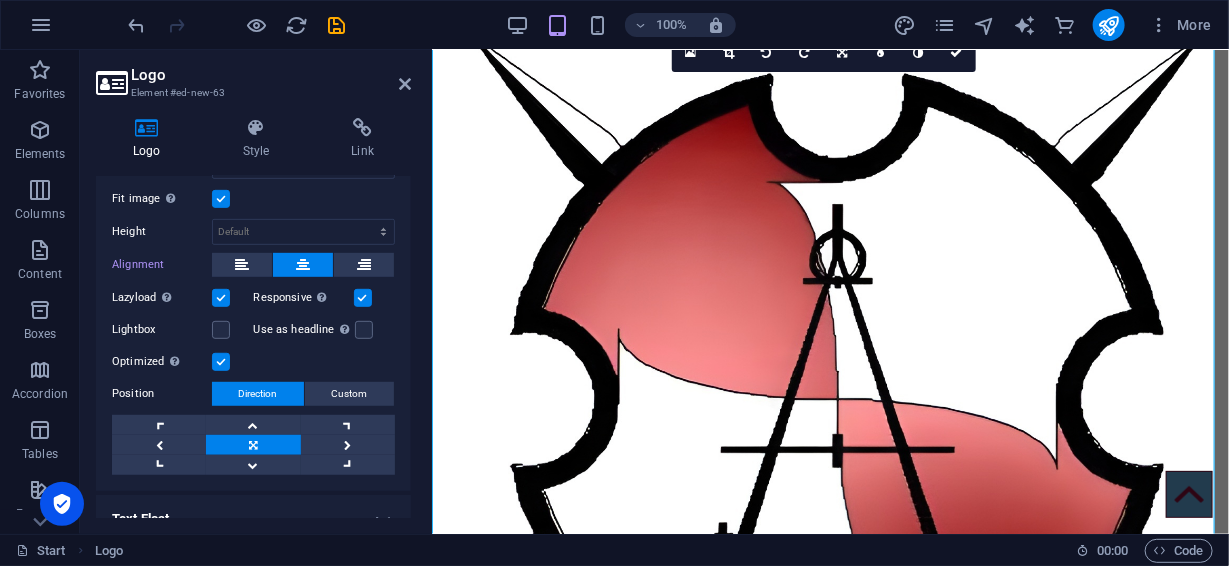 scroll, scrollTop: 469, scrollLeft: 0, axis: vertical 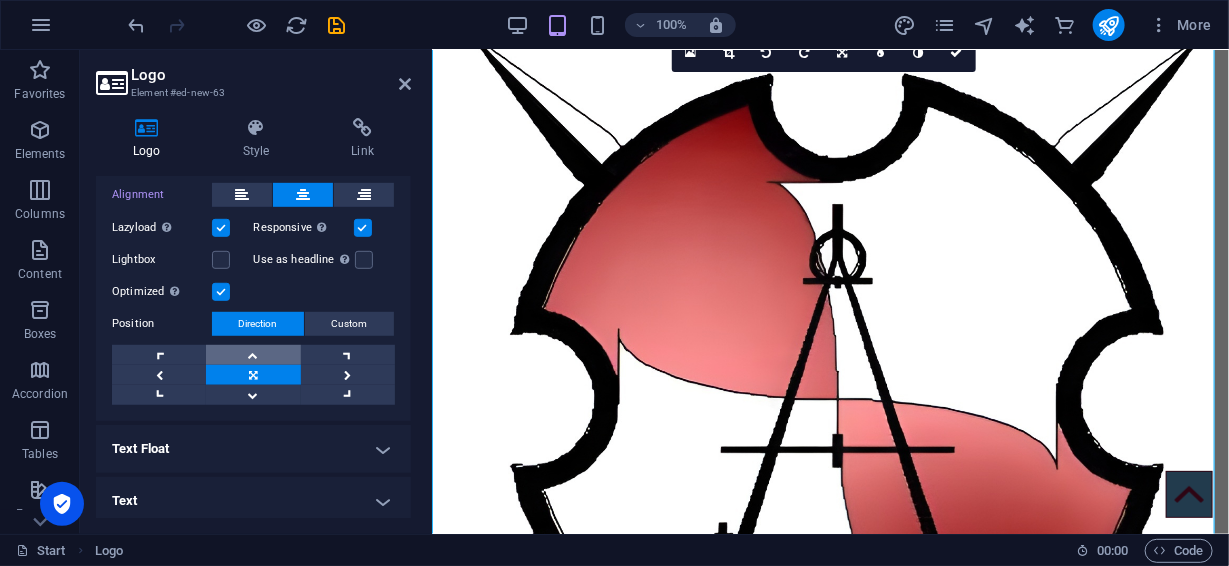 click at bounding box center [253, 355] 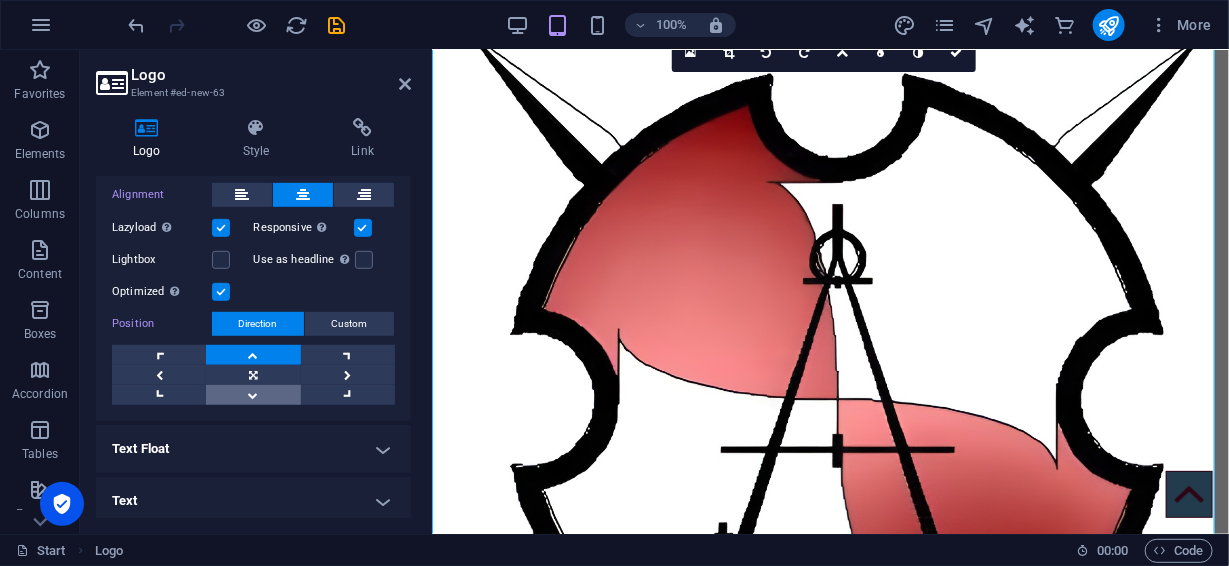 click at bounding box center (253, 395) 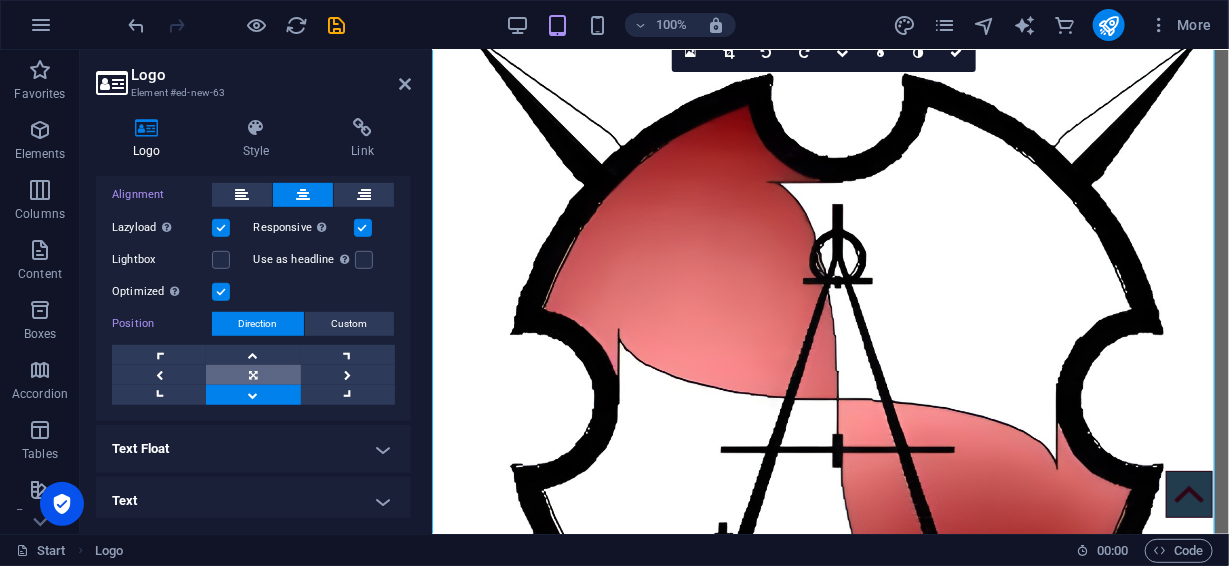 click at bounding box center [253, 375] 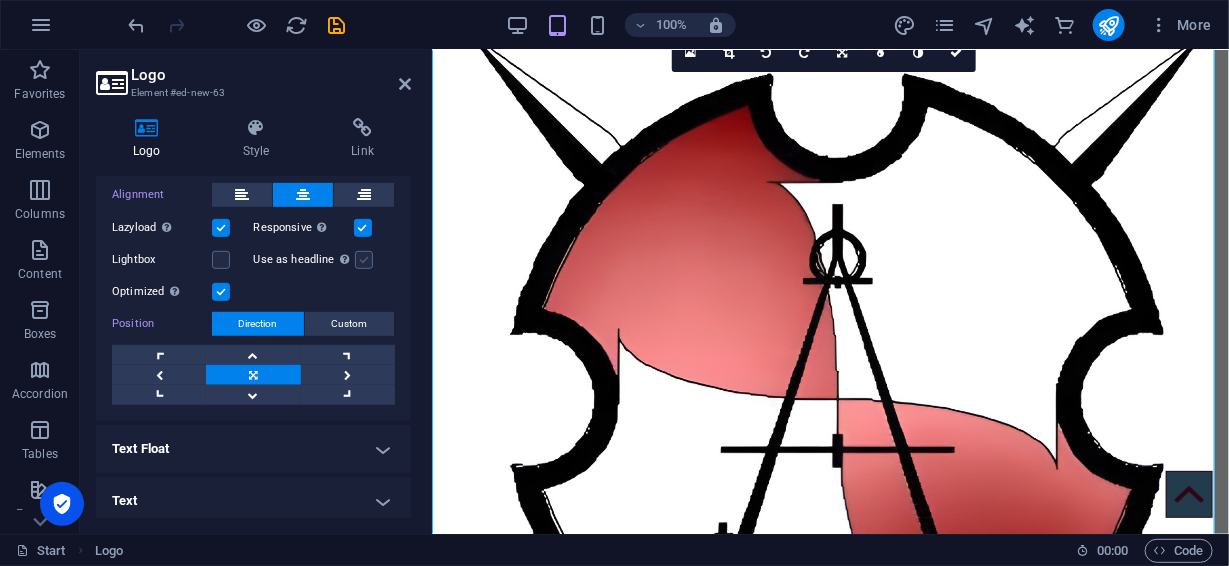 click at bounding box center (364, 260) 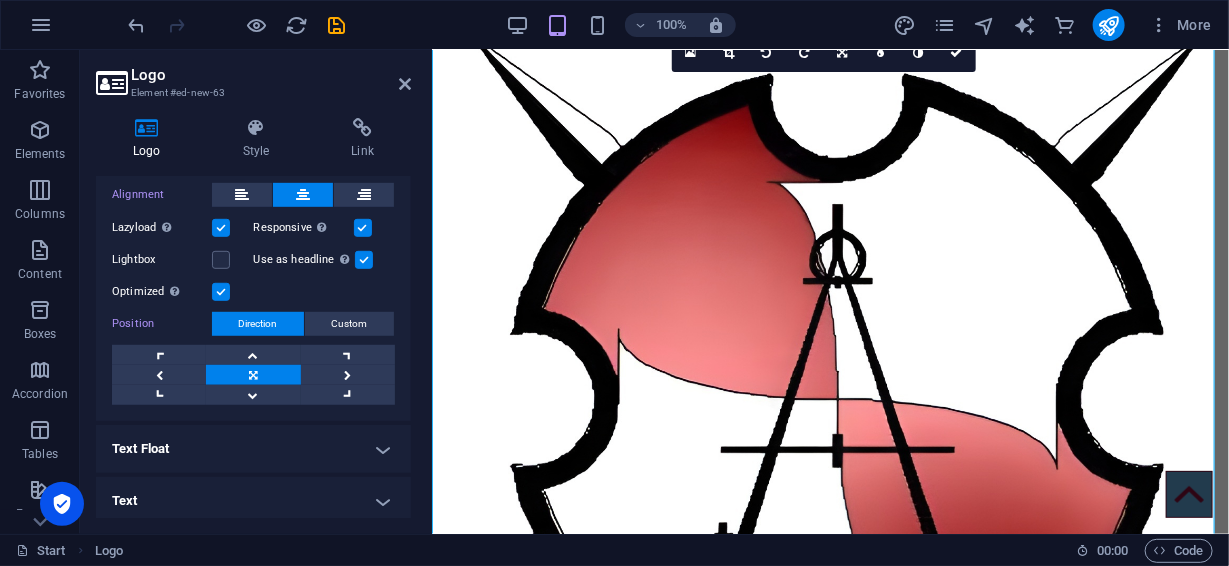 click at bounding box center (364, 260) 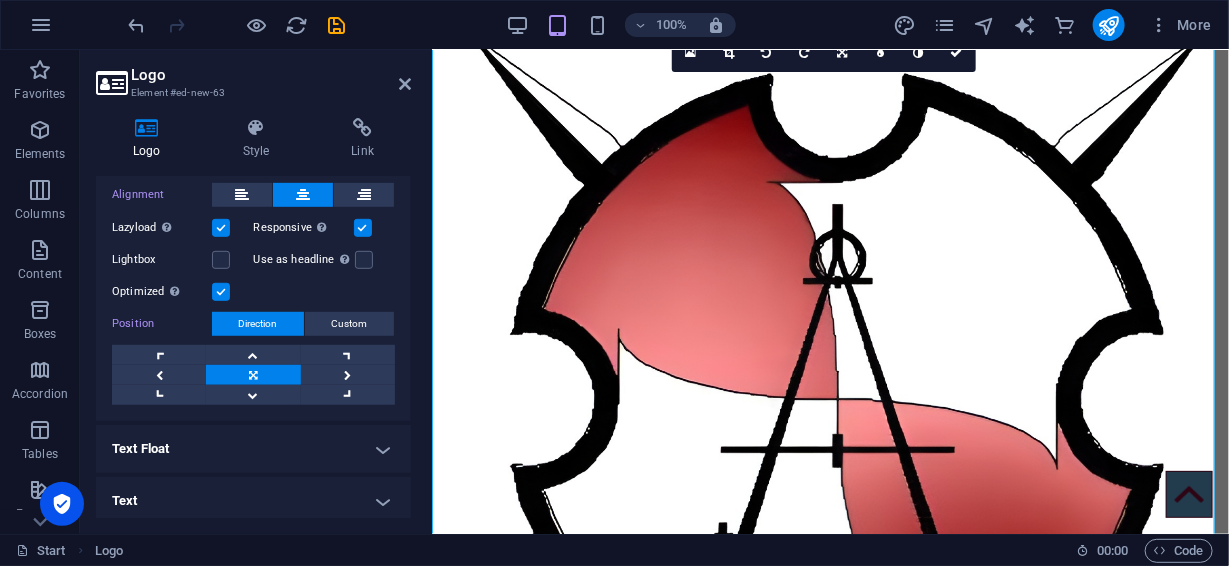 scroll, scrollTop: 0, scrollLeft: 0, axis: both 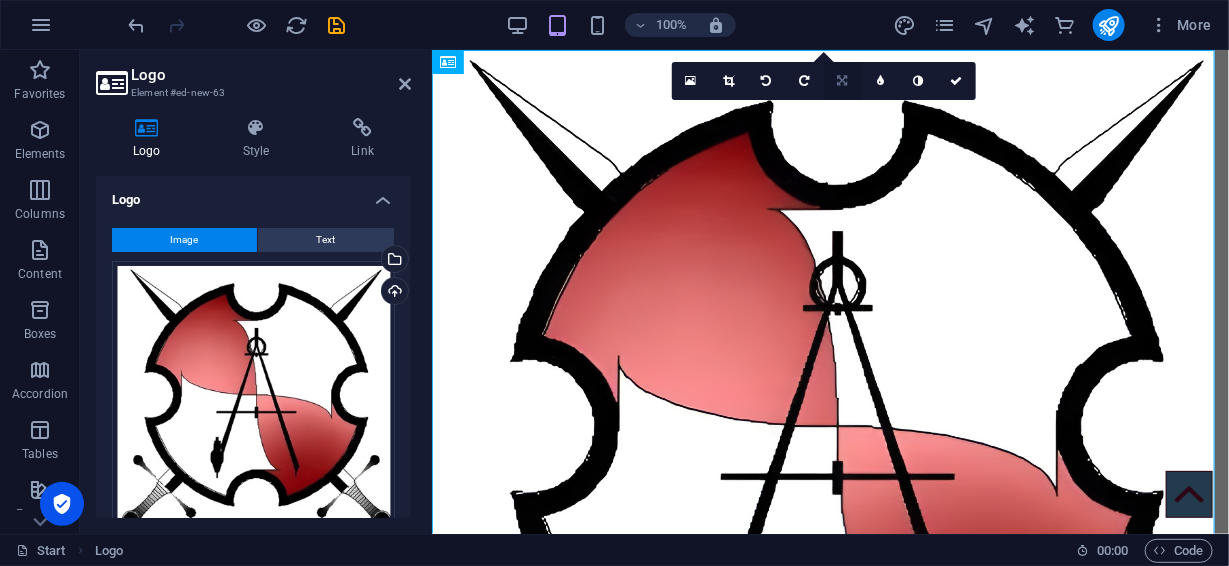 click at bounding box center [842, 81] 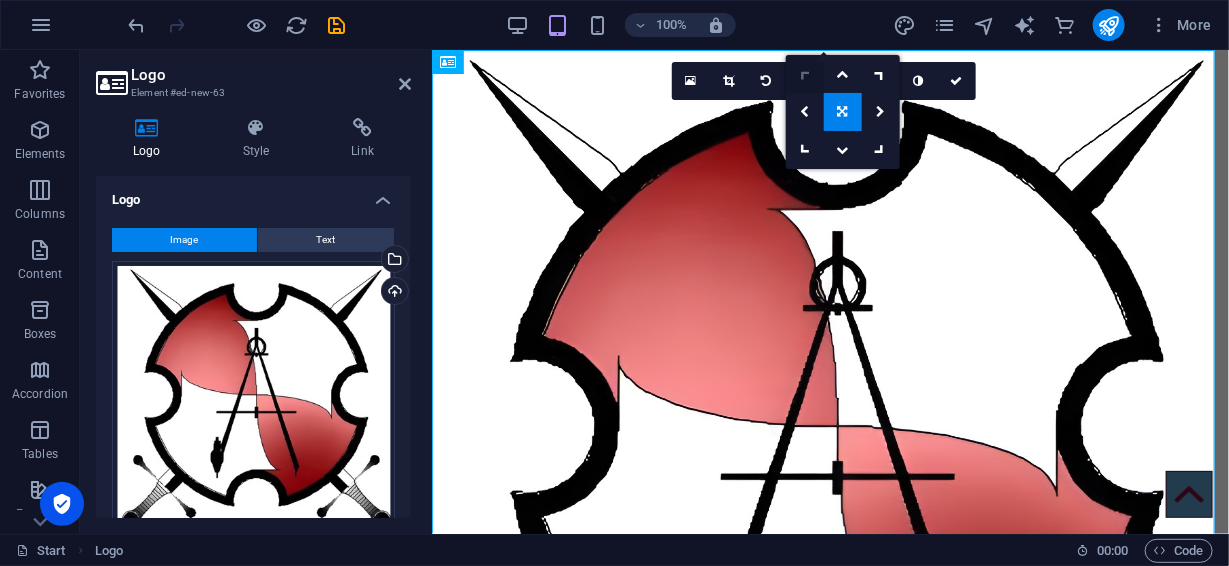 click at bounding box center (805, 74) 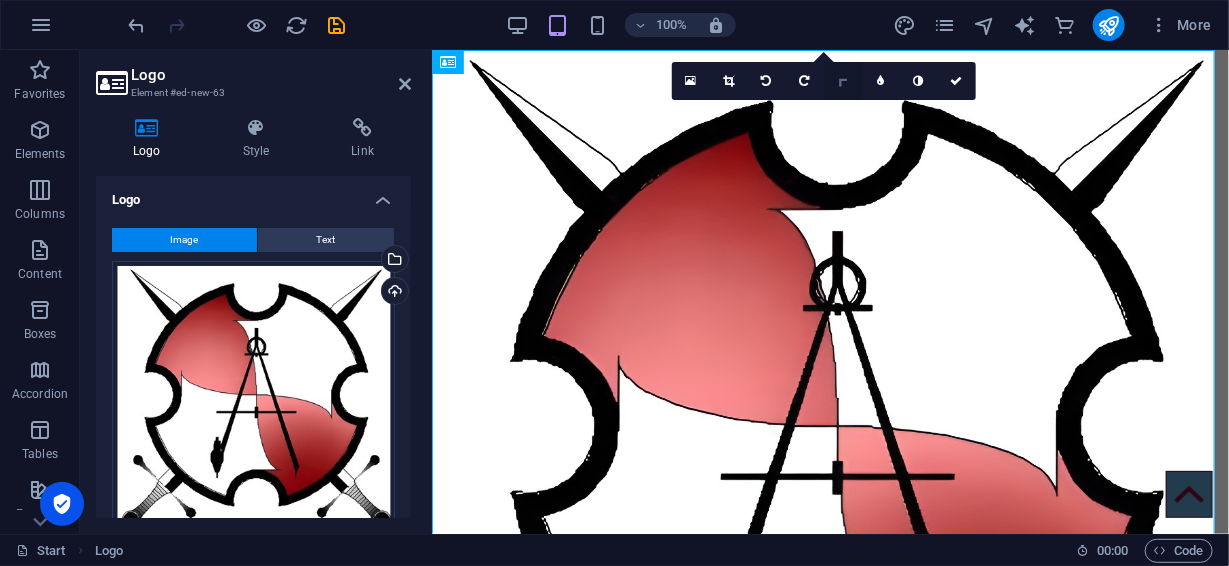 click at bounding box center (842, 80) 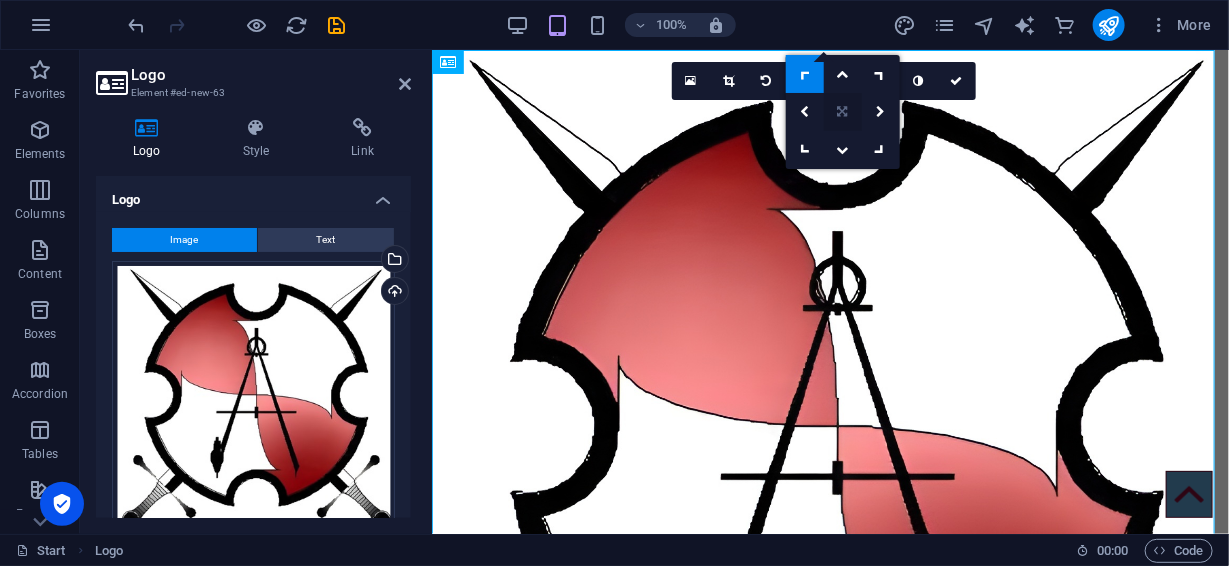 click at bounding box center [842, 112] 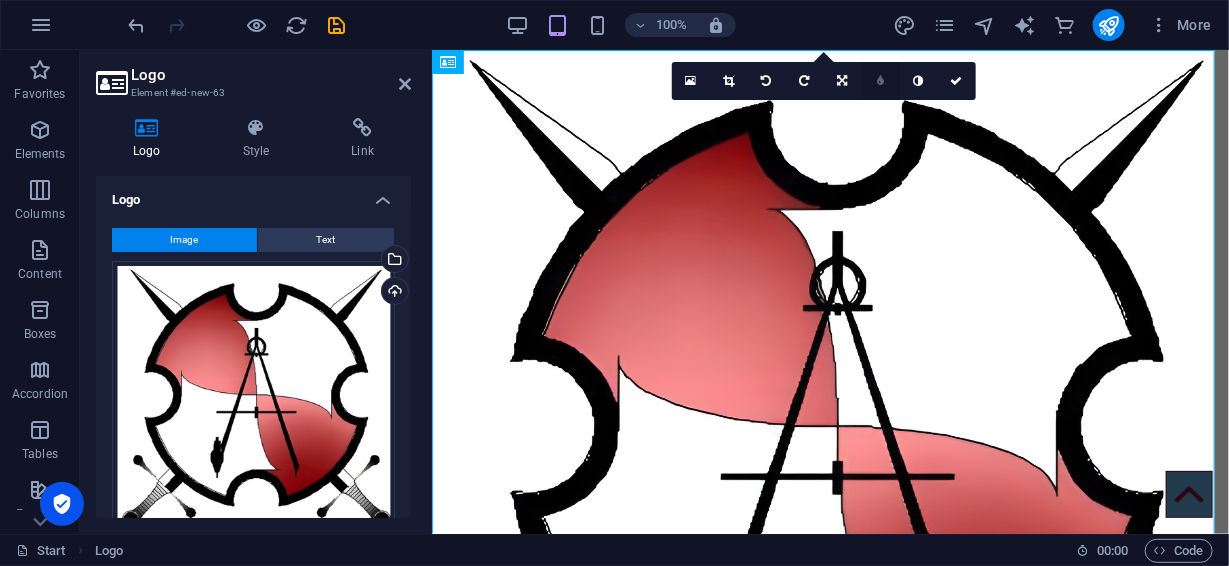 click at bounding box center [880, 81] 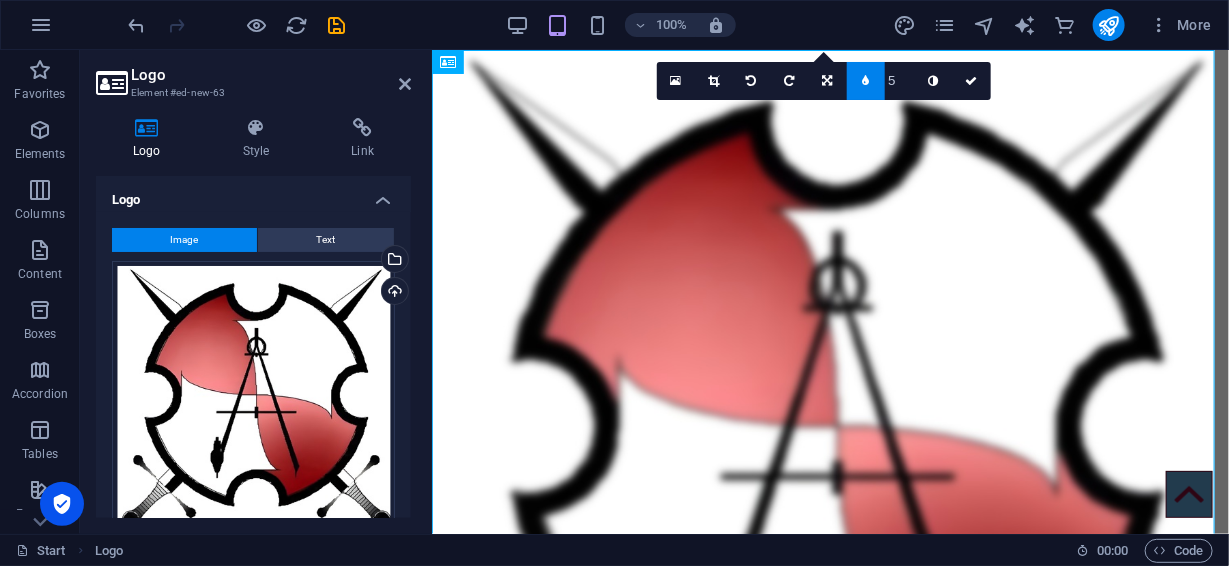 click at bounding box center [865, 81] 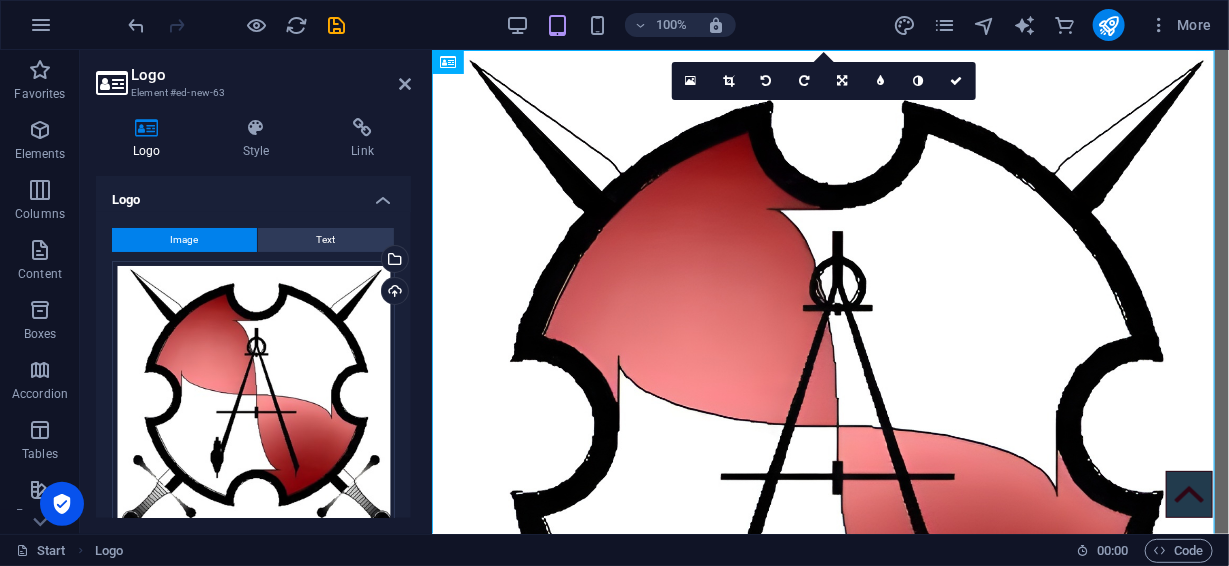 click at bounding box center [881, 81] 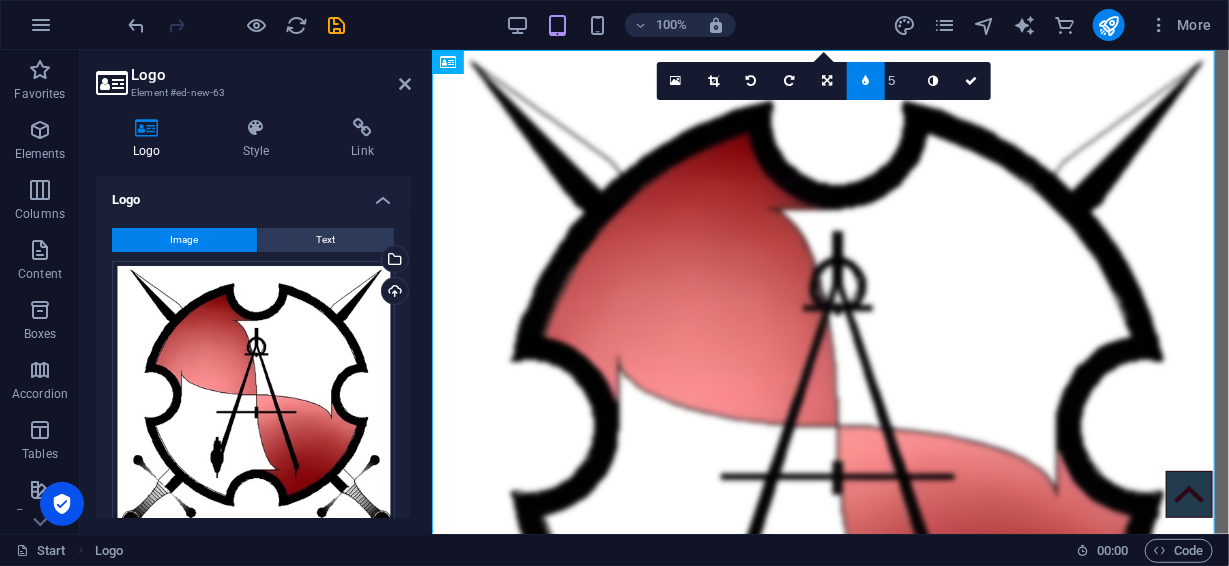 click at bounding box center [865, 81] 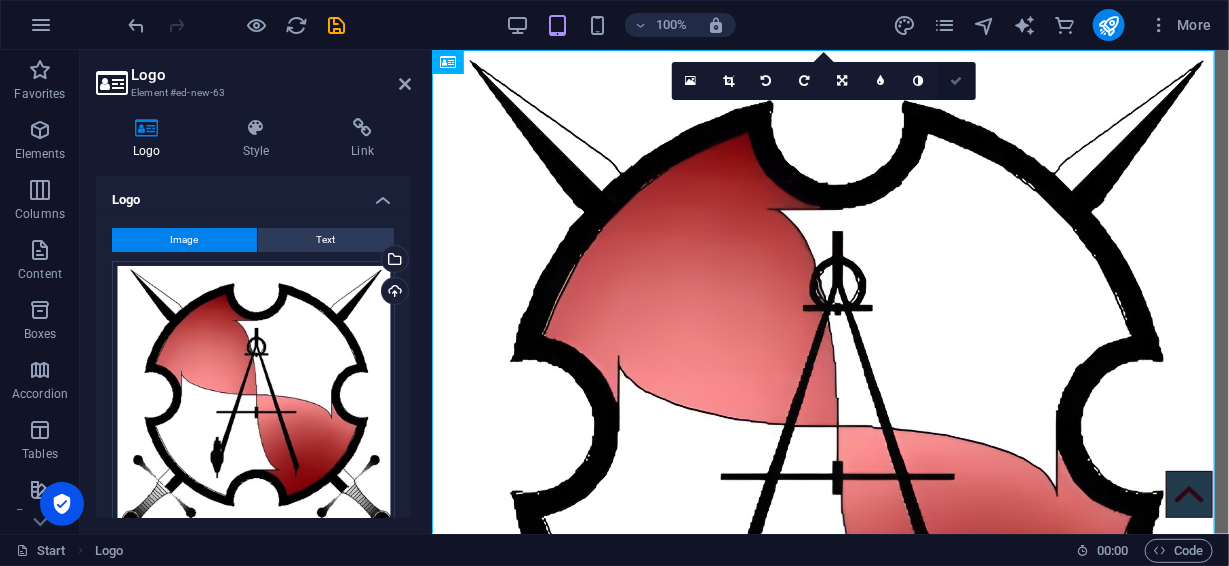 click at bounding box center [956, 81] 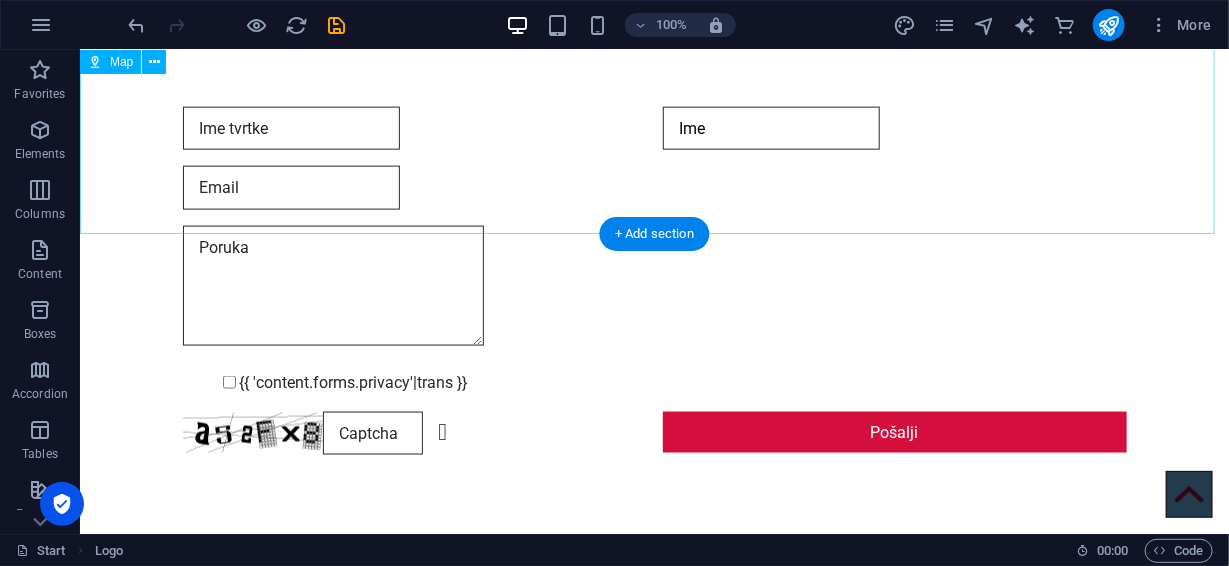 scroll, scrollTop: 6572, scrollLeft: 0, axis: vertical 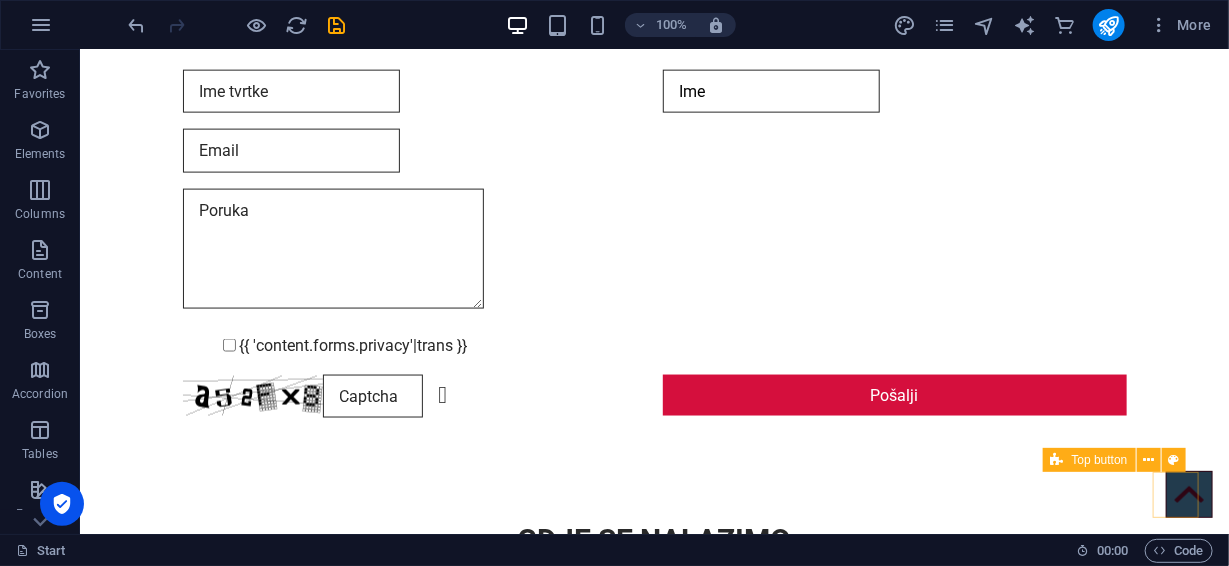 click at bounding box center (1188, 493) 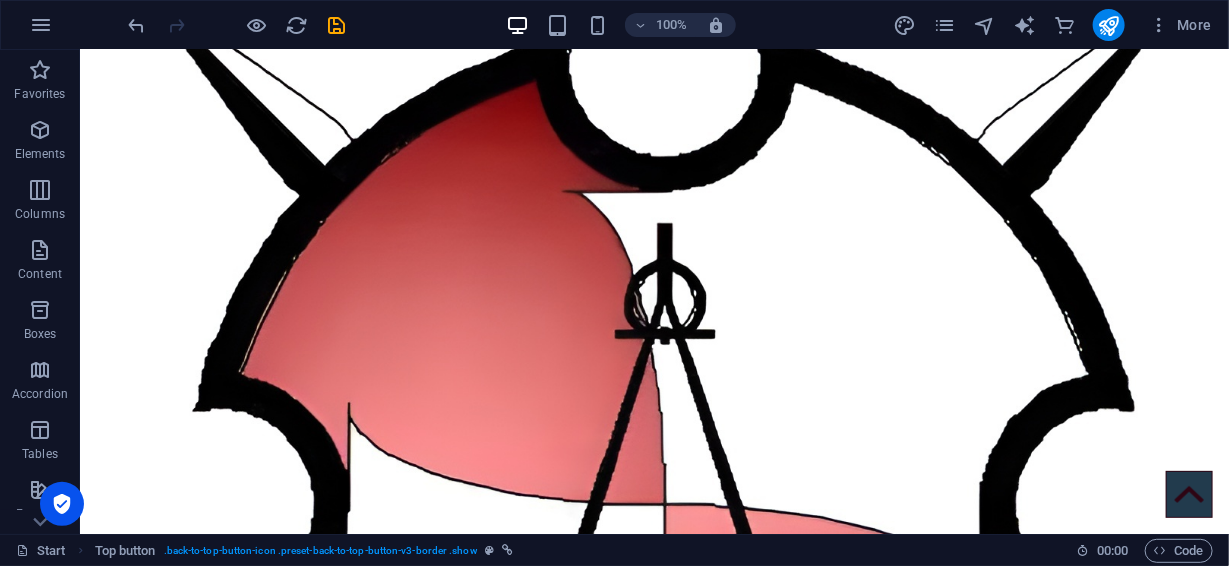 scroll, scrollTop: 0, scrollLeft: 0, axis: both 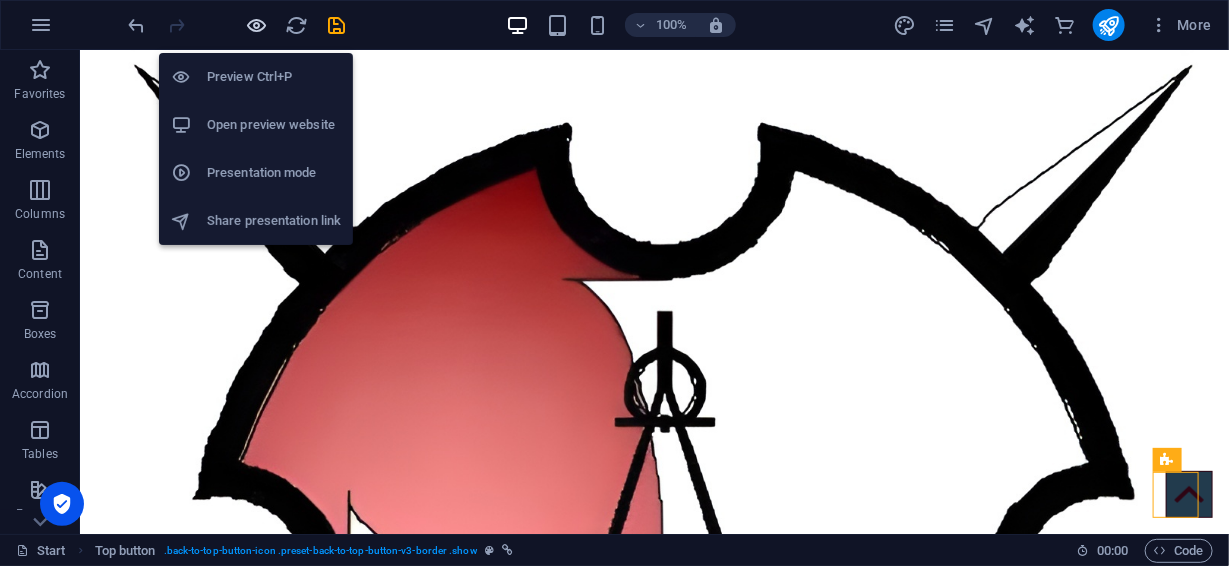 click at bounding box center (257, 25) 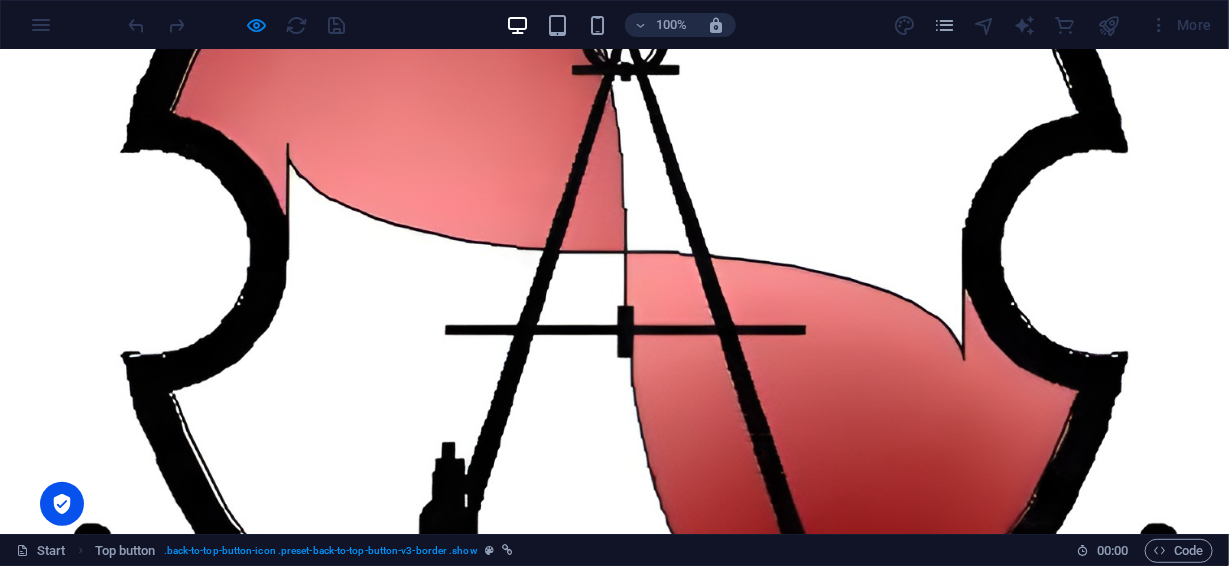 scroll, scrollTop: 0, scrollLeft: 0, axis: both 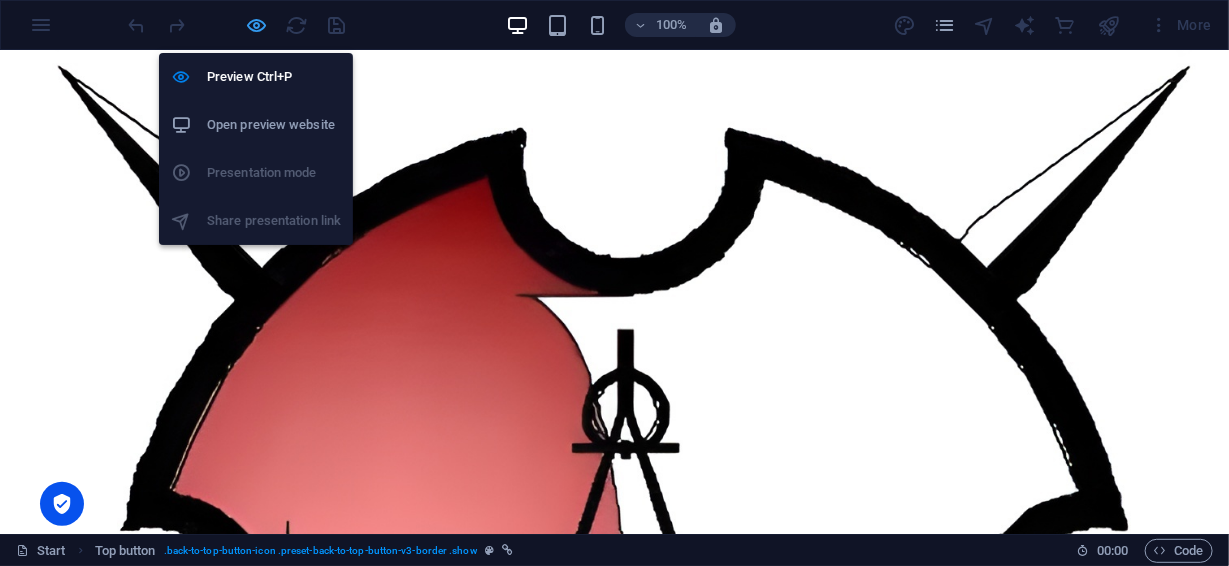 click at bounding box center (257, 25) 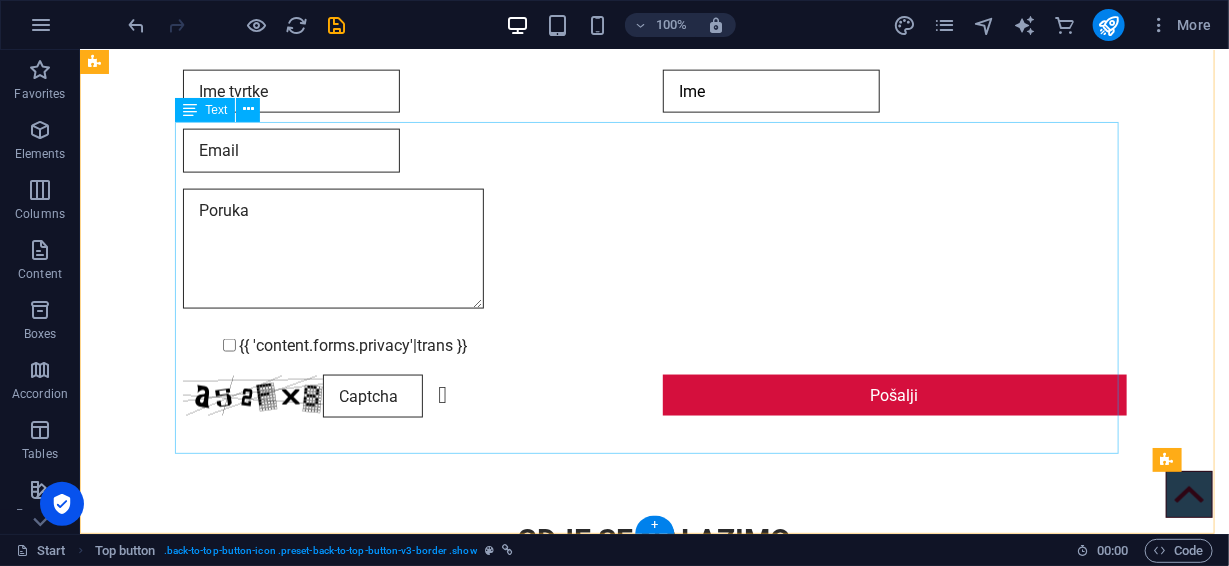 scroll, scrollTop: 0, scrollLeft: 0, axis: both 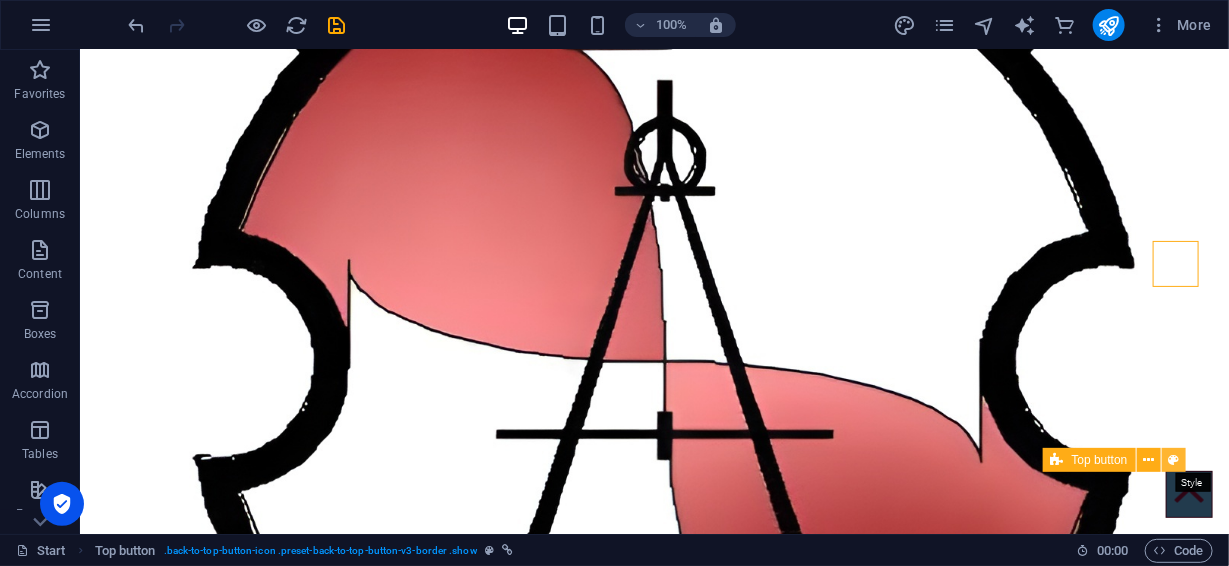 click at bounding box center [1173, 460] 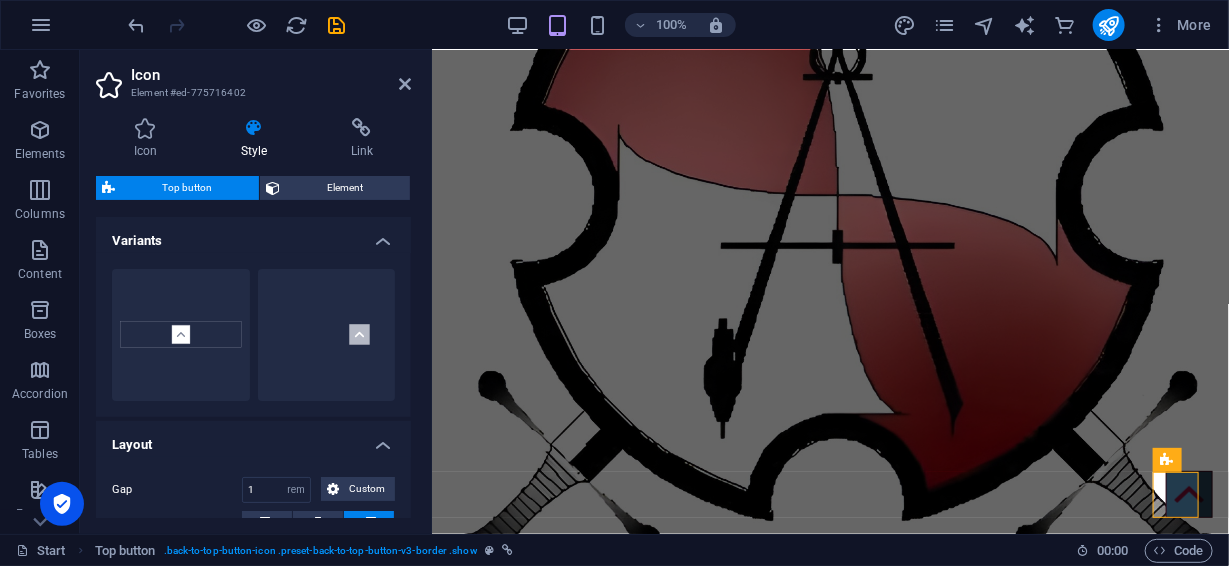 drag, startPoint x: 1211, startPoint y: 138, endPoint x: 1561, endPoint y: 138, distance: 350 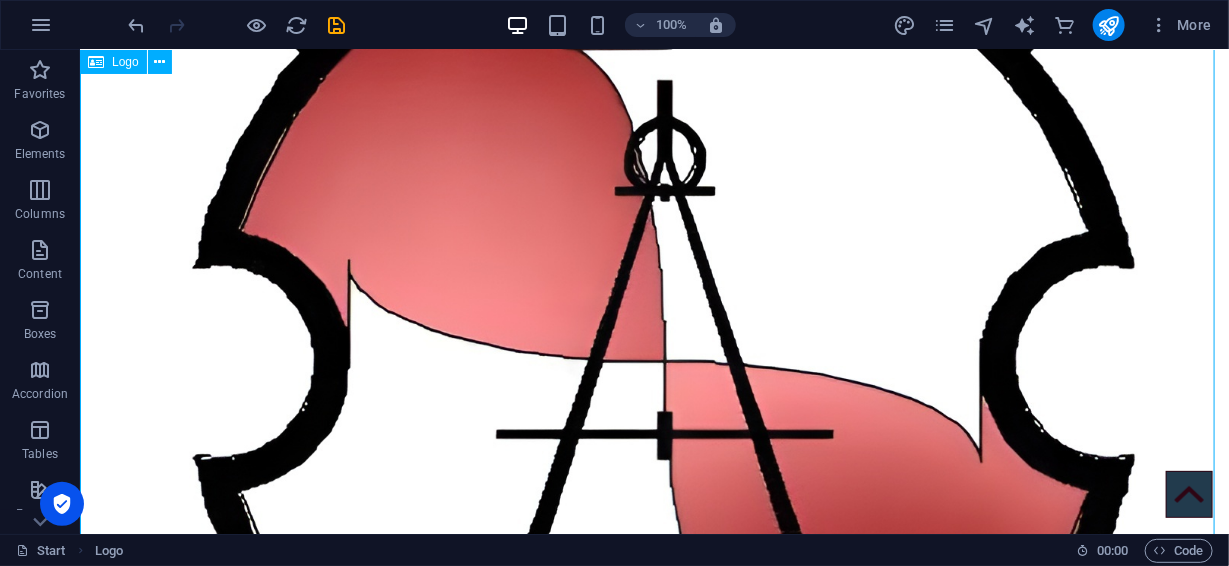 scroll, scrollTop: 0, scrollLeft: 0, axis: both 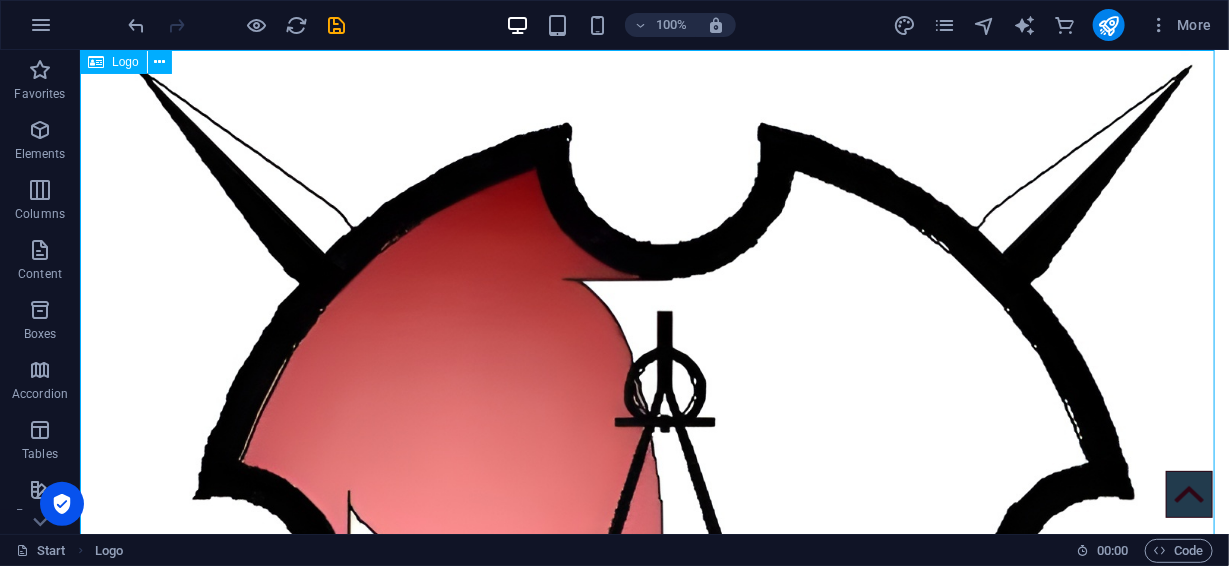 click on "Logo" at bounding box center [125, 62] 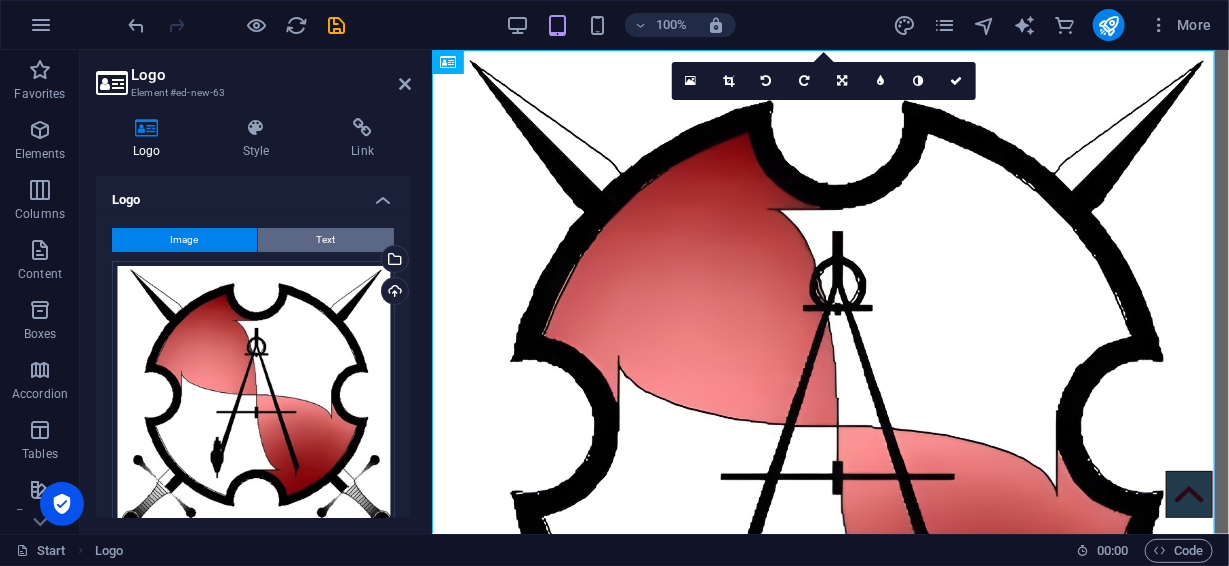 scroll, scrollTop: 469, scrollLeft: 0, axis: vertical 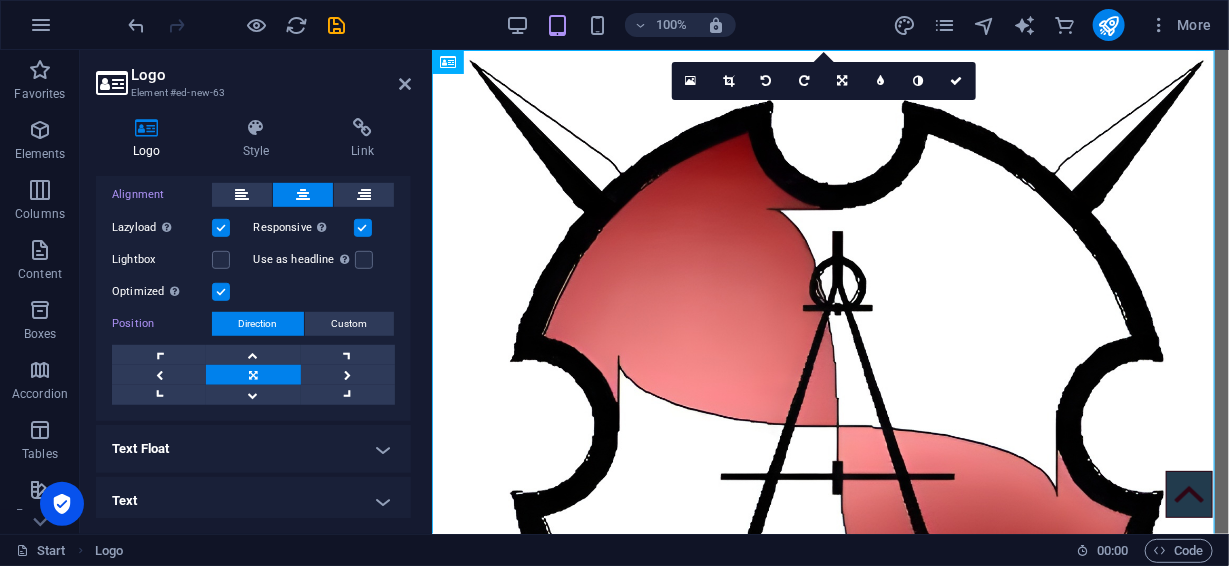 click at bounding box center (147, 128) 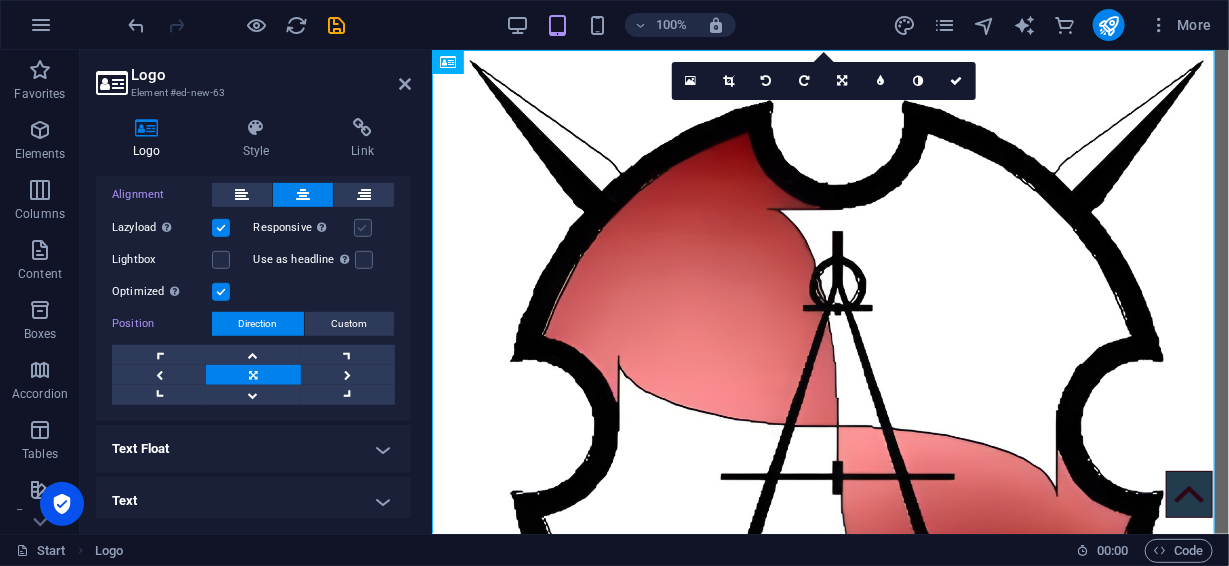 click at bounding box center [363, 228] 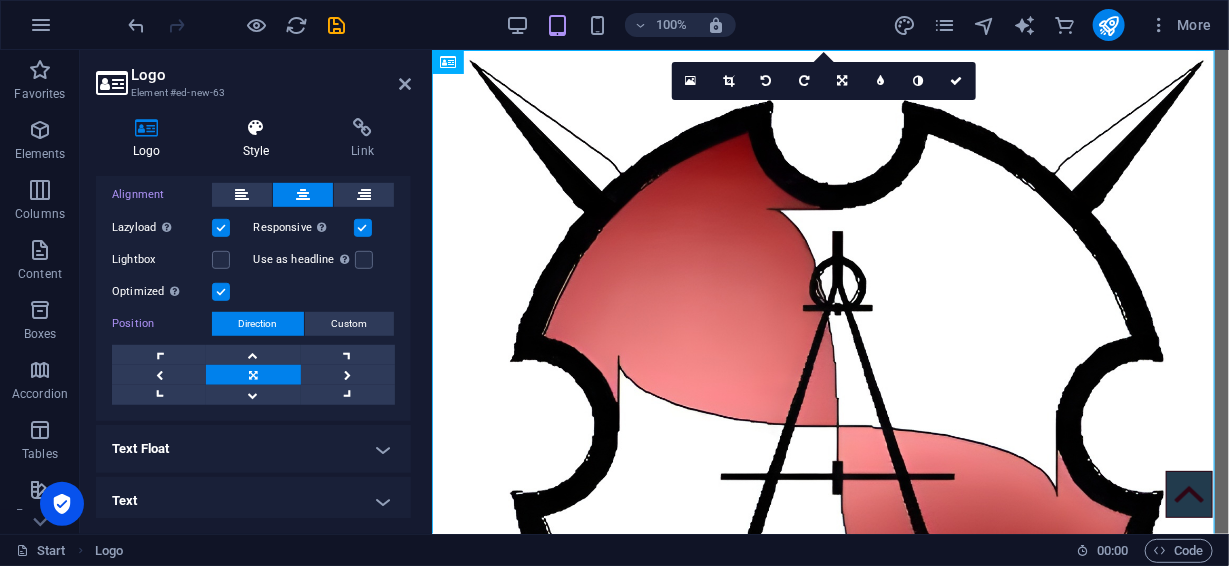 click on "Style" at bounding box center (260, 139) 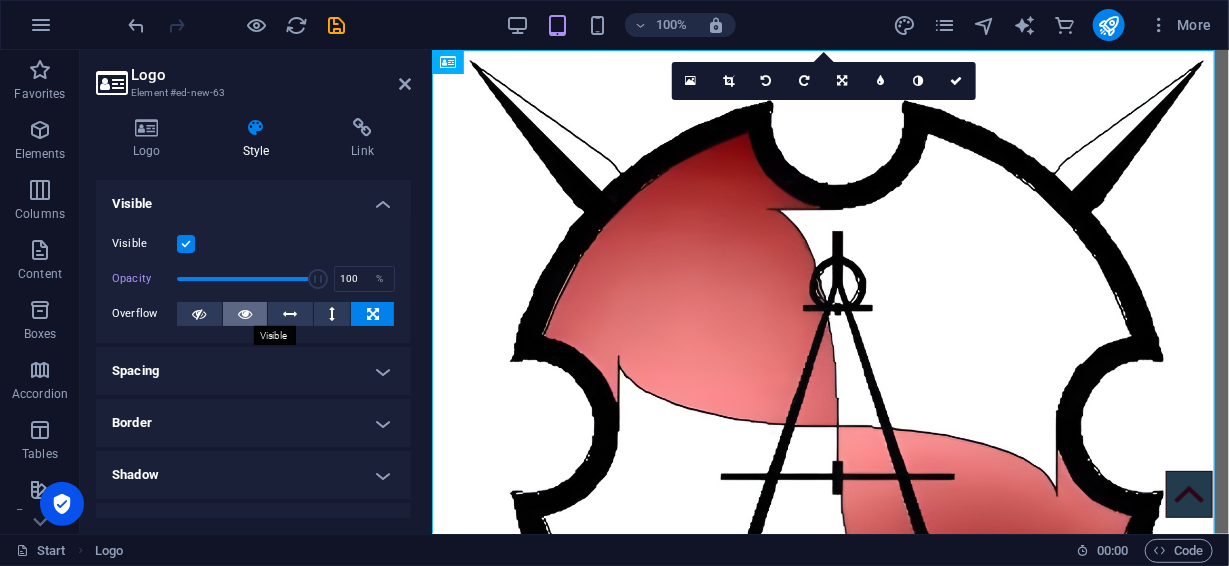 click at bounding box center (245, 314) 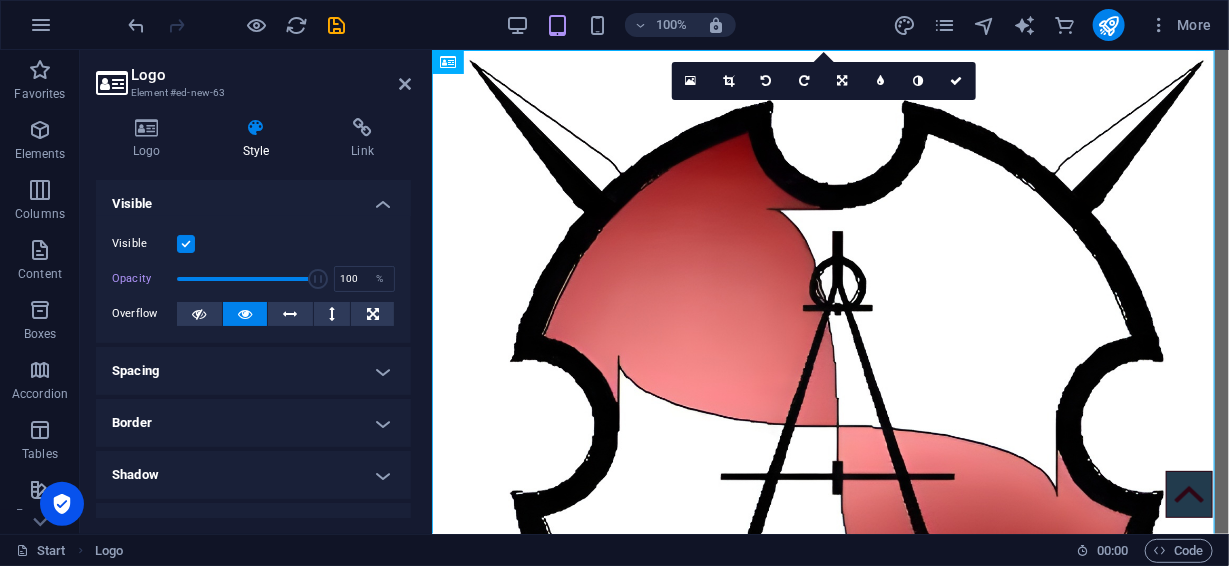 click at bounding box center (245, 314) 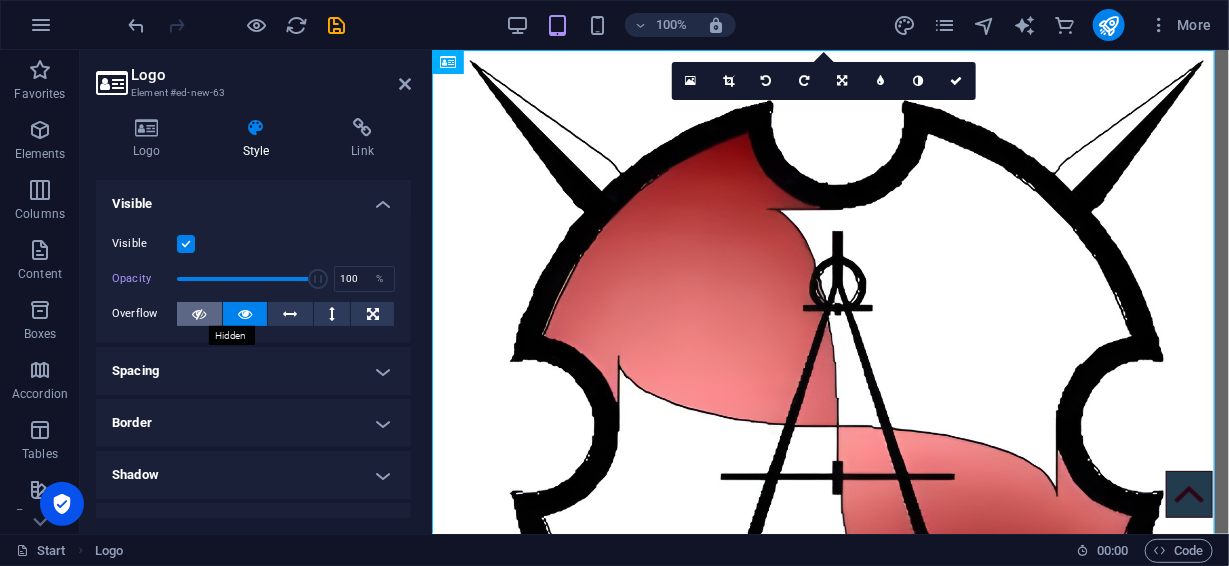 click at bounding box center [199, 314] 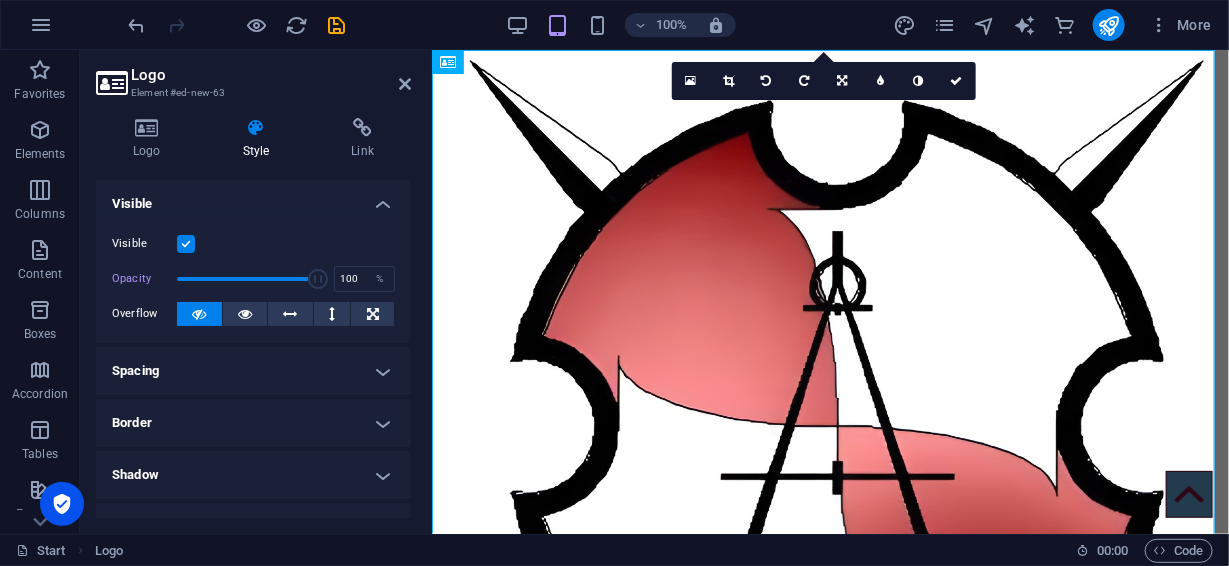 click at bounding box center [199, 314] 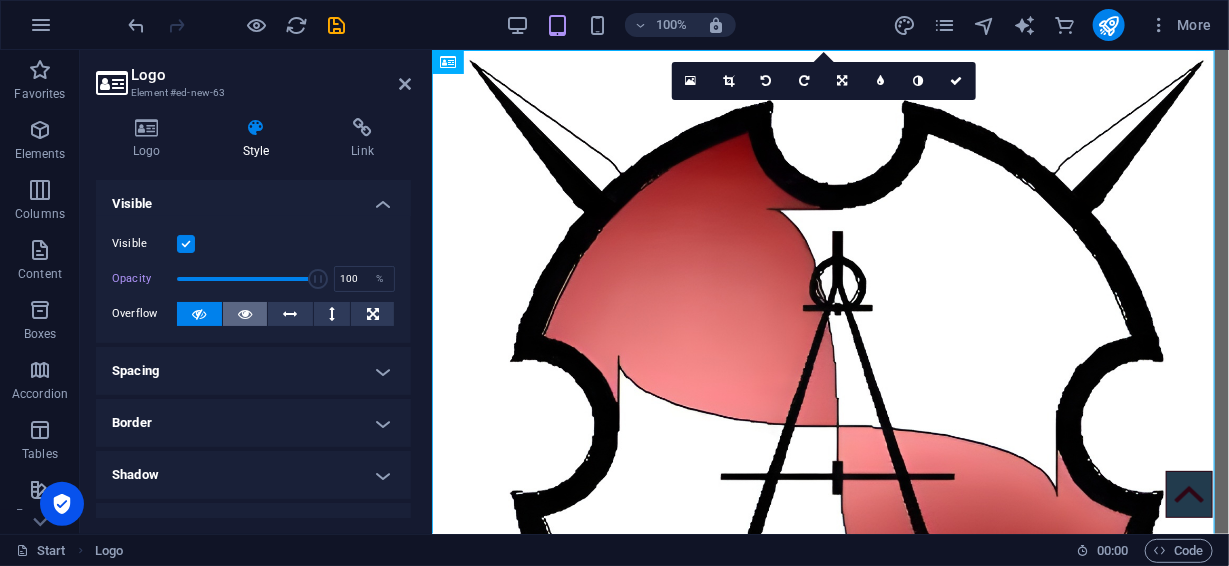 click at bounding box center [245, 314] 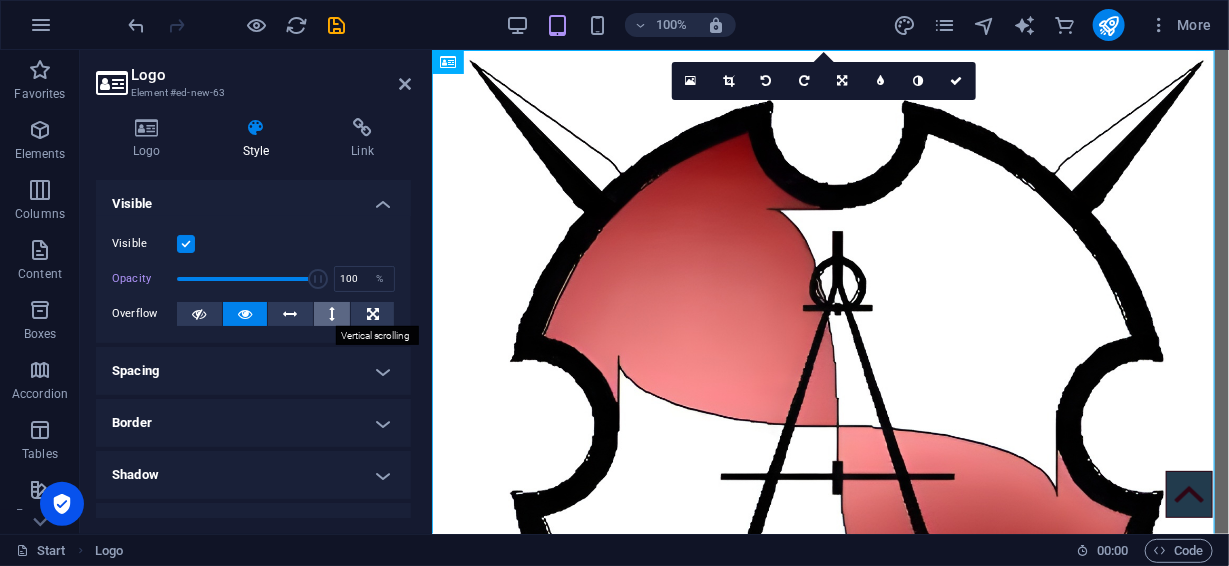 click at bounding box center (332, 314) 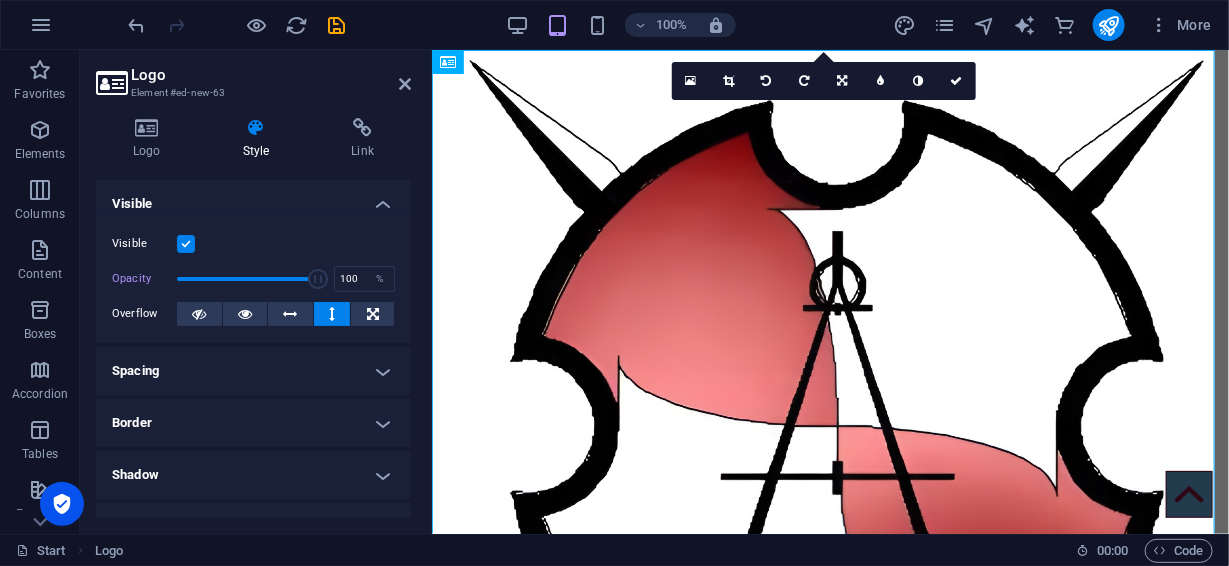 click at bounding box center (332, 314) 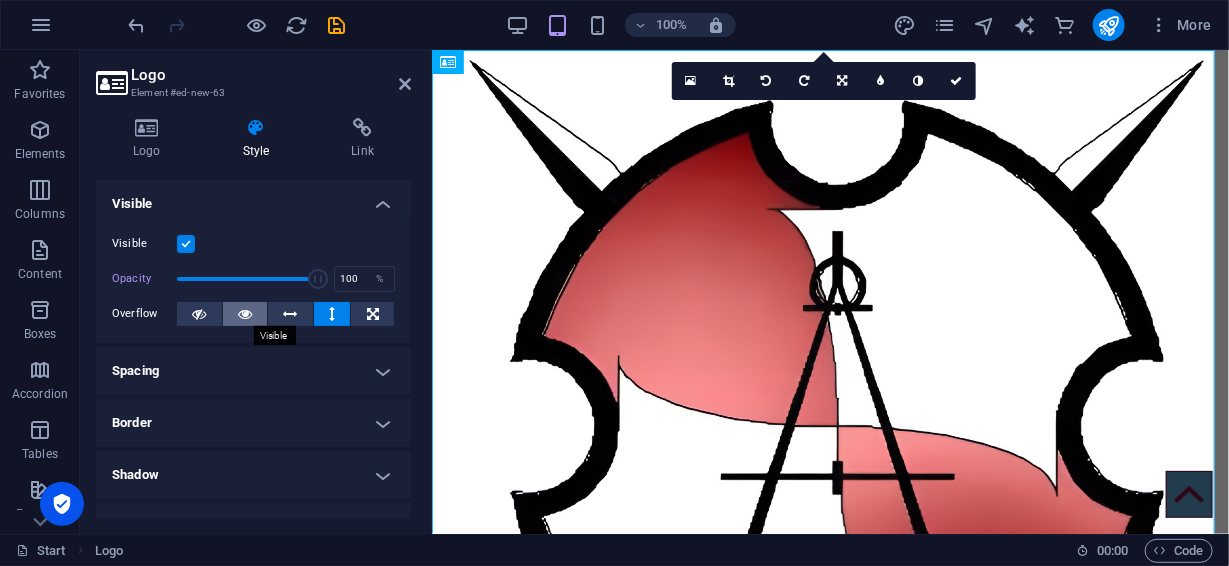 click at bounding box center (245, 314) 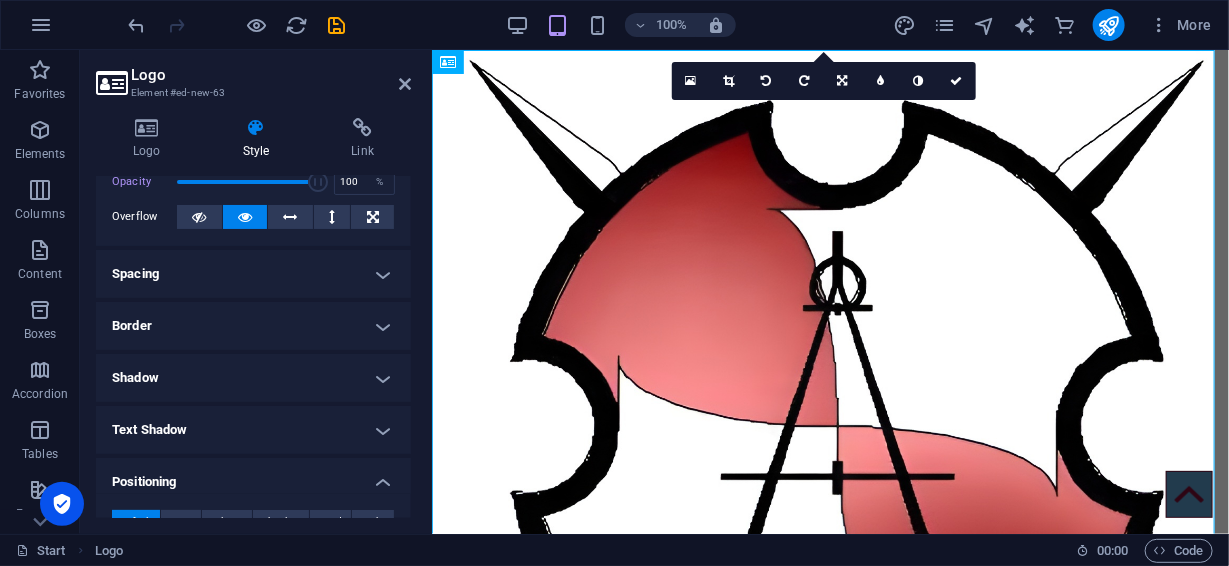 scroll, scrollTop: 117, scrollLeft: 0, axis: vertical 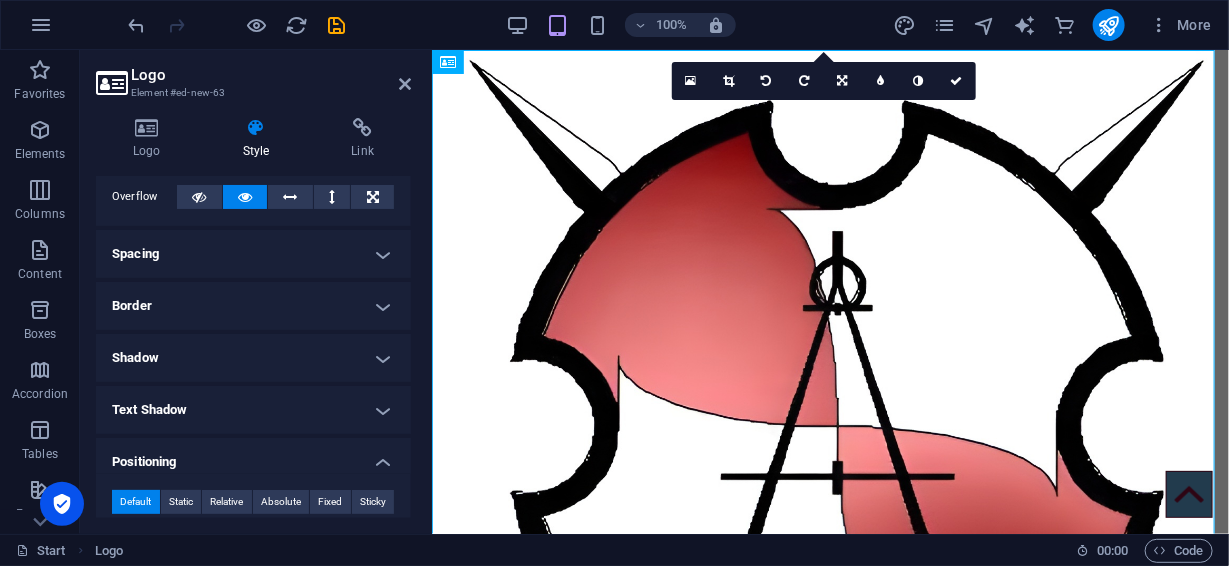 click on "Spacing" at bounding box center (253, 254) 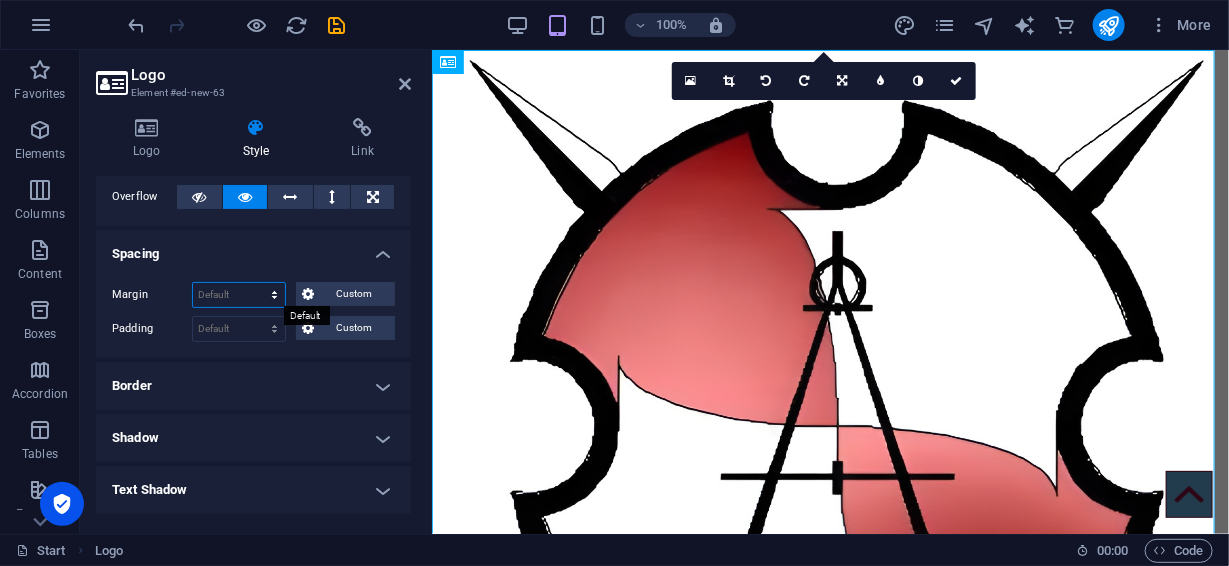 click on "Default auto px % rem vw vh Custom" at bounding box center [239, 295] 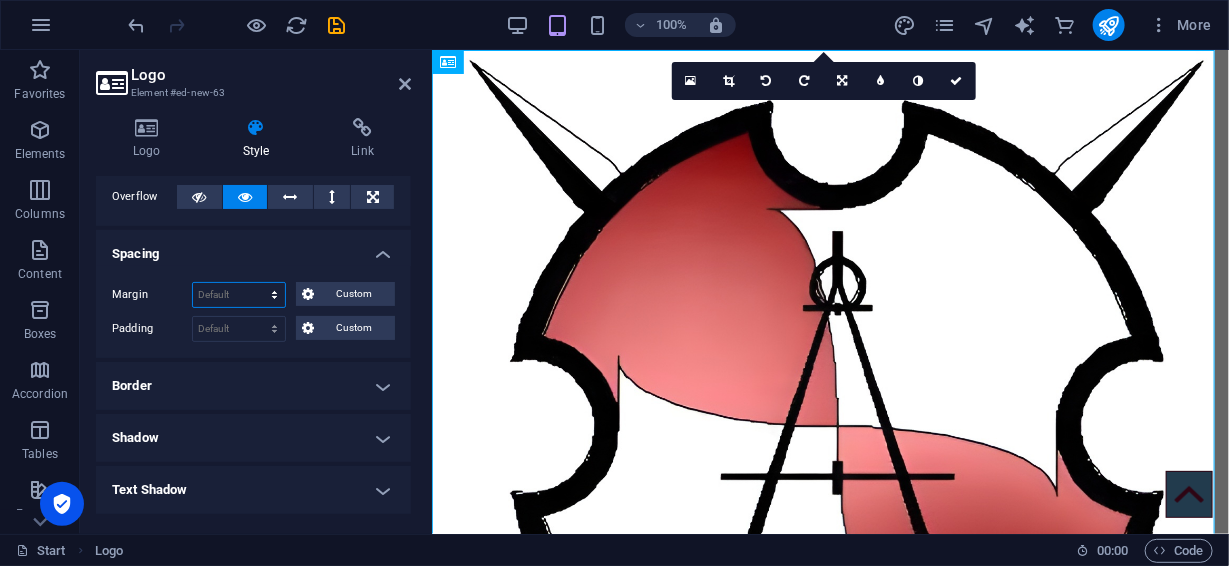 select on "px" 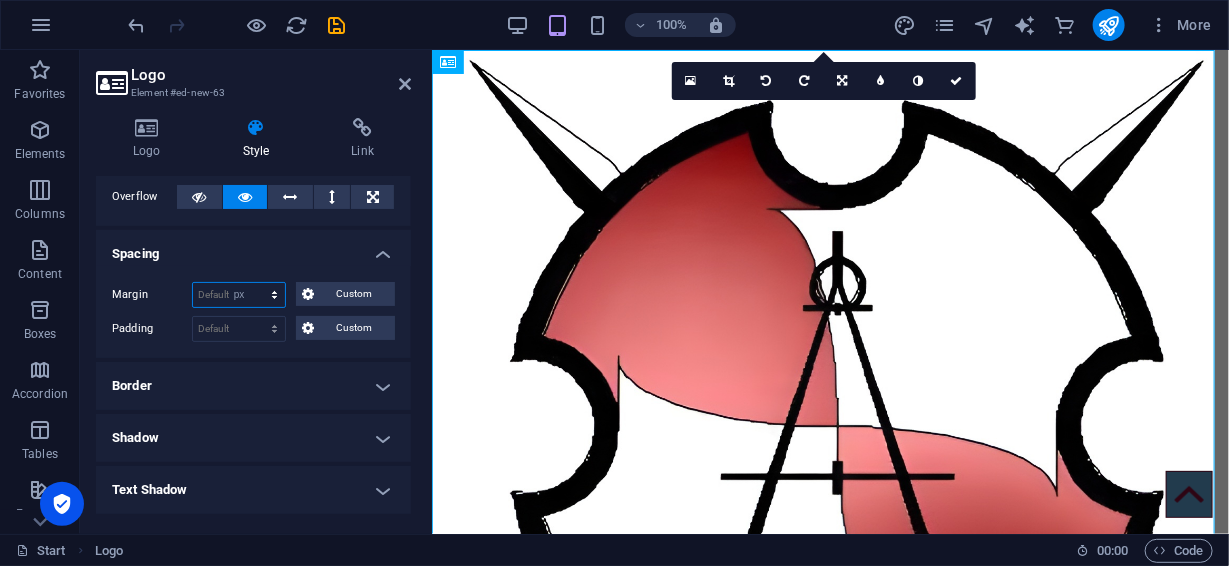 click on "Default auto px % rem vw vh Custom" at bounding box center [239, 295] 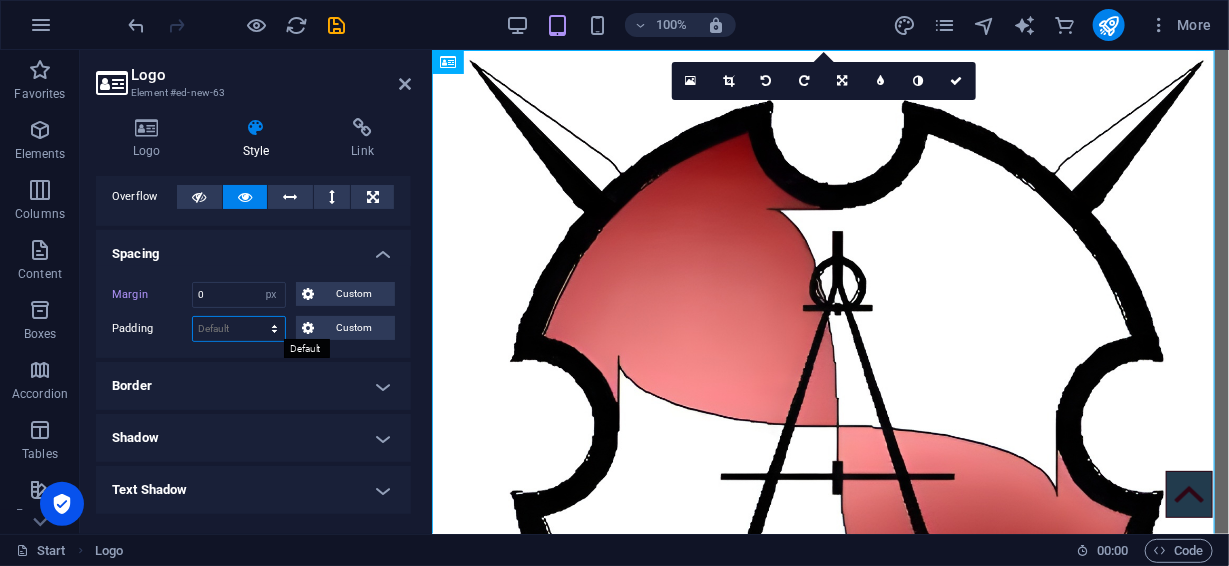 click on "Default px rem % vh vw Custom" at bounding box center [239, 329] 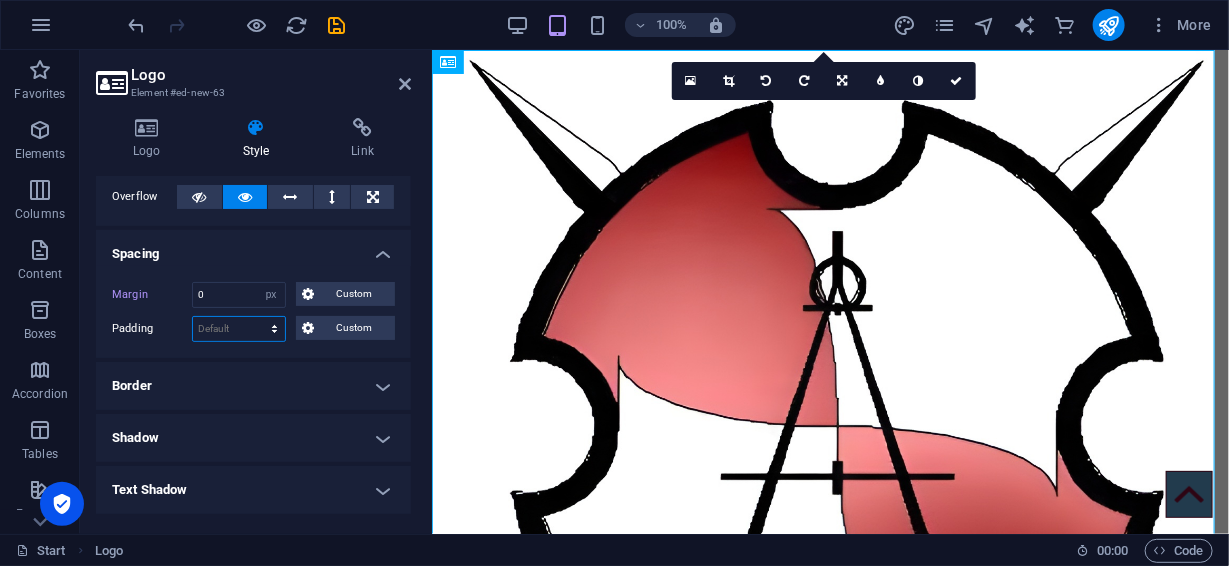 select on "px" 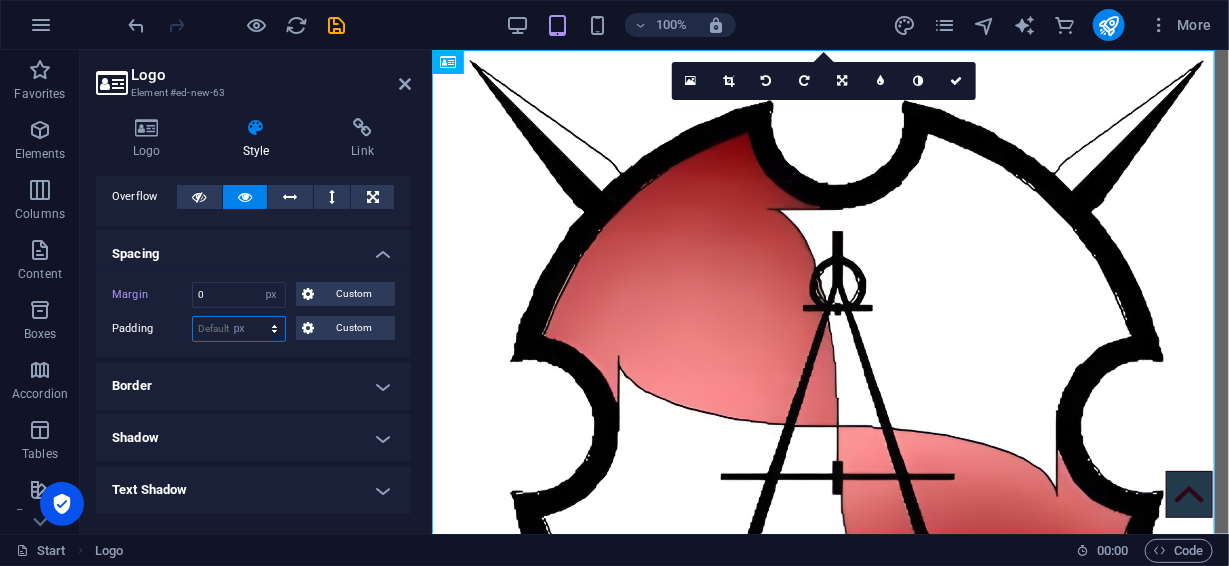 click on "Default px rem % vh vw Custom" at bounding box center [239, 329] 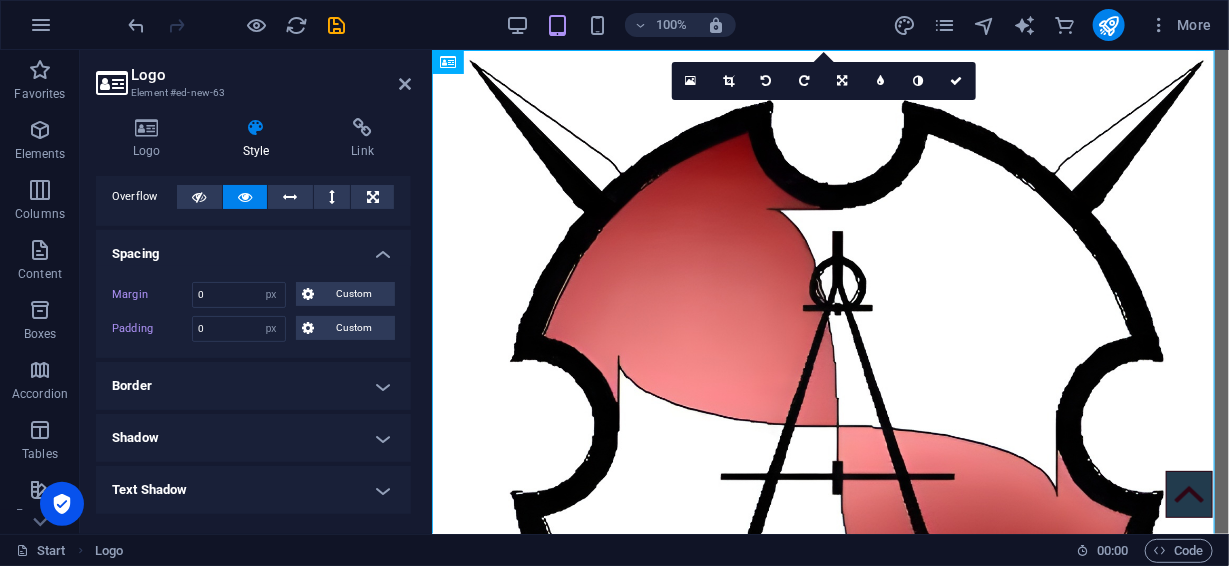 drag, startPoint x: 407, startPoint y: 286, endPoint x: 401, endPoint y: 327, distance: 41.4367 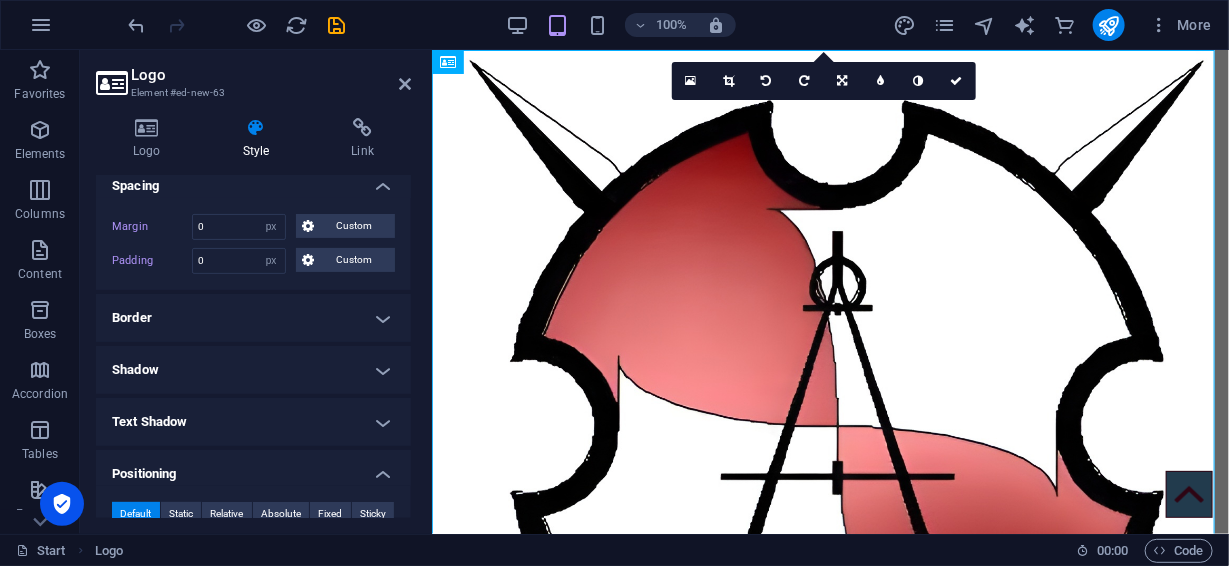 scroll, scrollTop: 190, scrollLeft: 0, axis: vertical 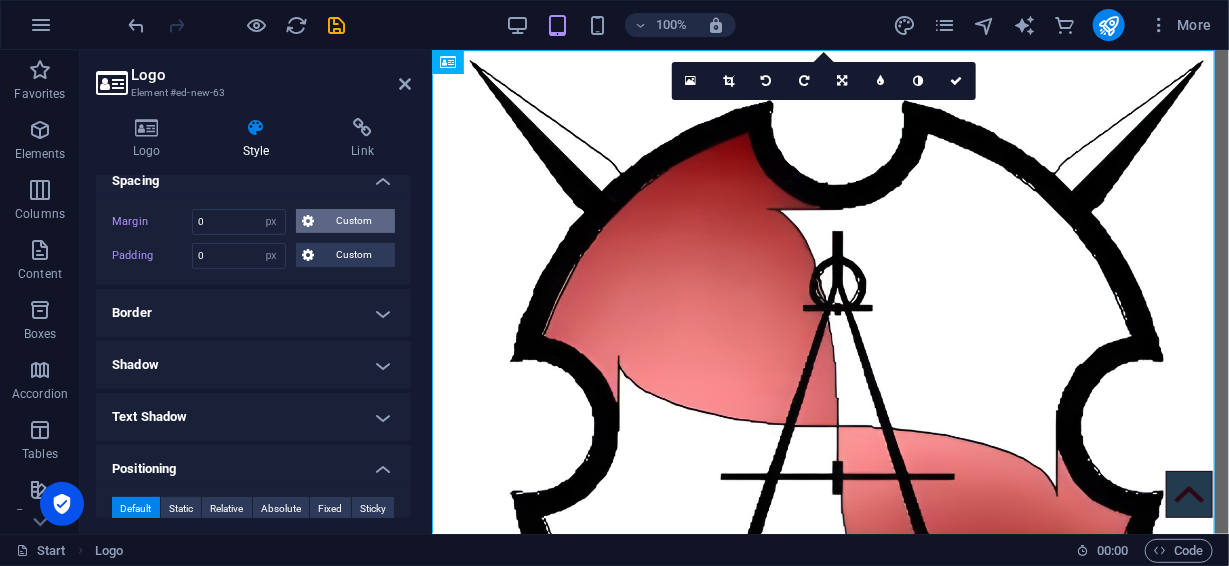click on "Custom" at bounding box center (345, 221) 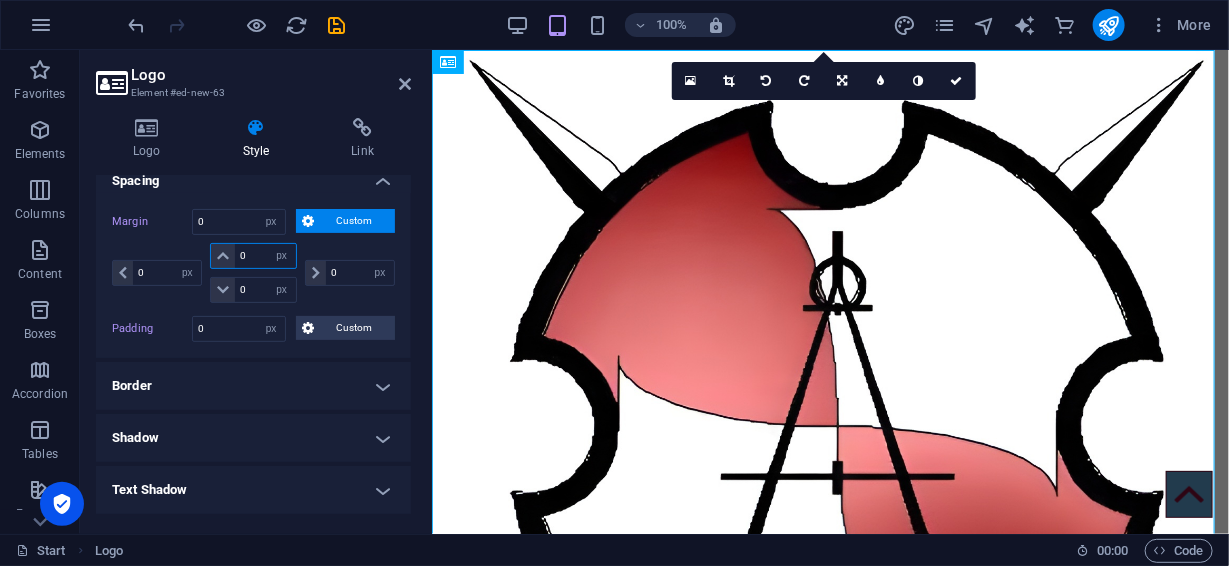 click on "0" at bounding box center (265, 256) 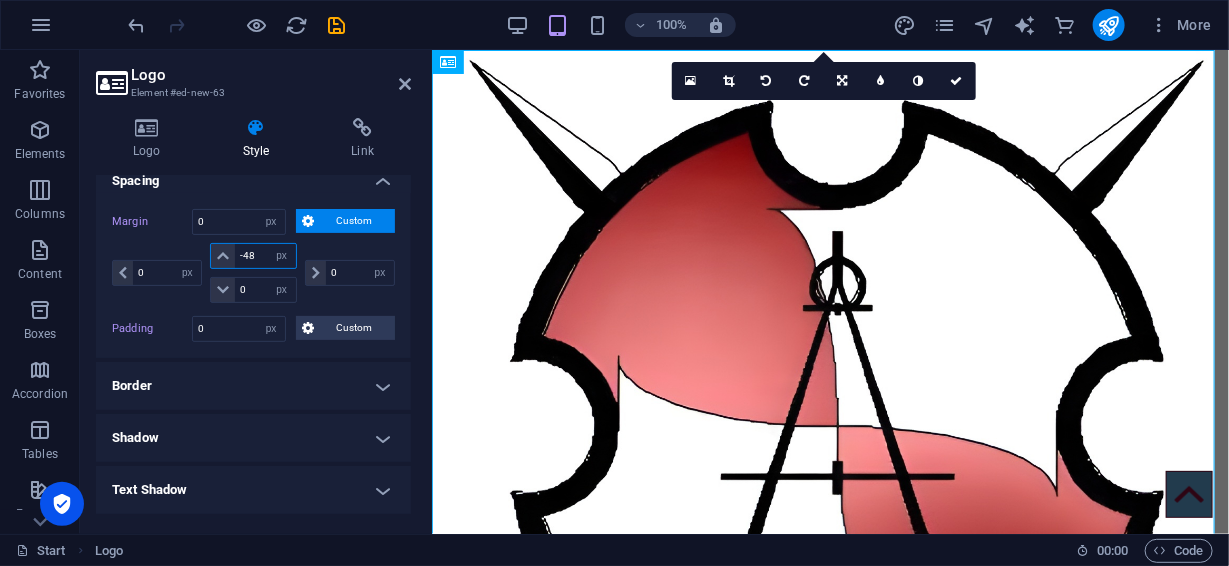 type on "-49" 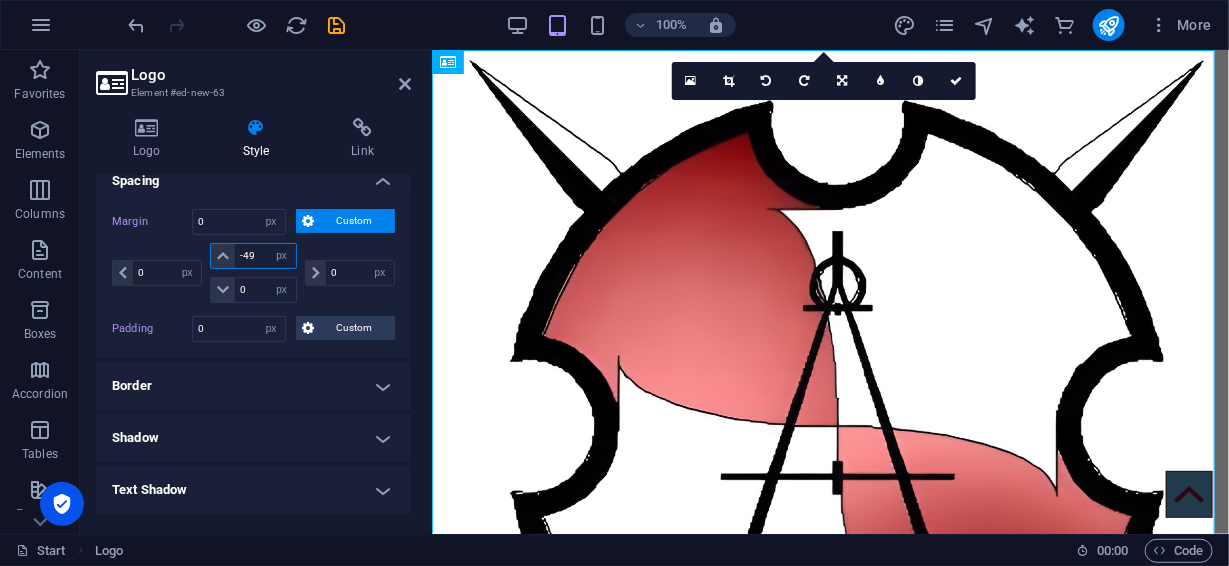 type 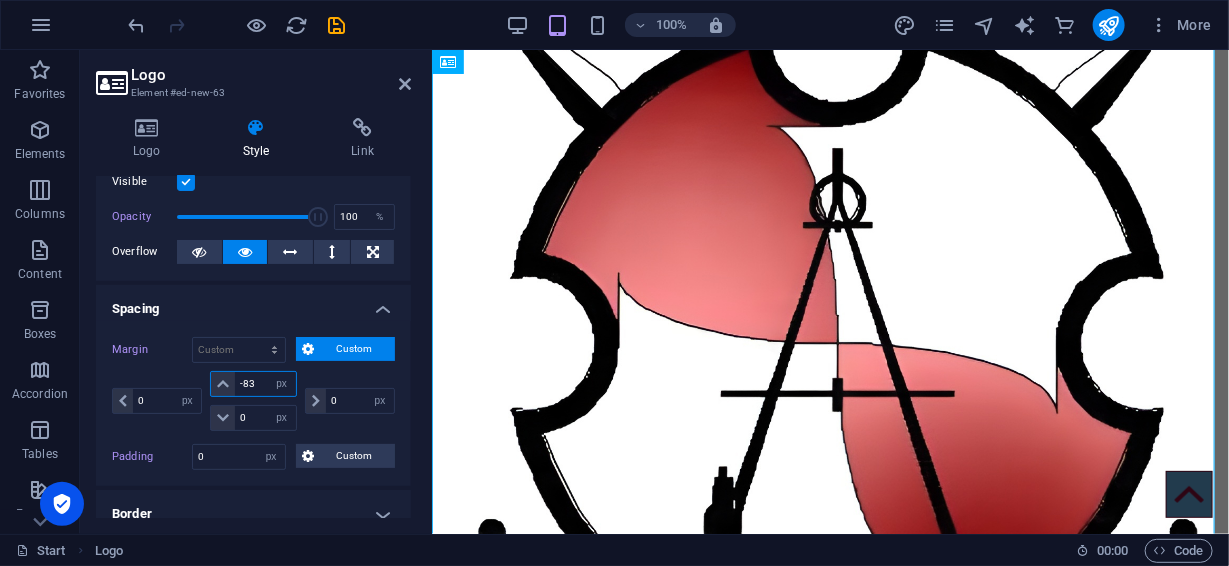 scroll, scrollTop: 0, scrollLeft: 0, axis: both 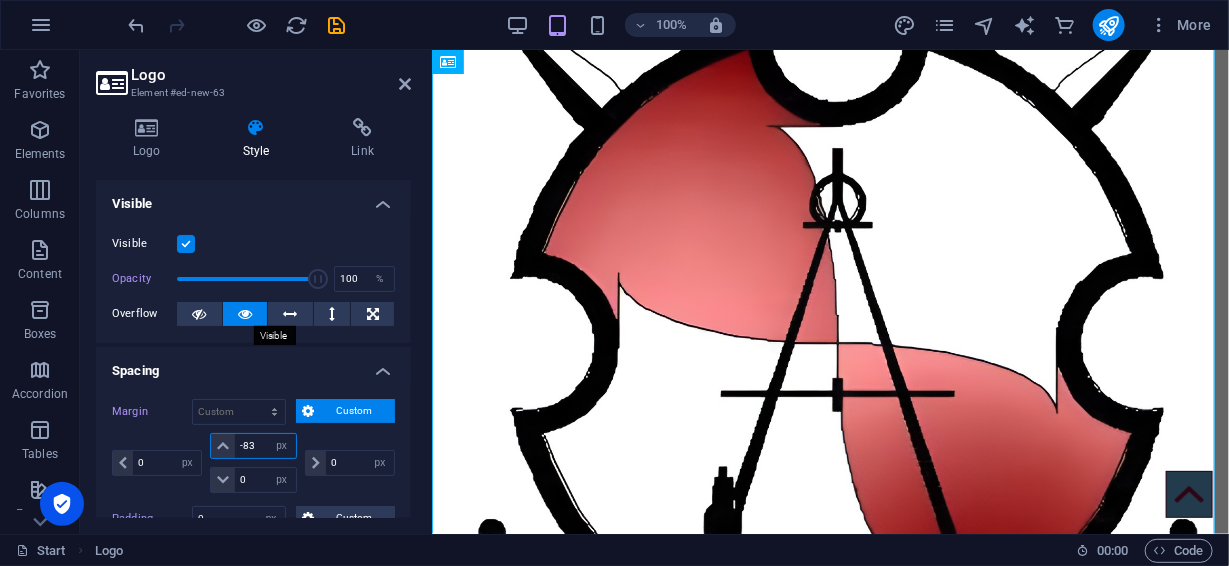 type on "-8" 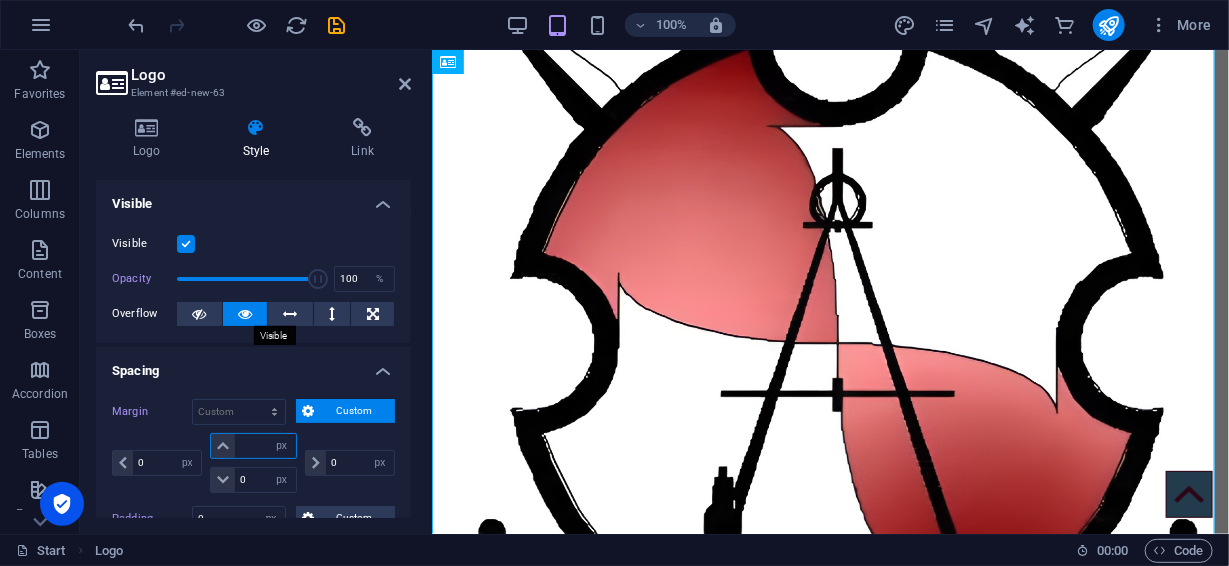 type 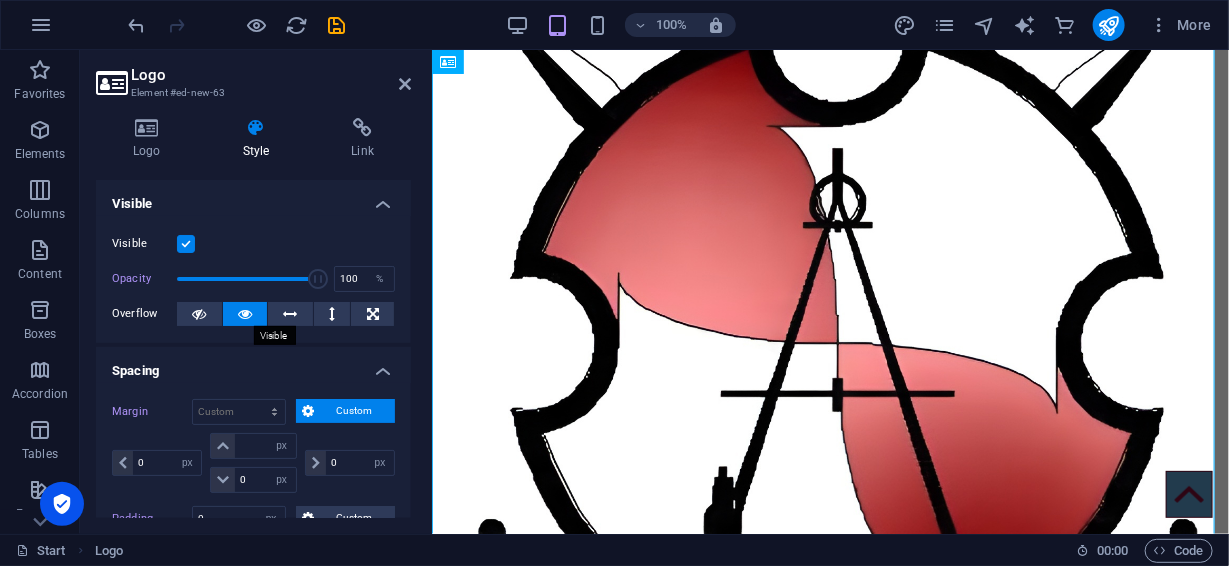 type on "0" 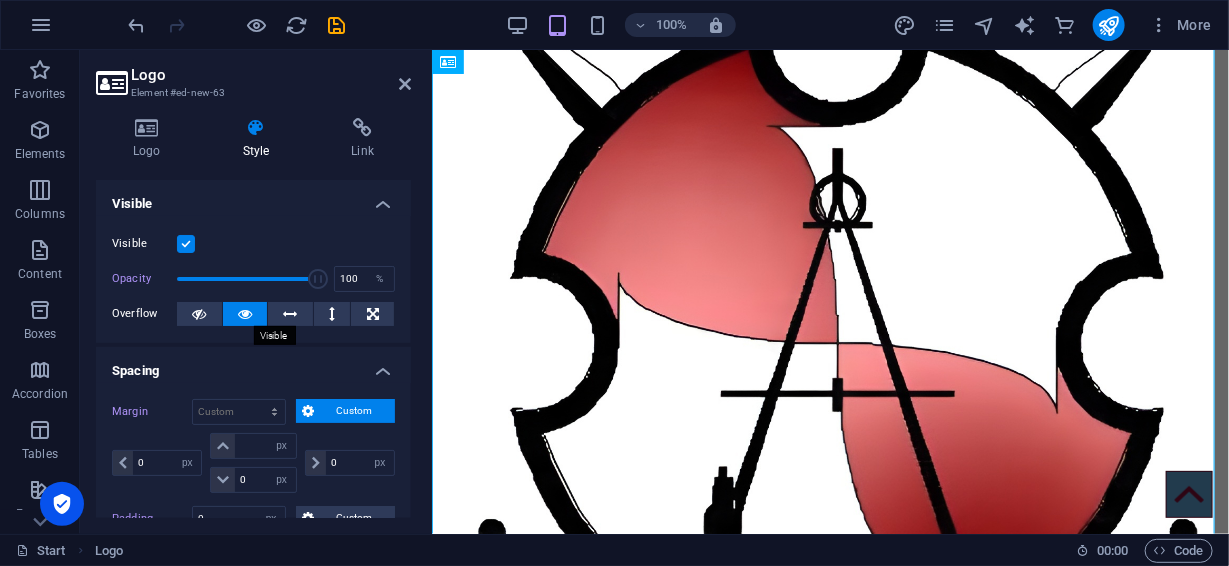 select on "px" 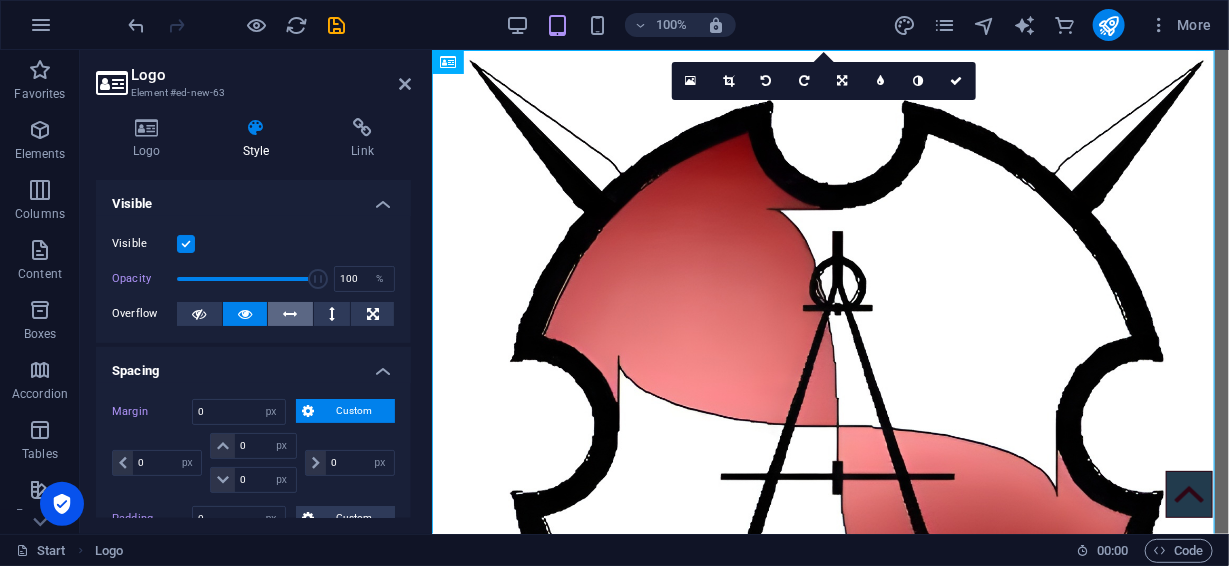 scroll, scrollTop: 511, scrollLeft: 0, axis: vertical 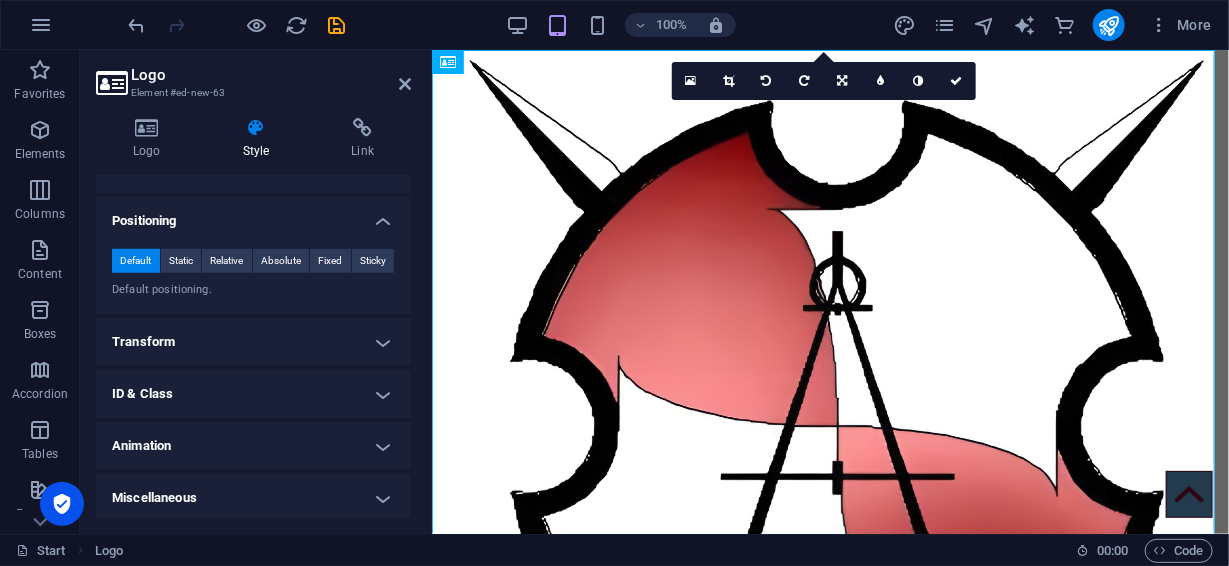 click on "Transform" at bounding box center [253, 342] 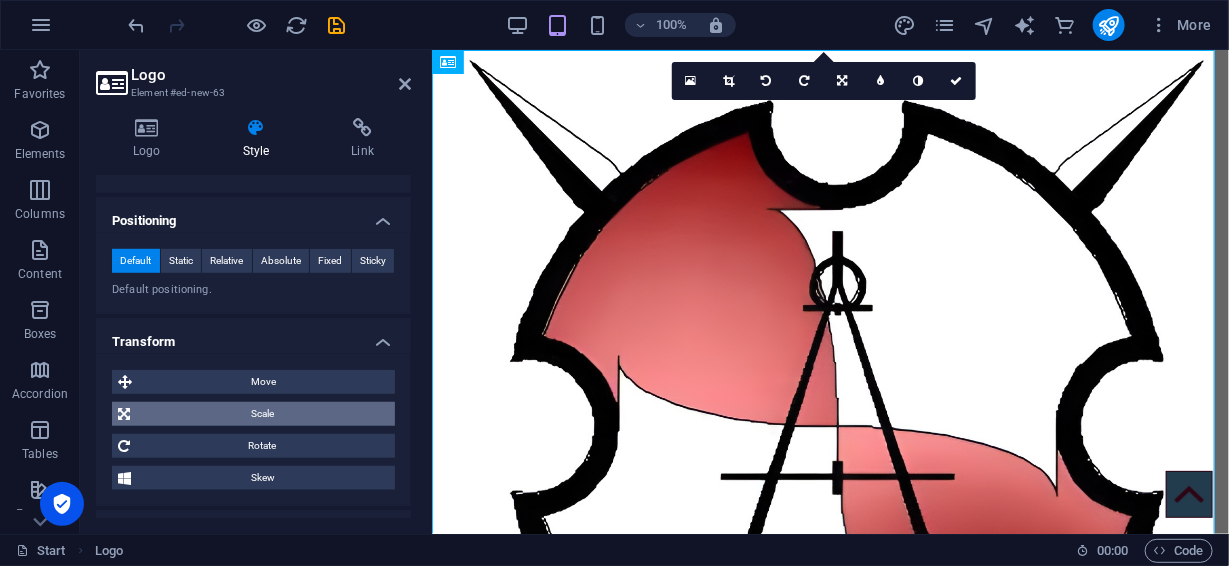 click on "Scale" at bounding box center (262, 414) 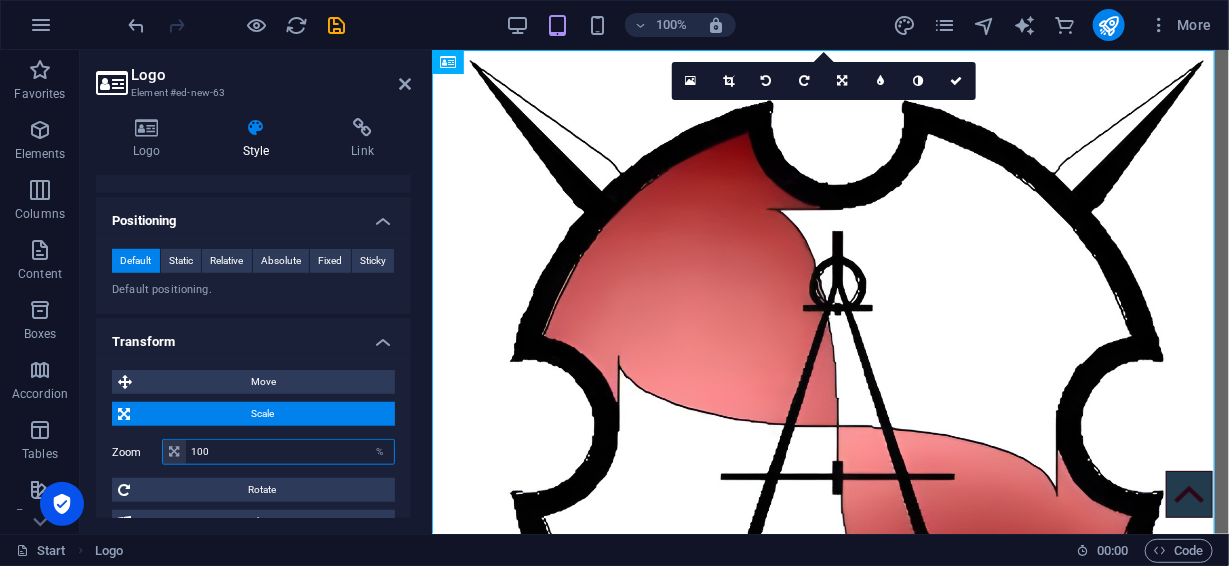 click on "100" at bounding box center [290, 452] 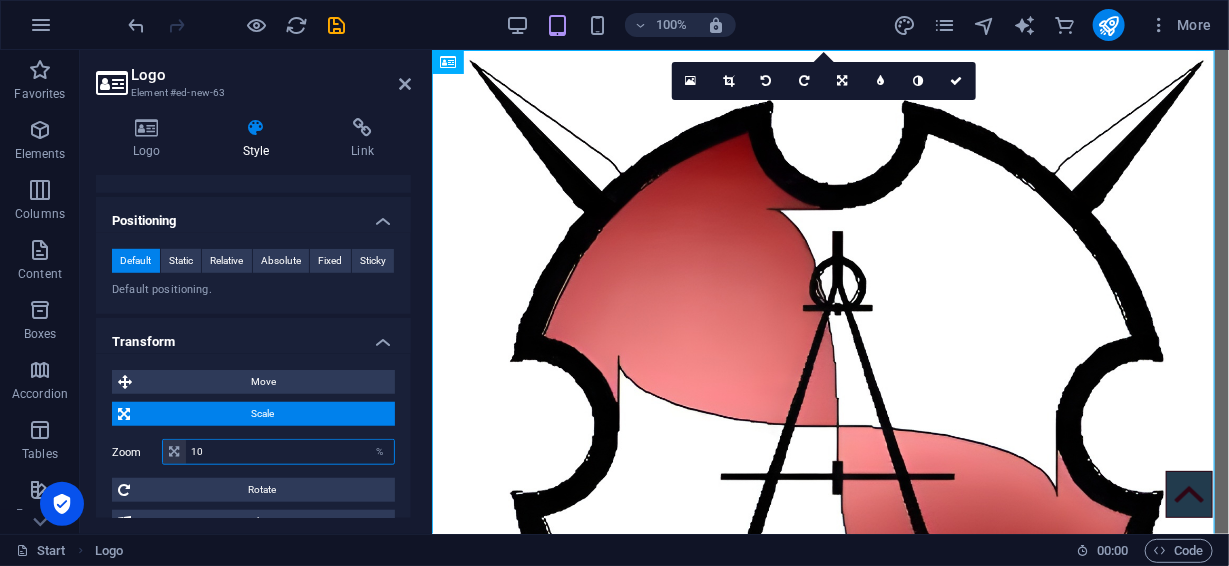 type on "1" 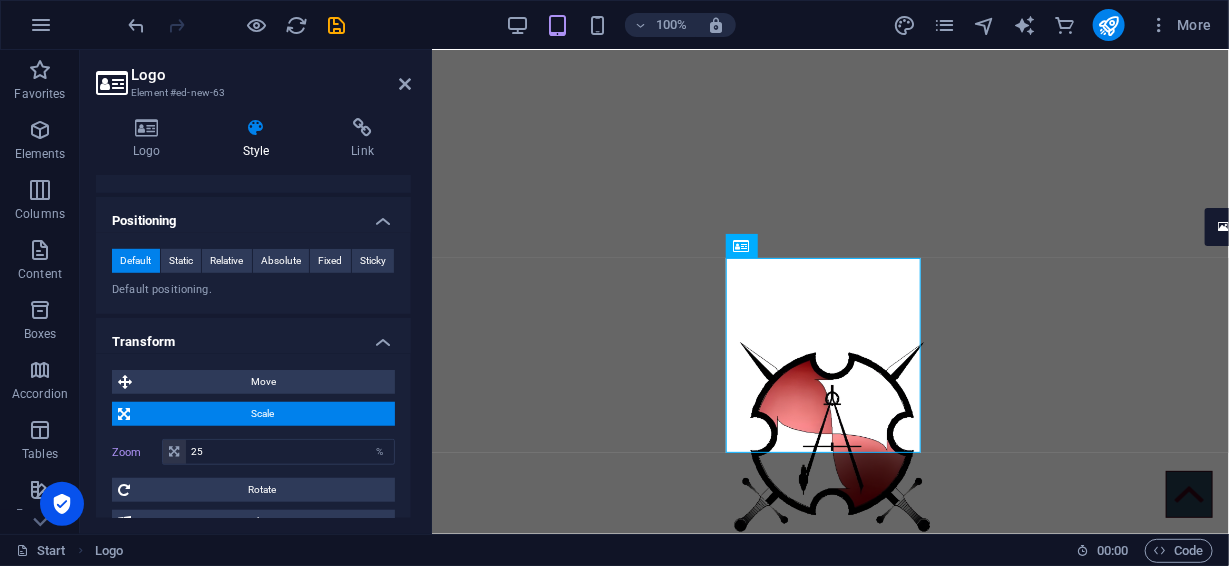 scroll, scrollTop: 0, scrollLeft: 0, axis: both 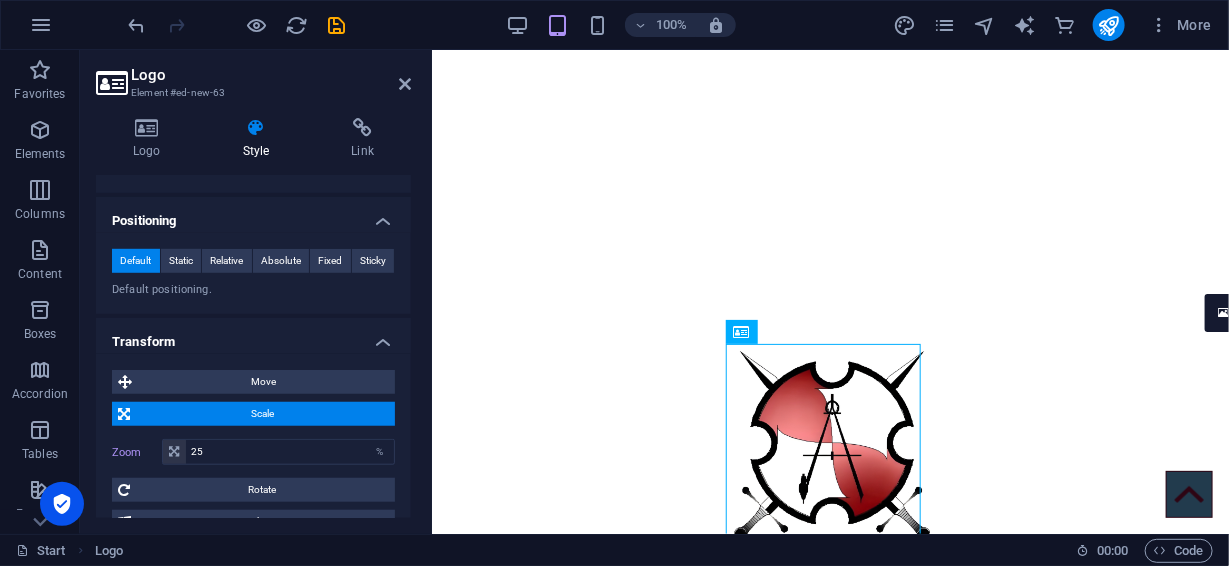 drag, startPoint x: 840, startPoint y: 397, endPoint x: 824, endPoint y: 149, distance: 248.5156 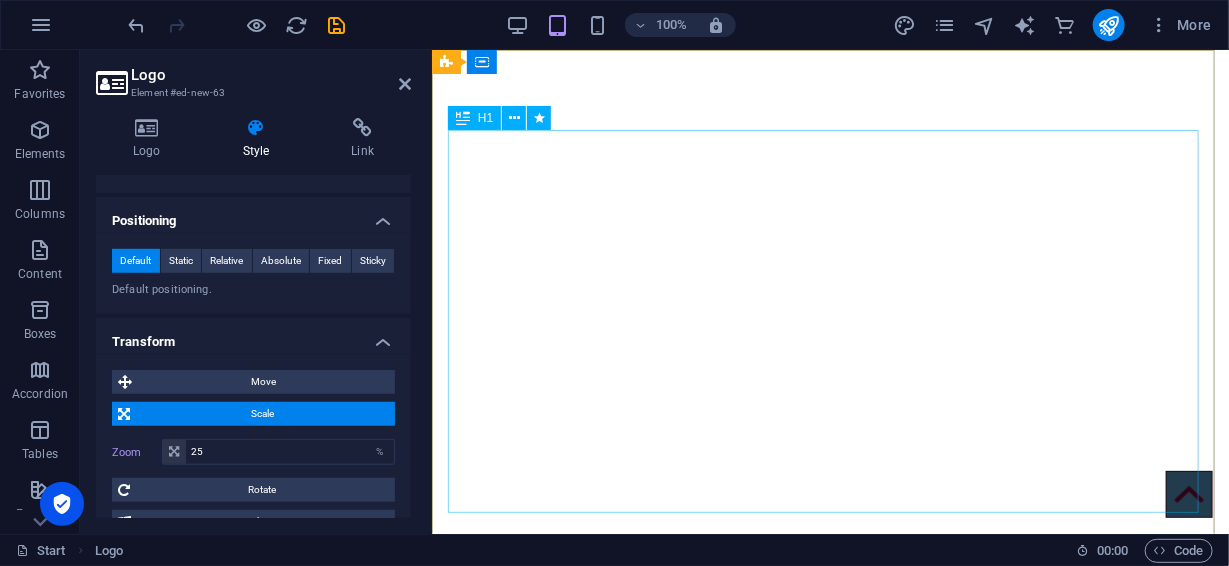 scroll, scrollTop: 6176, scrollLeft: 0, axis: vertical 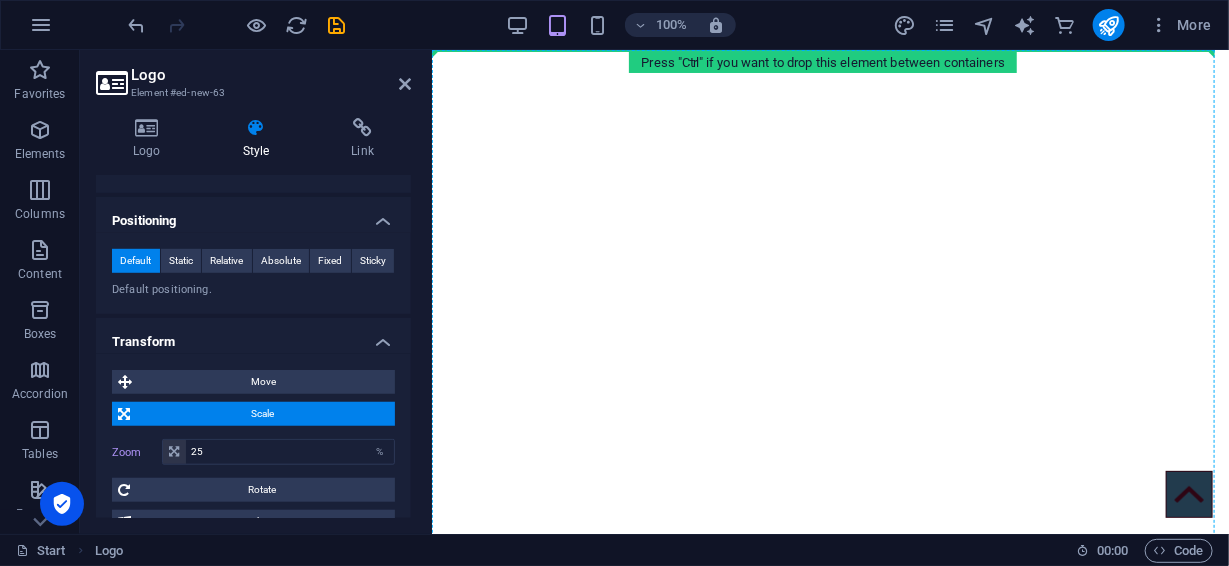 drag, startPoint x: 834, startPoint y: 157, endPoint x: 813, endPoint y: 77, distance: 82.710335 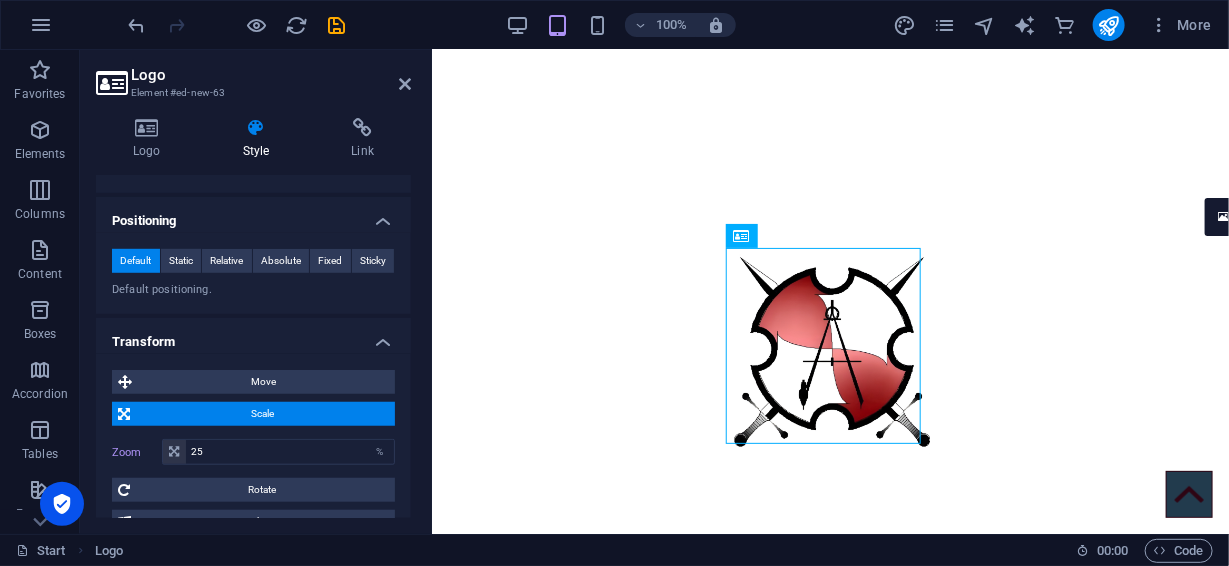 scroll, scrollTop: 95, scrollLeft: 0, axis: vertical 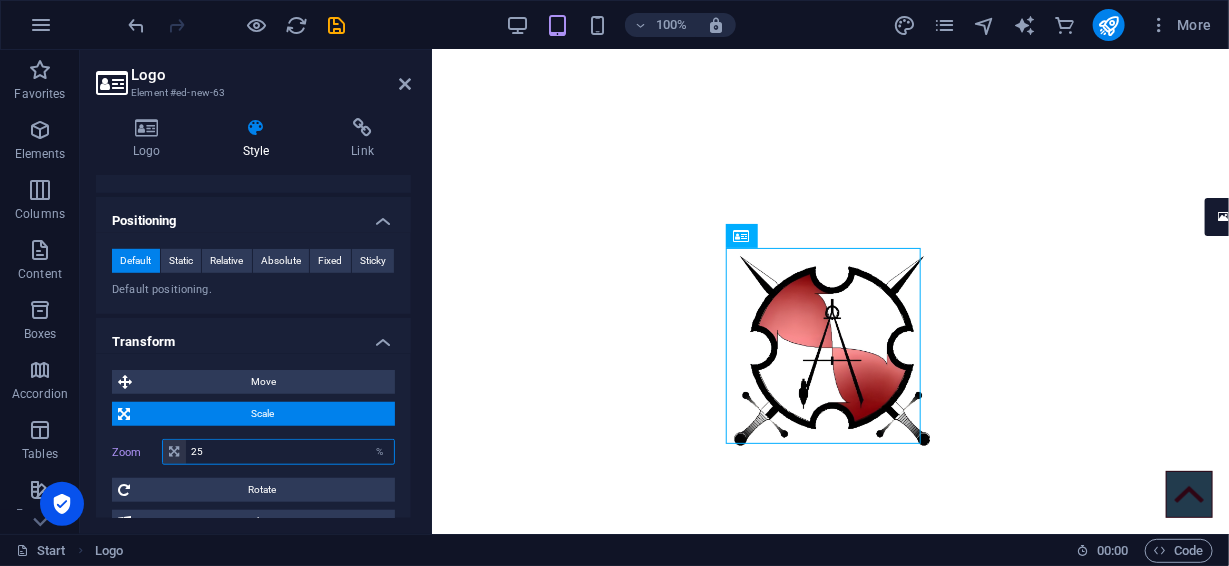 click on "25" at bounding box center [290, 452] 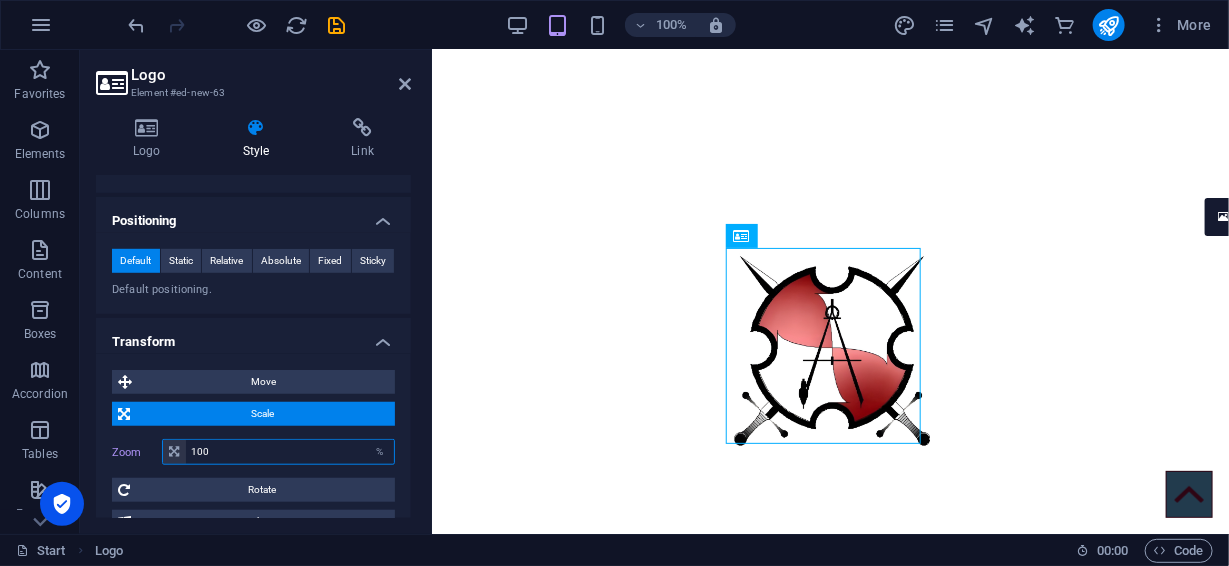 type on "100" 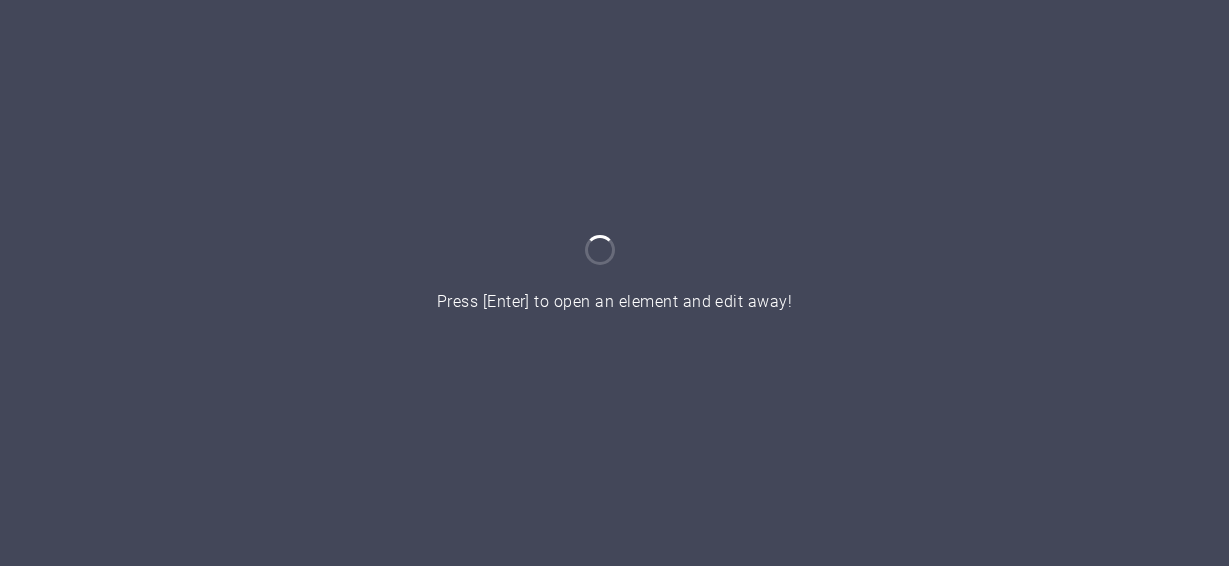 scroll, scrollTop: 0, scrollLeft: 0, axis: both 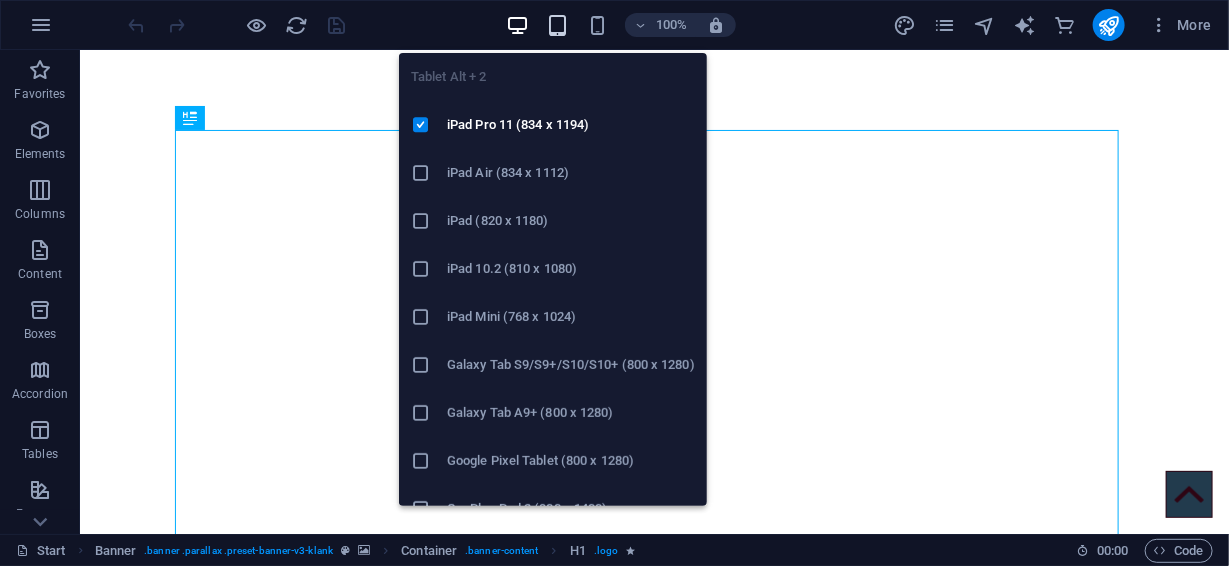 click at bounding box center (557, 25) 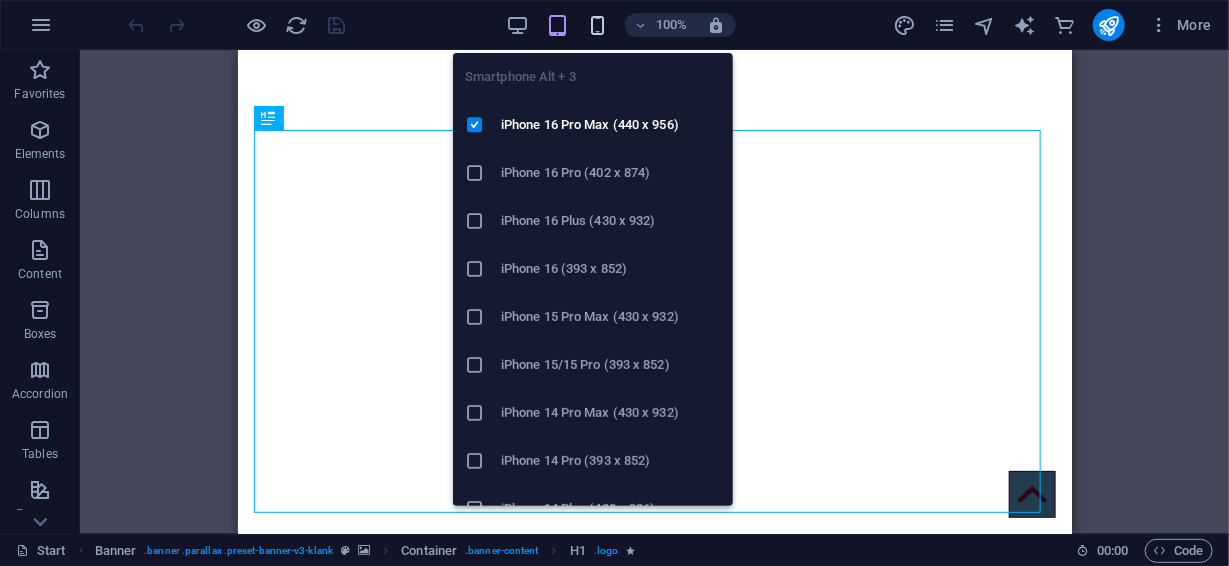 click at bounding box center [597, 25] 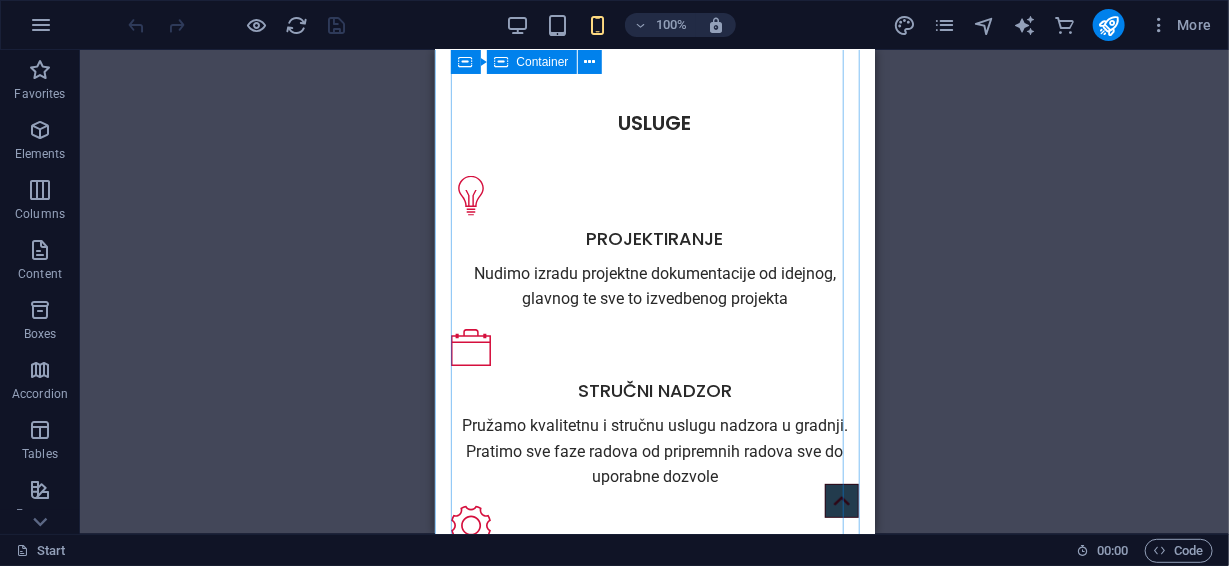 scroll, scrollTop: 0, scrollLeft: 0, axis: both 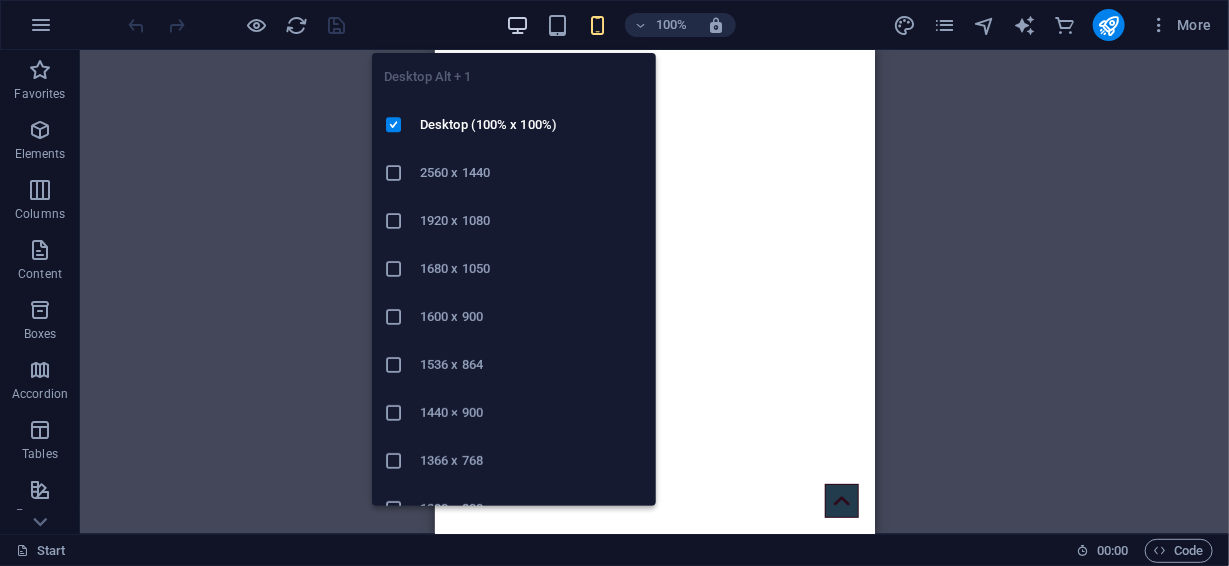 click at bounding box center [517, 25] 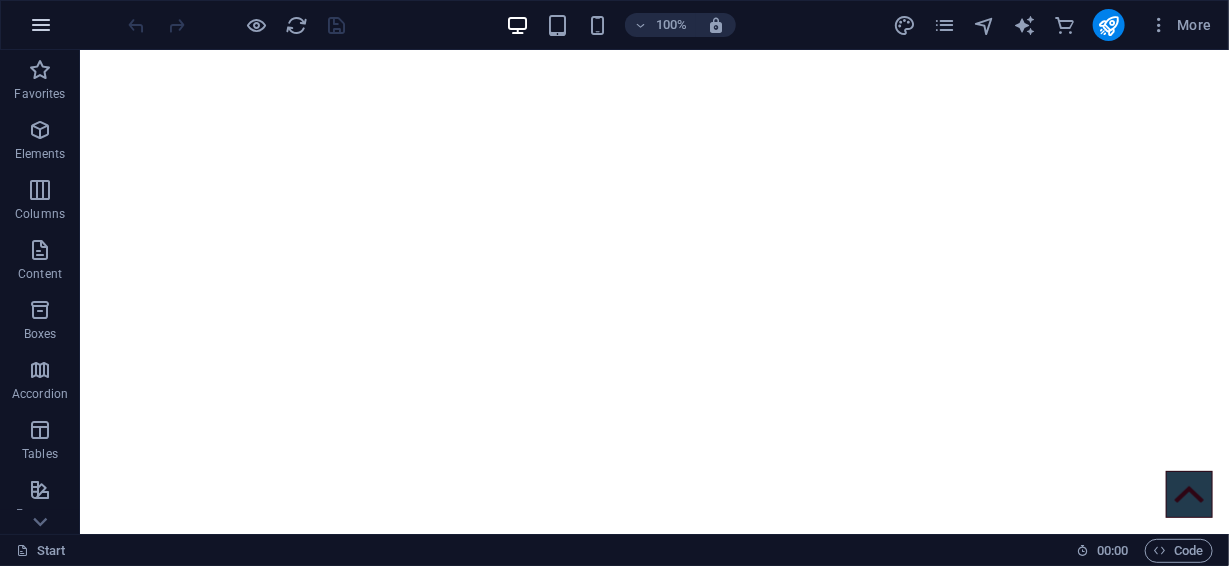 click at bounding box center (41, 25) 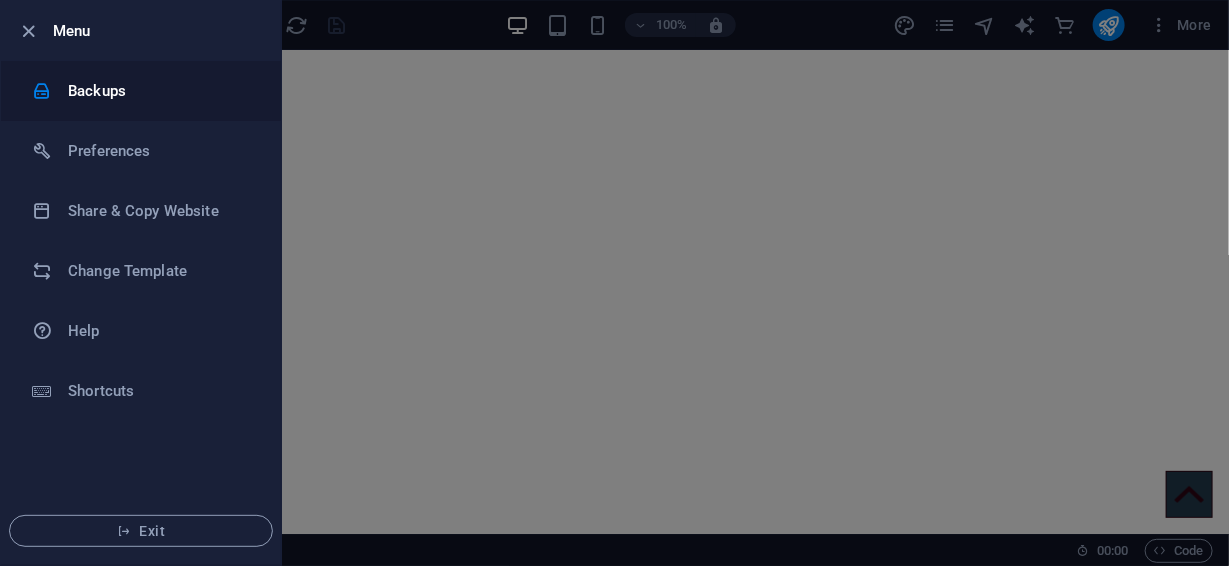 click on "Backups" at bounding box center (160, 91) 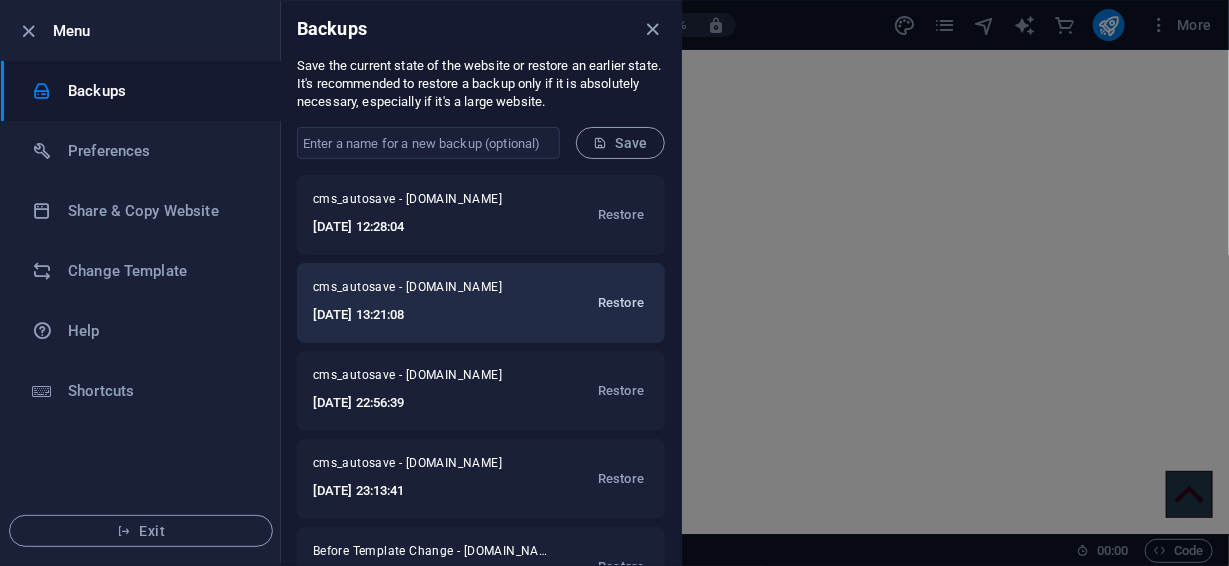 click on "Restore" at bounding box center (621, 303) 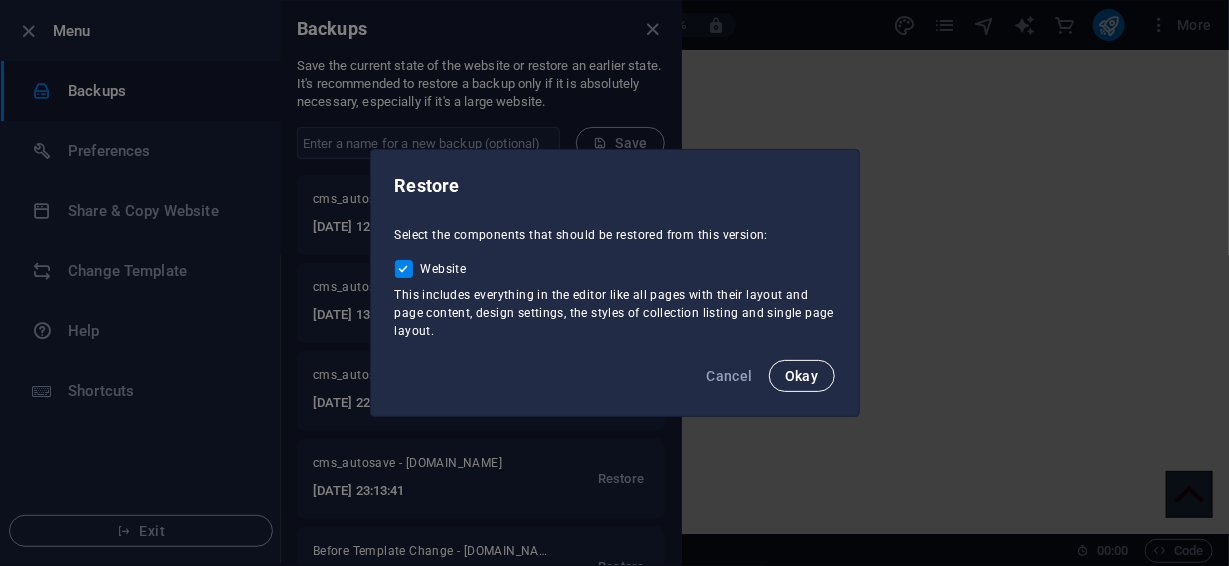 click on "Okay" at bounding box center [802, 376] 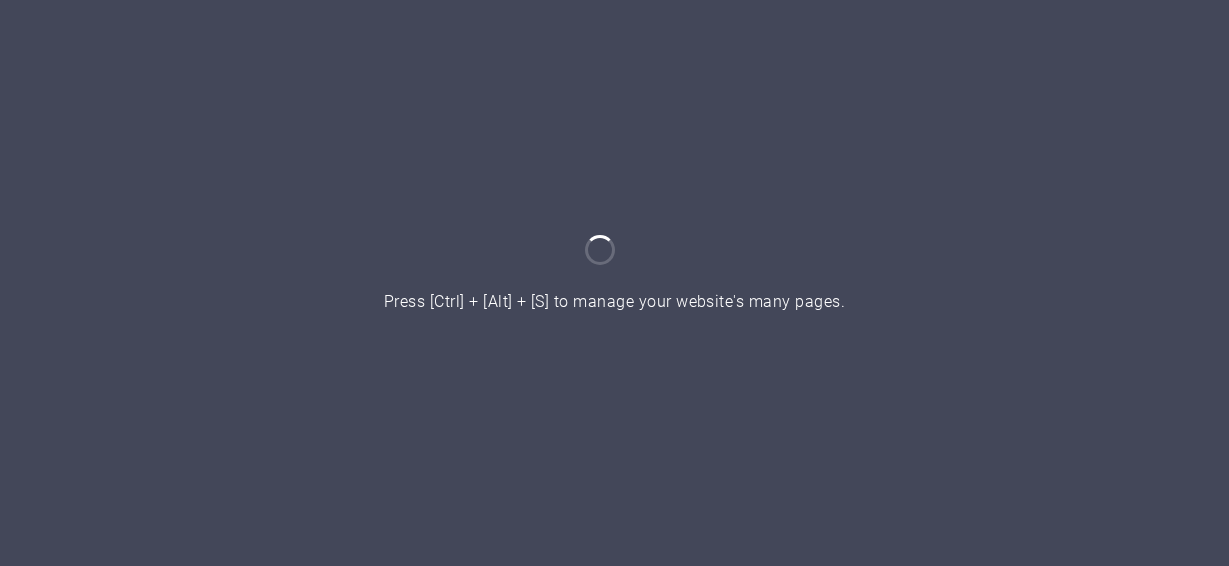 scroll, scrollTop: 0, scrollLeft: 0, axis: both 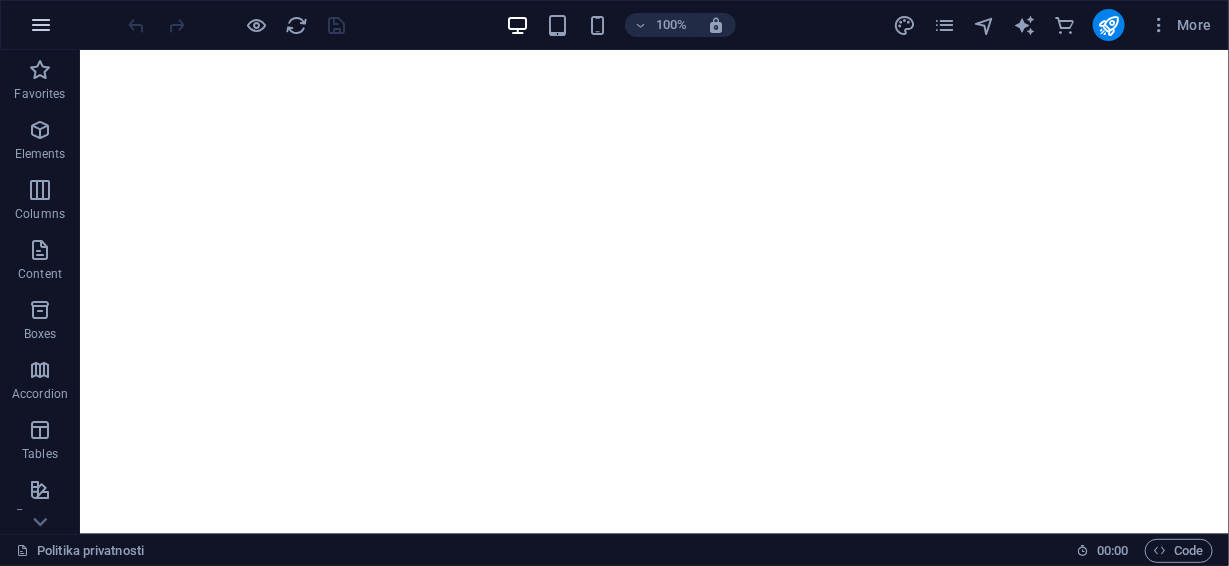 click at bounding box center (41, 25) 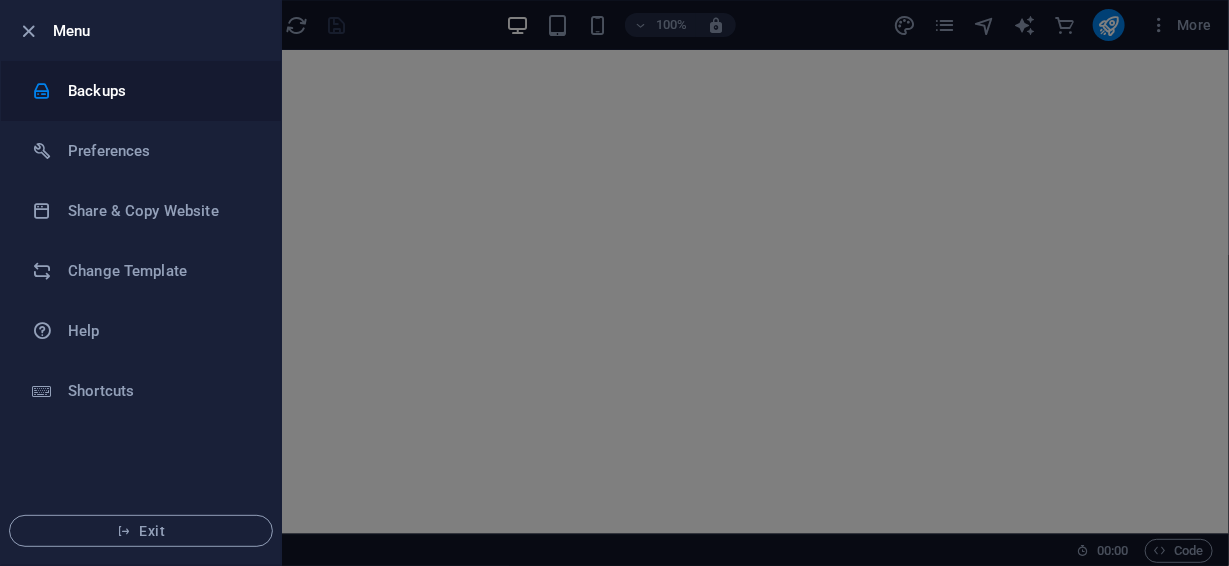 click on "Backups" at bounding box center (160, 91) 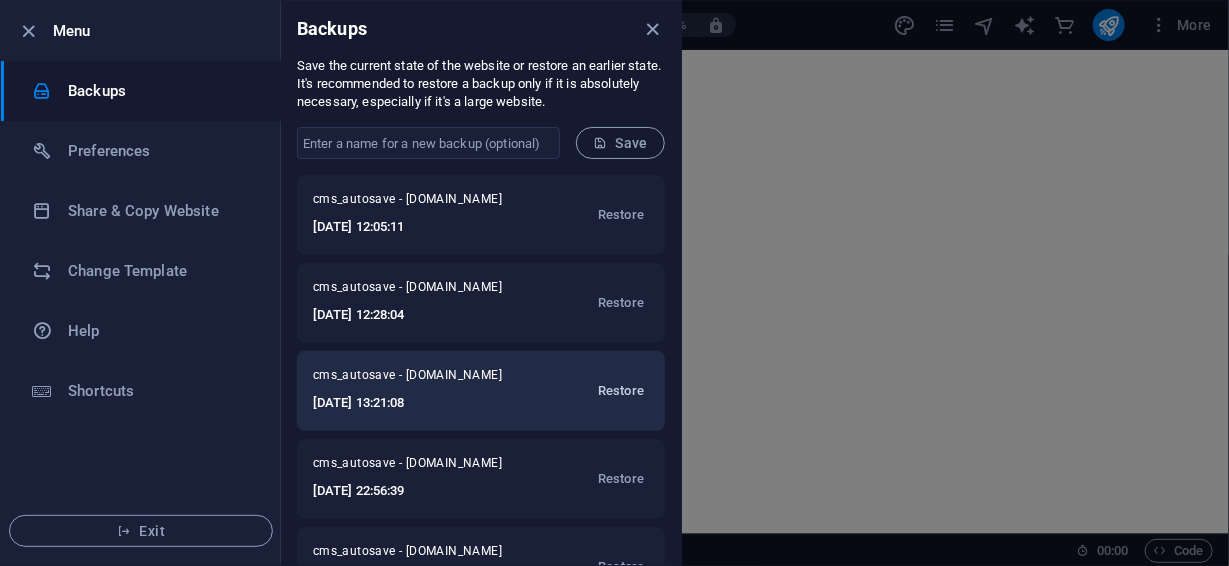 click on "Restore" at bounding box center [621, 391] 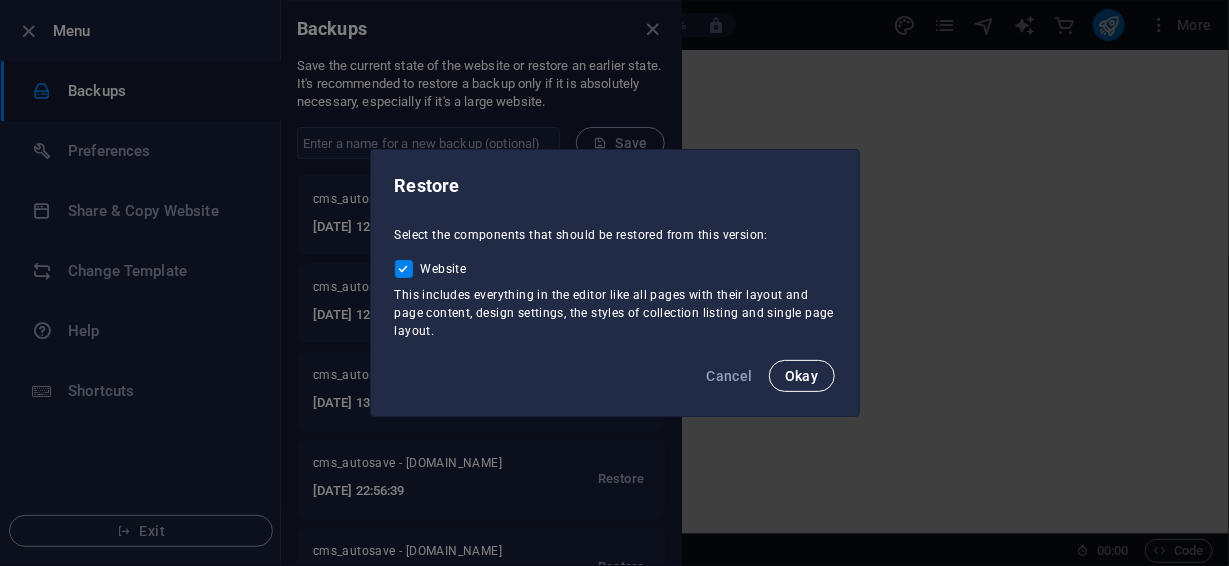 click on "Okay" at bounding box center (802, 376) 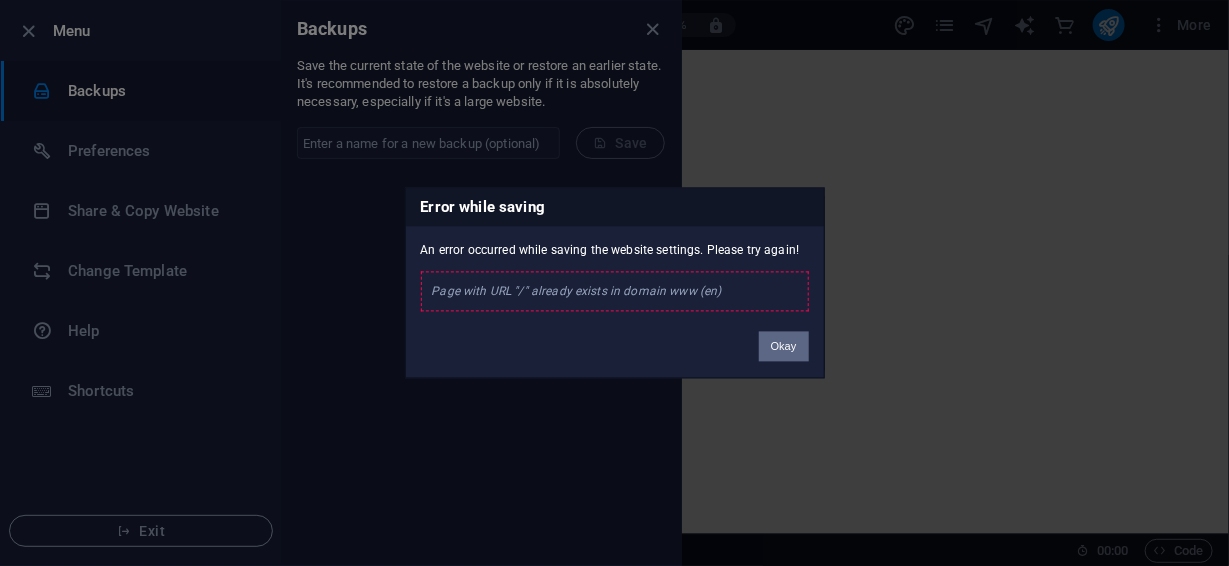 click on "Okay" at bounding box center (784, 347) 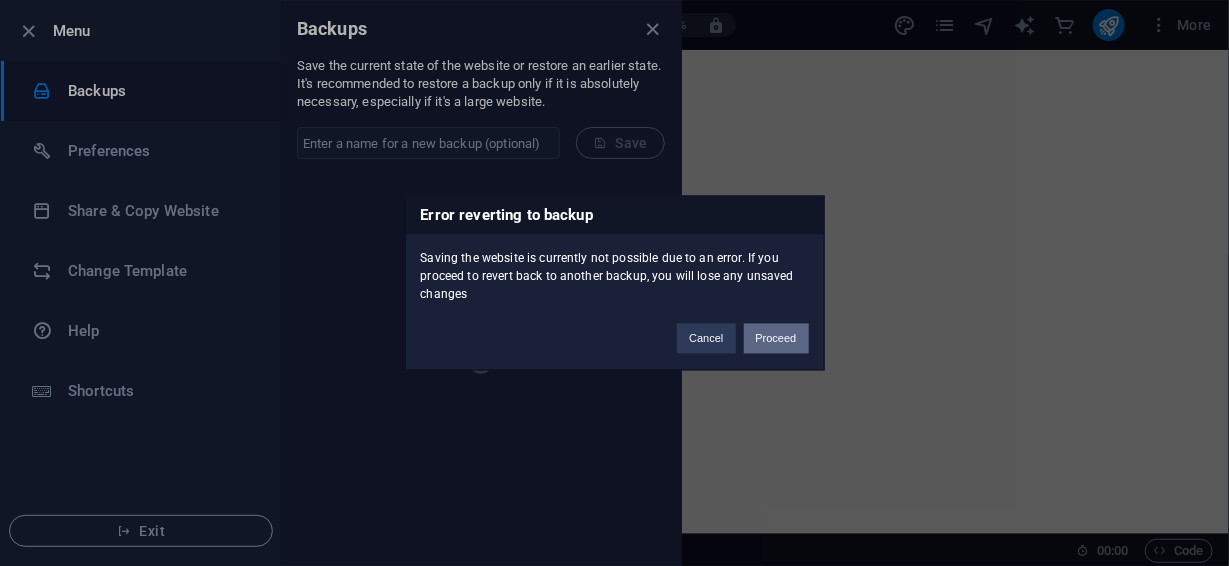 click on "Proceed" at bounding box center (776, 339) 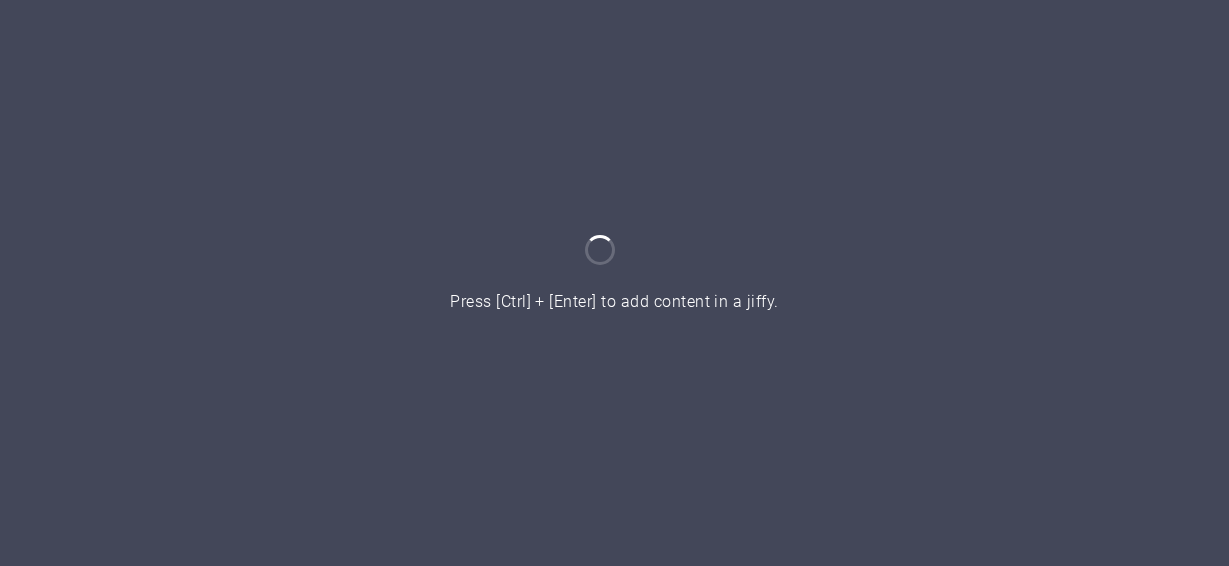 scroll, scrollTop: 0, scrollLeft: 0, axis: both 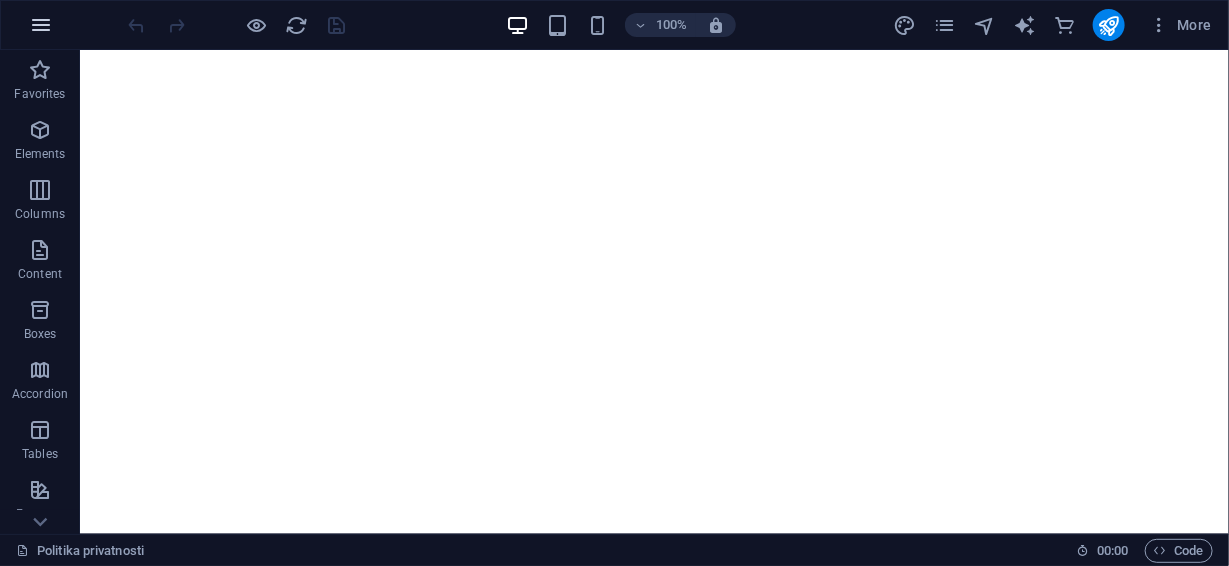 click at bounding box center (41, 25) 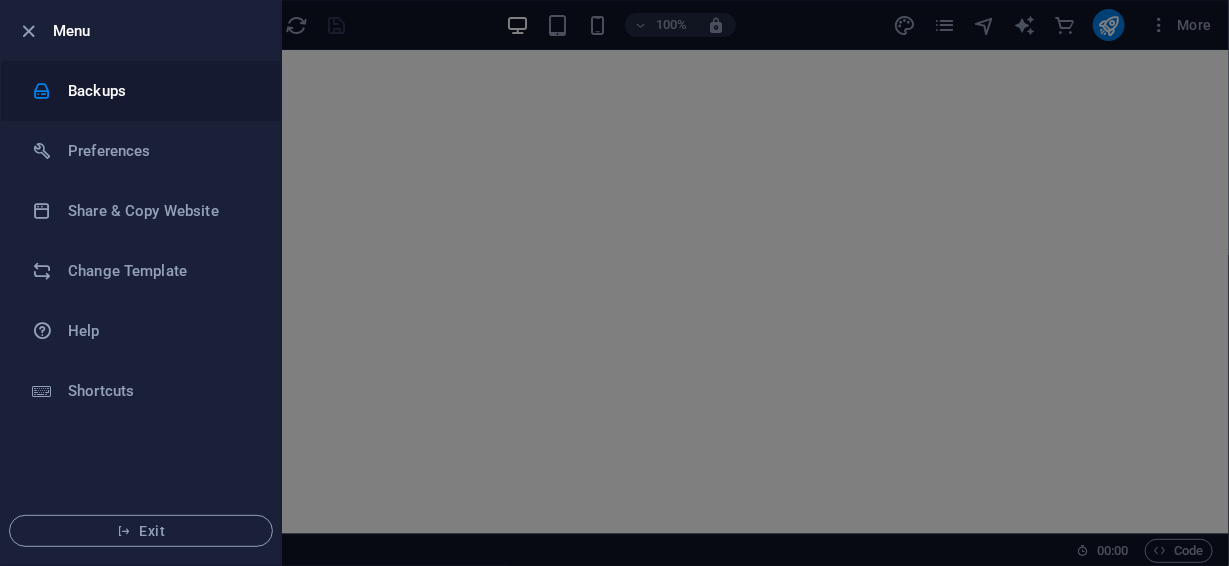 click on "Backups" at bounding box center (160, 91) 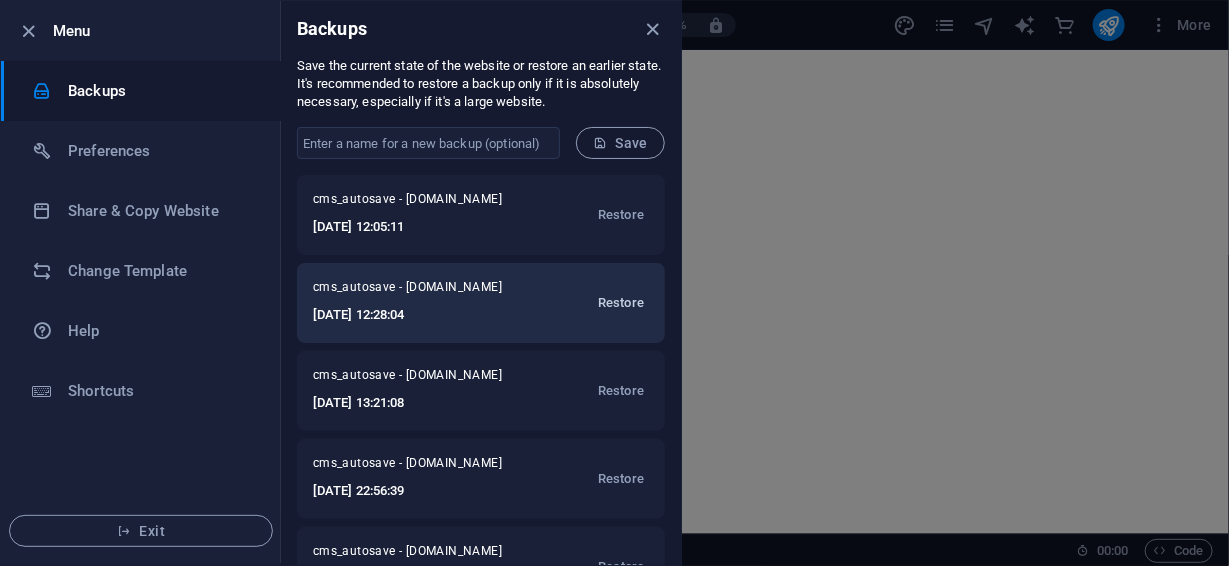click on "Restore" at bounding box center (621, 303) 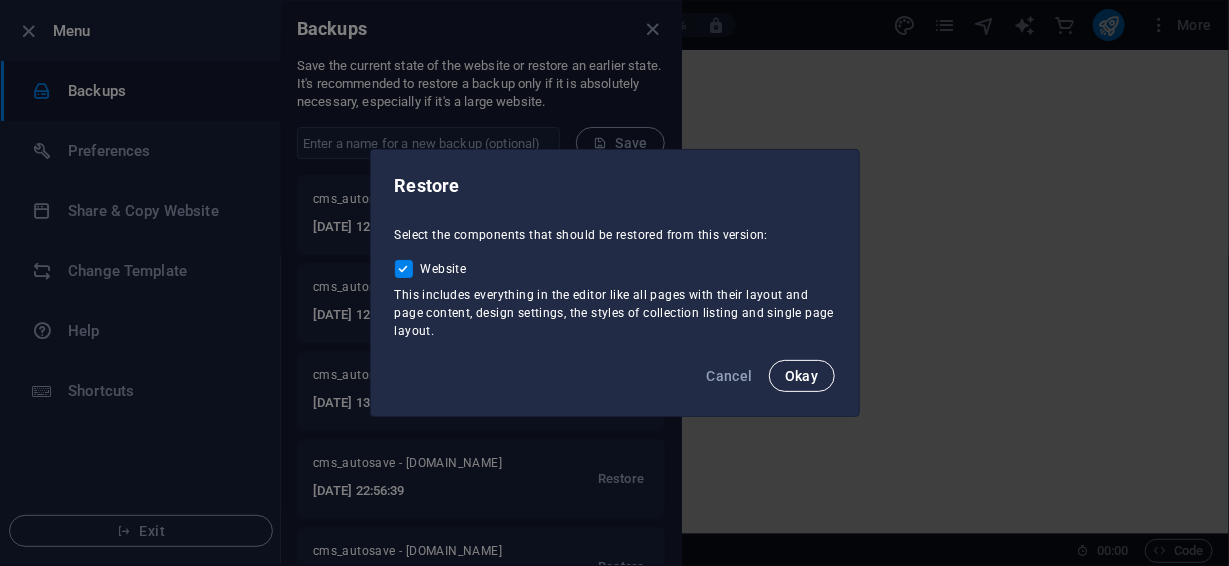 click on "Okay" at bounding box center [802, 376] 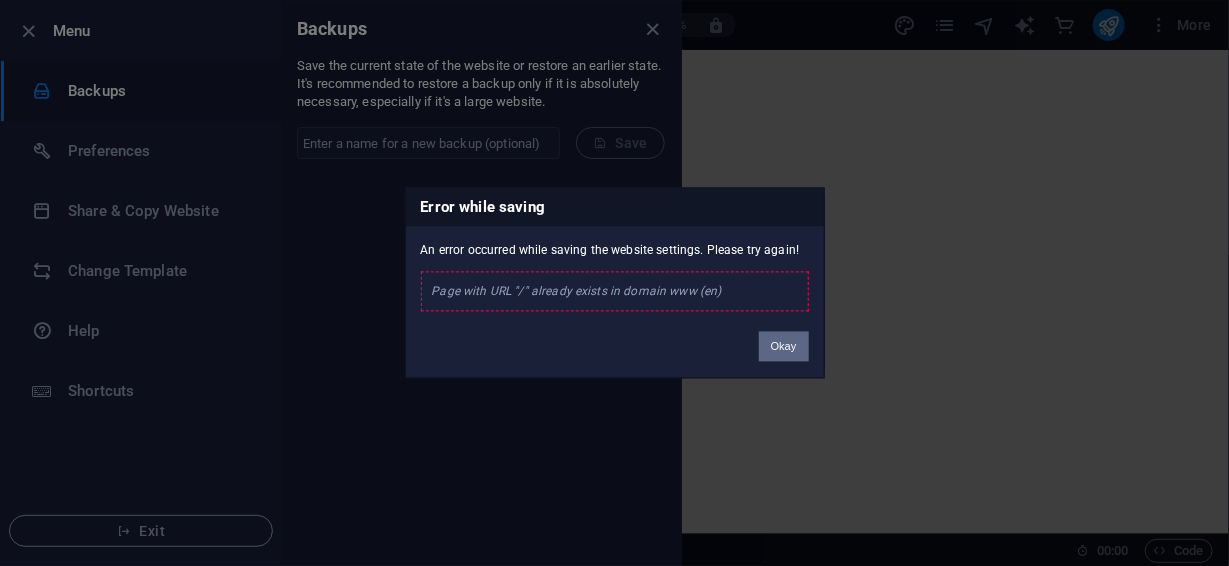 click on "Okay" at bounding box center (784, 347) 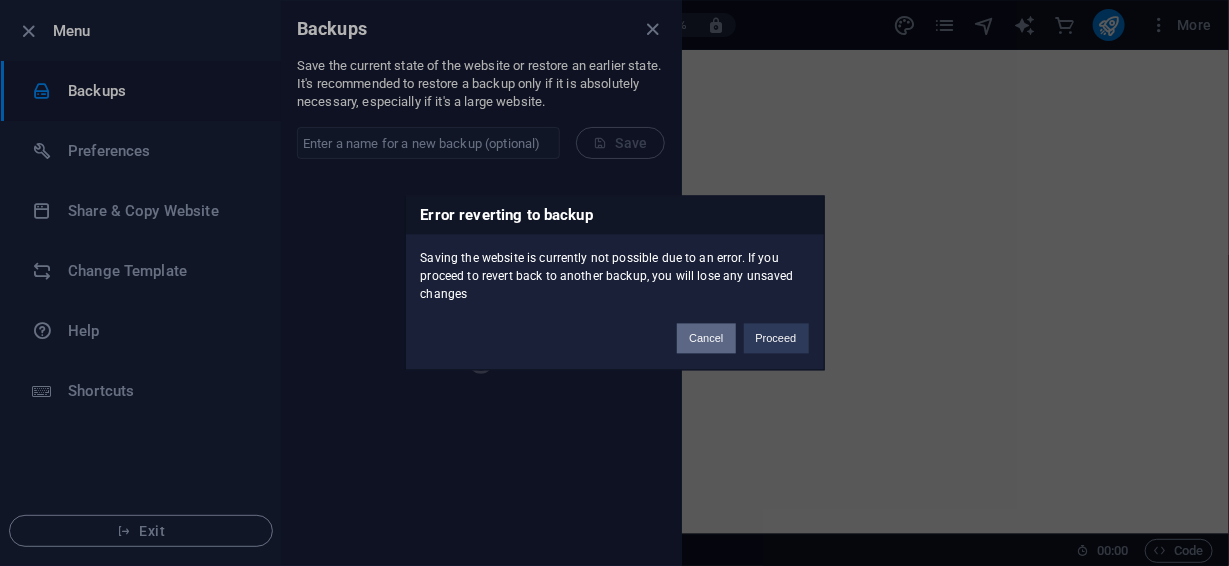 click on "Cancel" at bounding box center (706, 339) 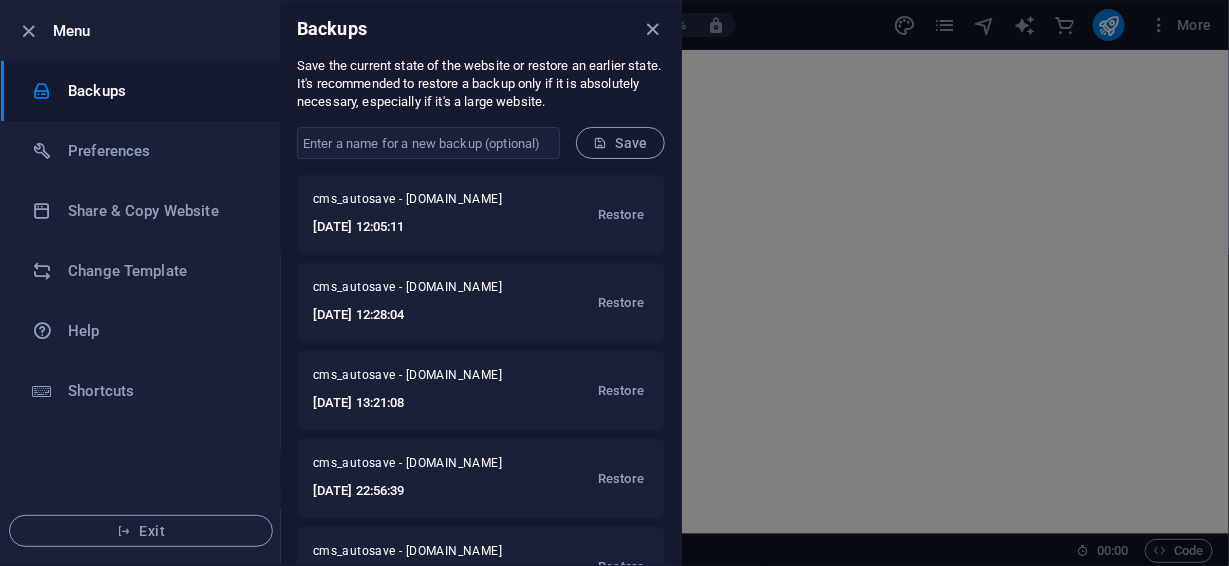 scroll, scrollTop: 320, scrollLeft: 0, axis: vertical 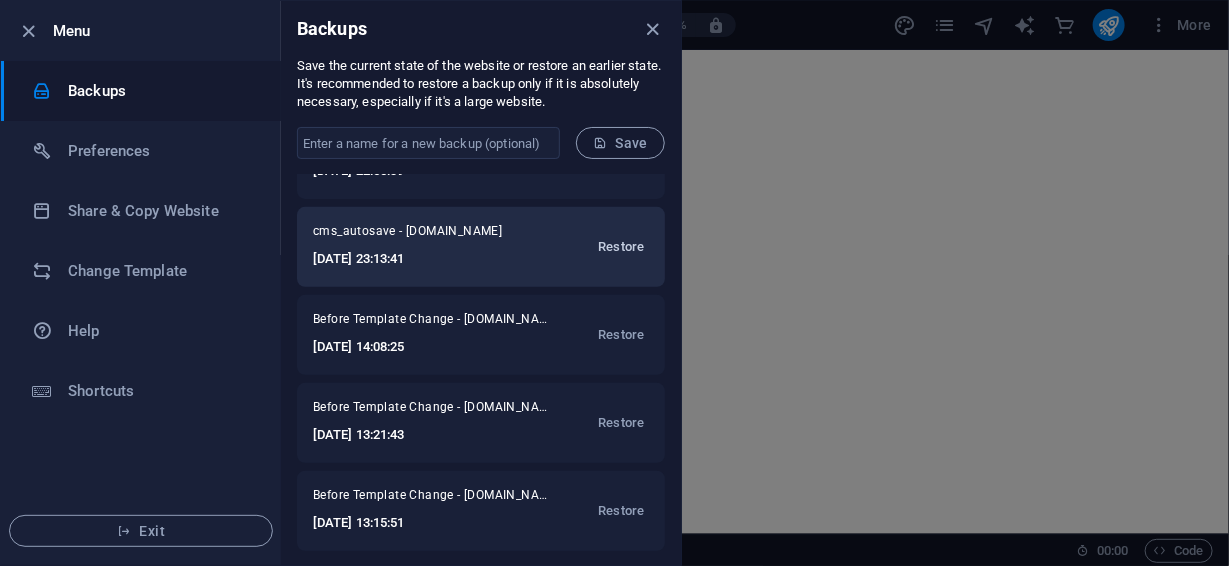 click on "Restore" at bounding box center [621, 247] 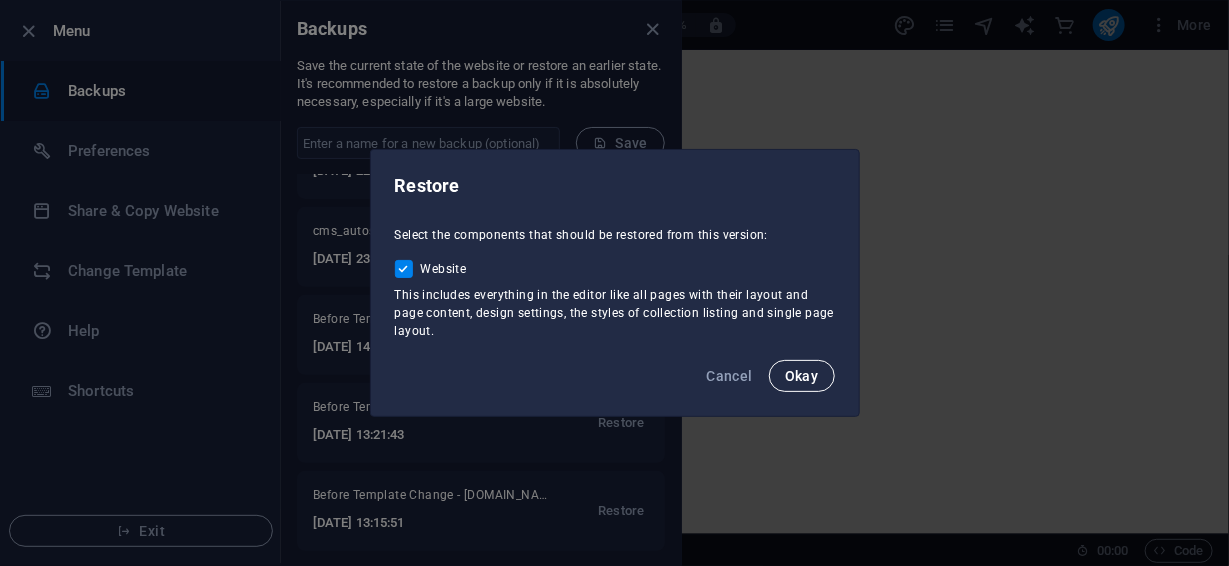 click on "Okay" at bounding box center (802, 376) 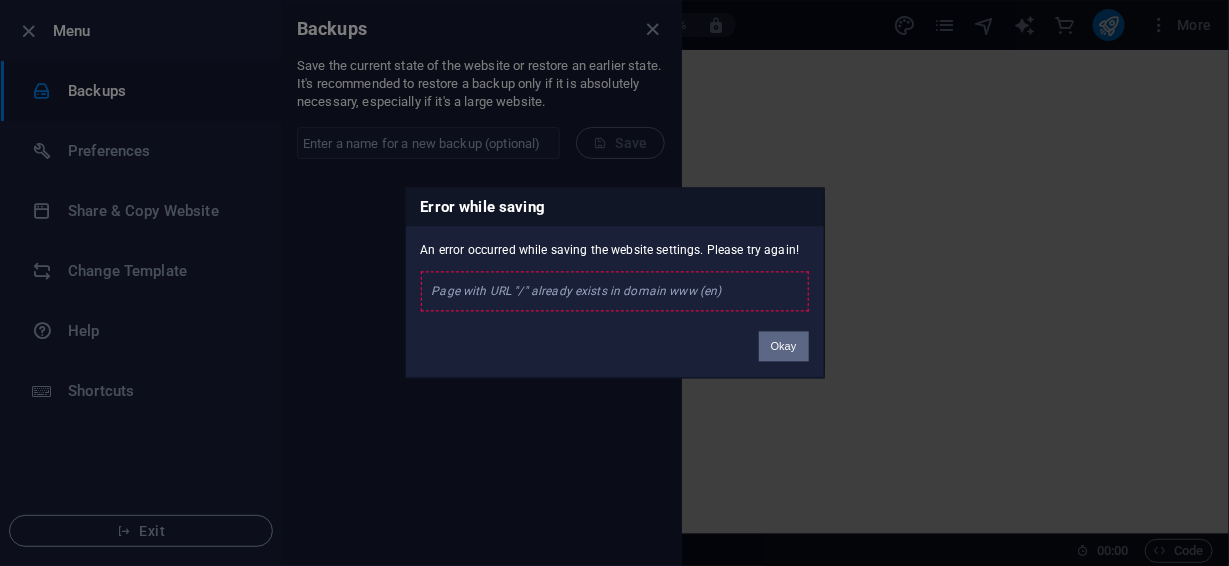 click on "Okay" at bounding box center [784, 347] 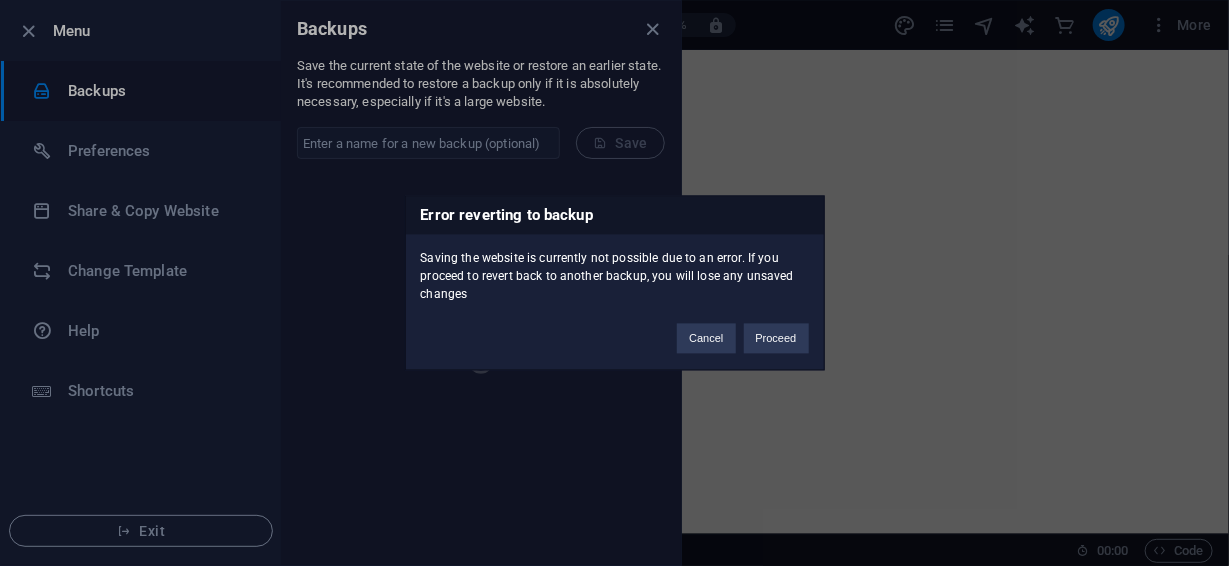 click on "Proceed" at bounding box center [776, 339] 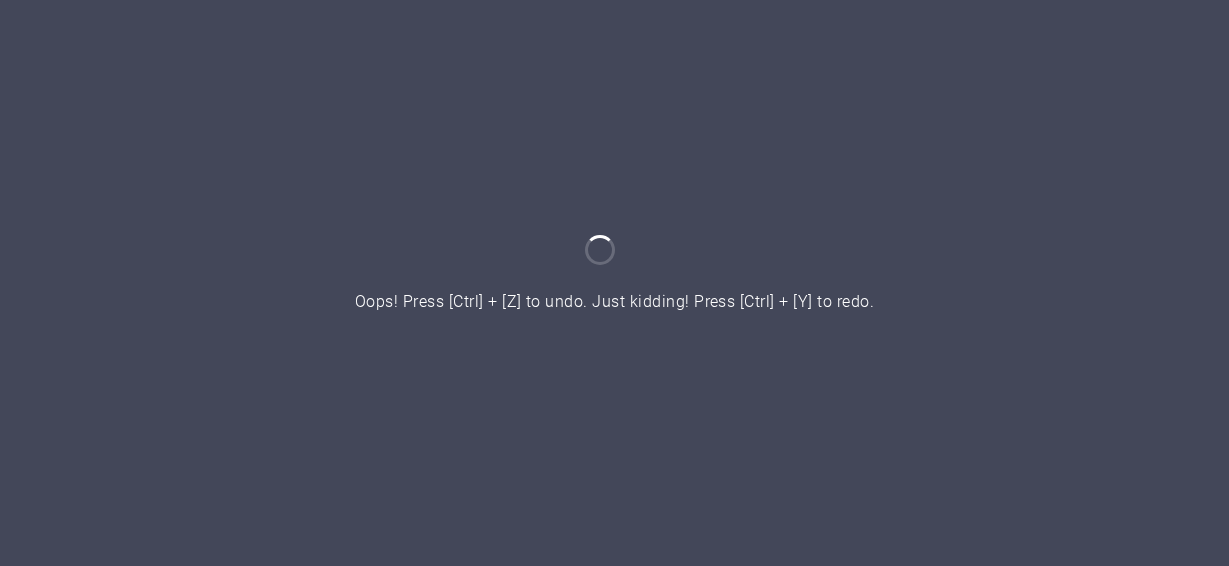 scroll, scrollTop: 0, scrollLeft: 0, axis: both 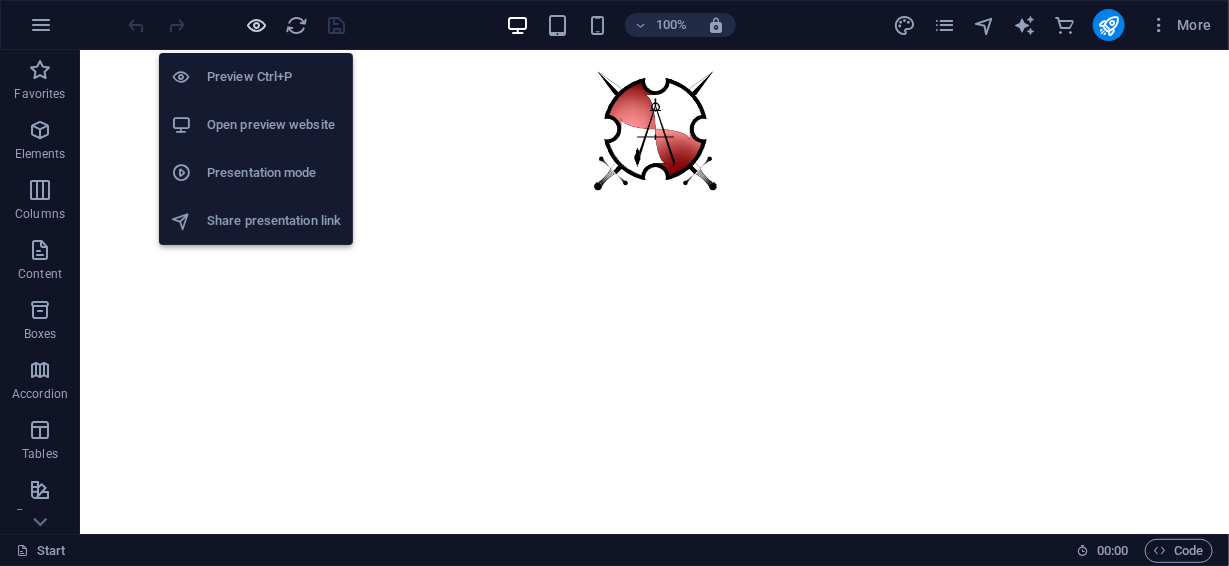 click at bounding box center [257, 25] 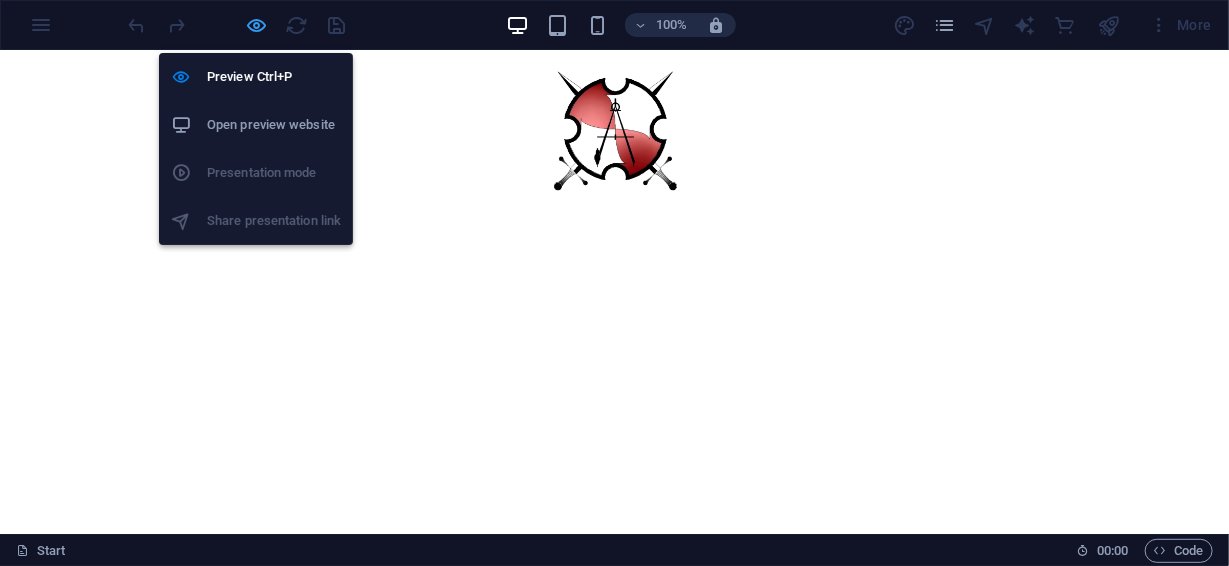 click at bounding box center (257, 25) 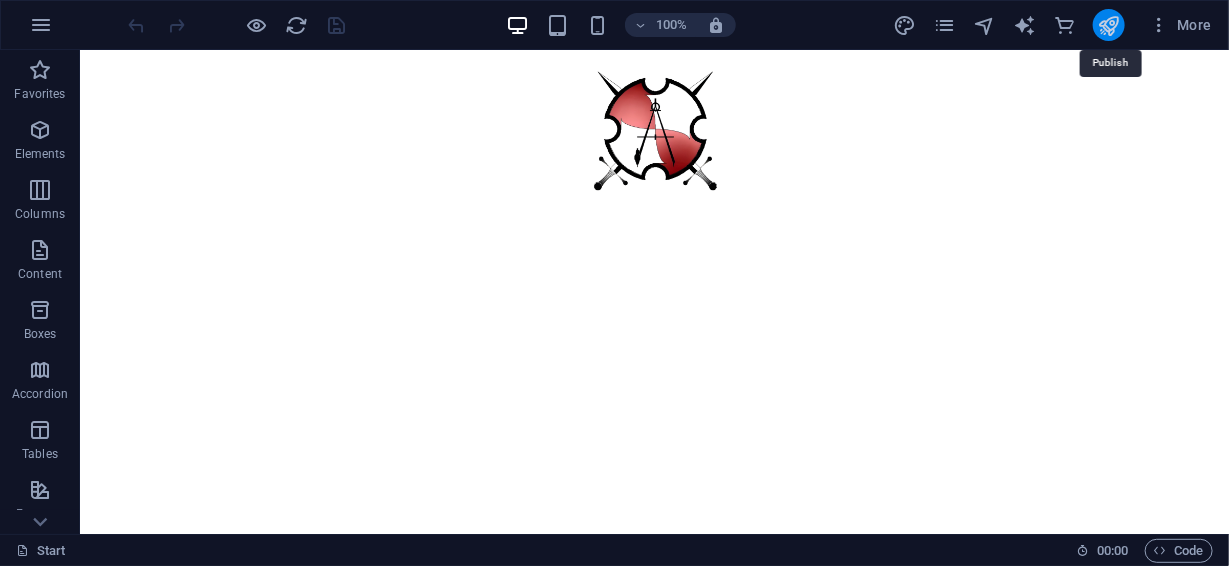 click at bounding box center (1108, 25) 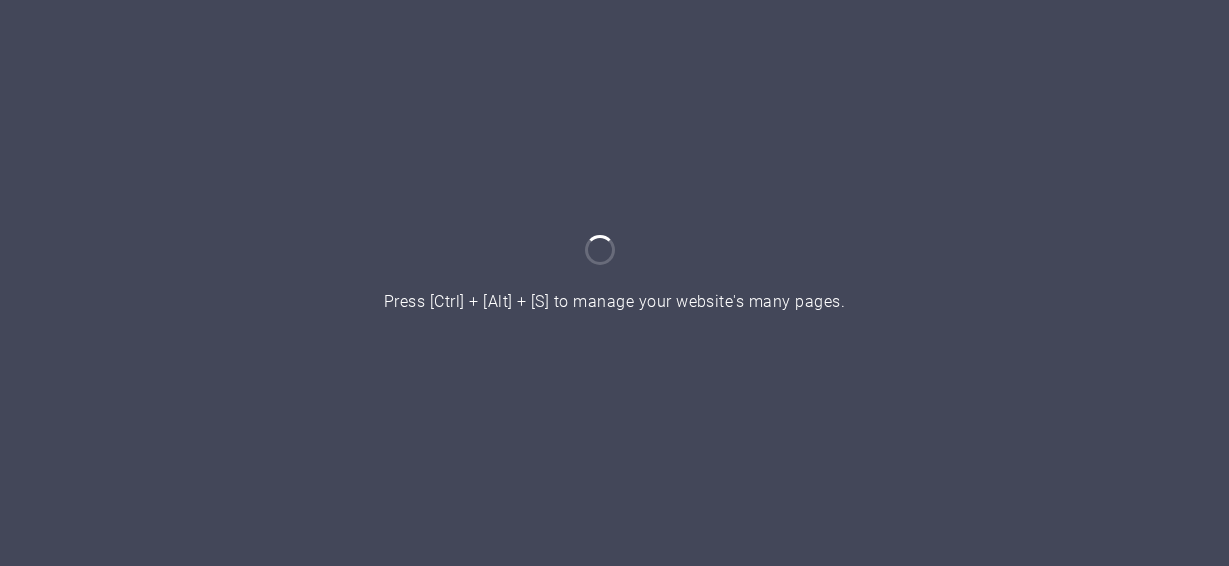 scroll, scrollTop: 0, scrollLeft: 0, axis: both 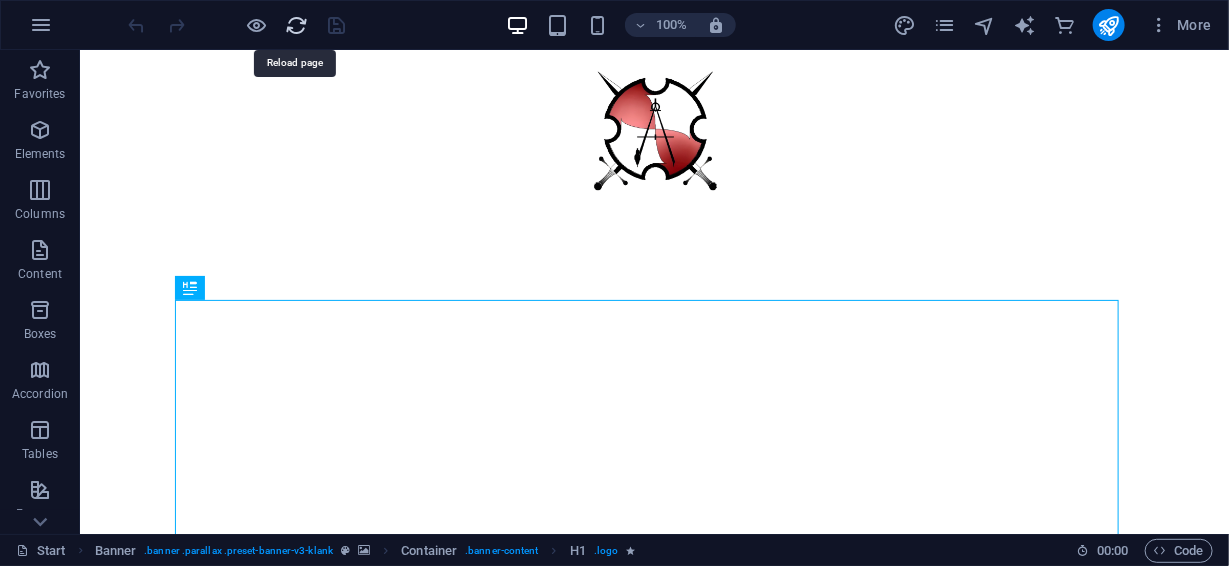 click at bounding box center (297, 25) 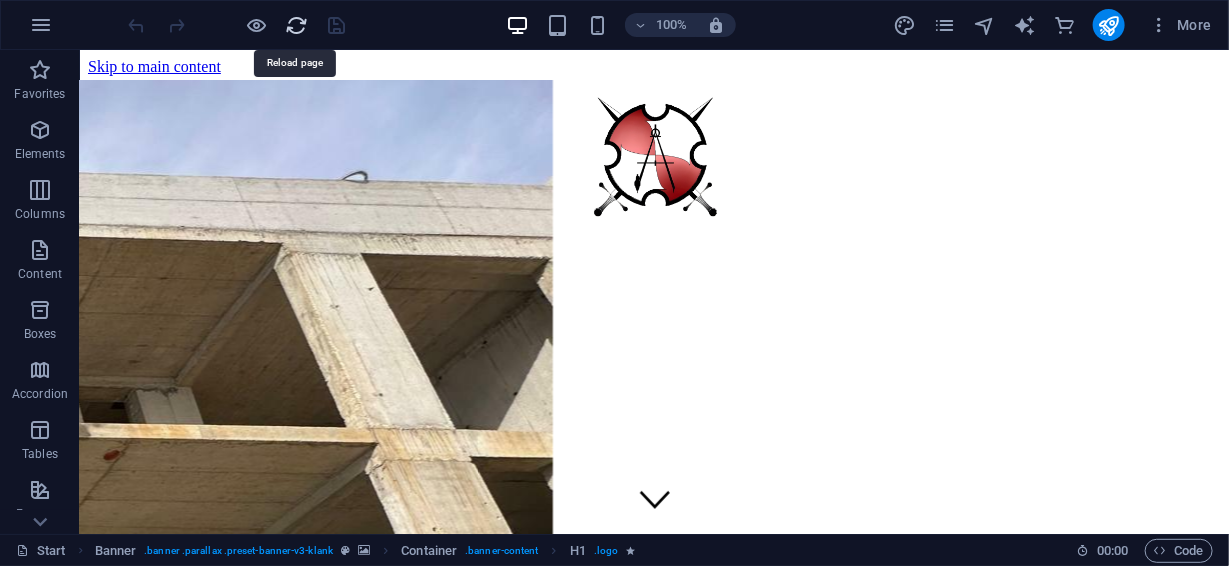 scroll, scrollTop: 0, scrollLeft: 0, axis: both 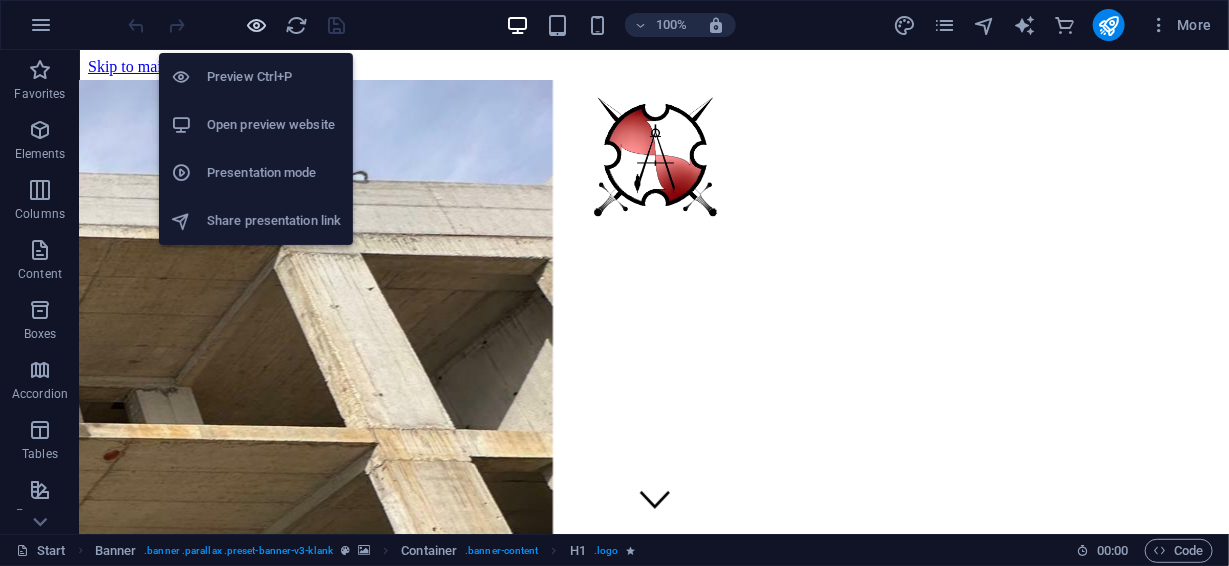 click at bounding box center (257, 25) 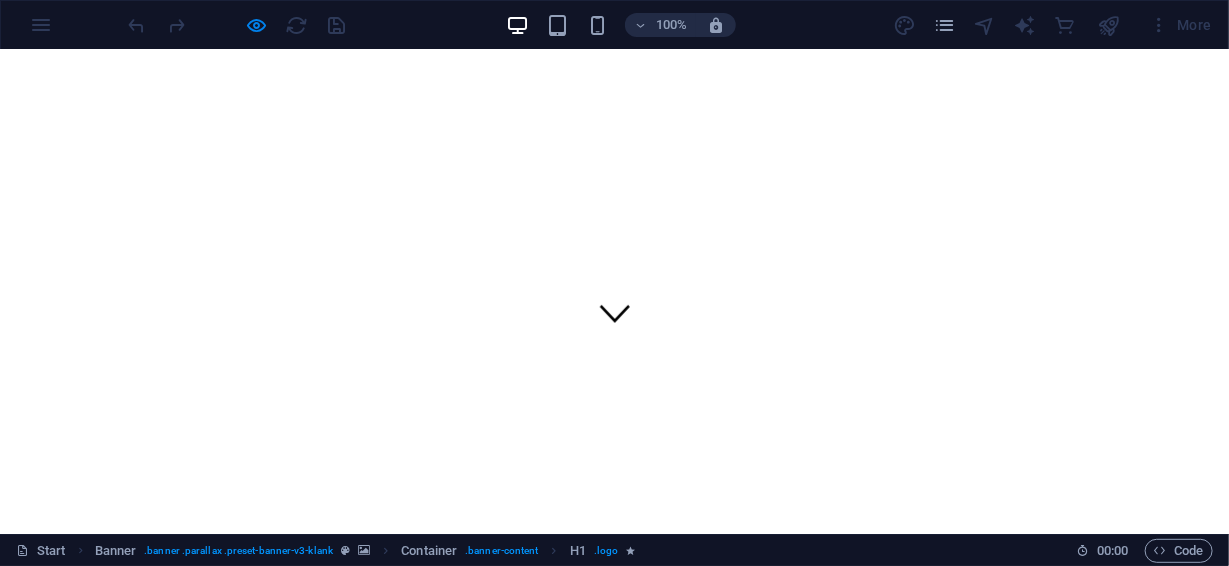 scroll, scrollTop: 0, scrollLeft: 0, axis: both 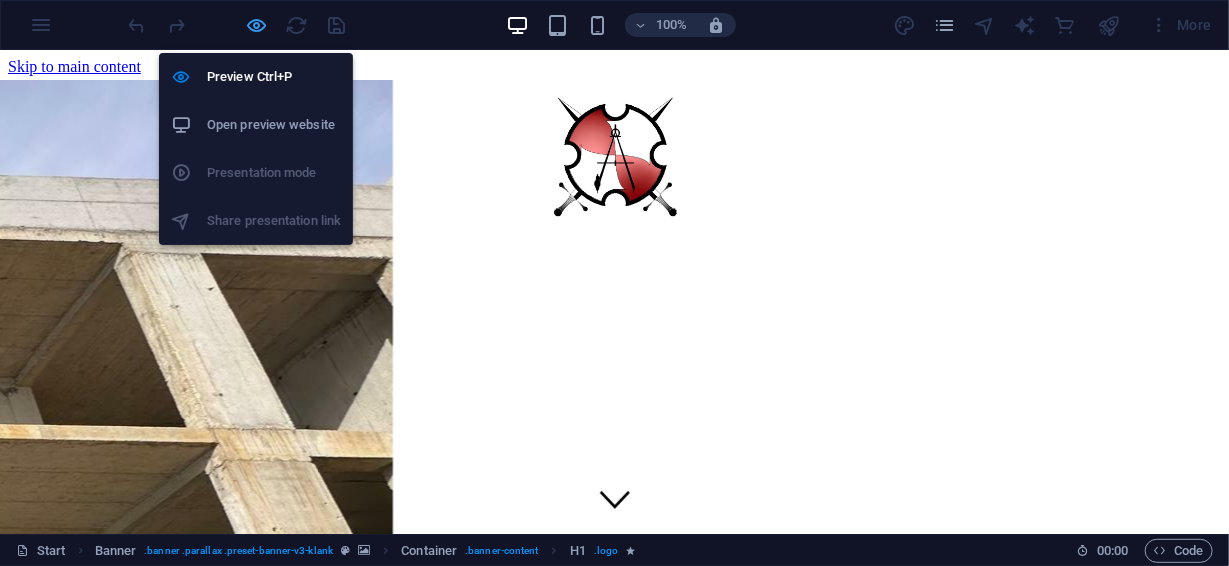 click at bounding box center [257, 25] 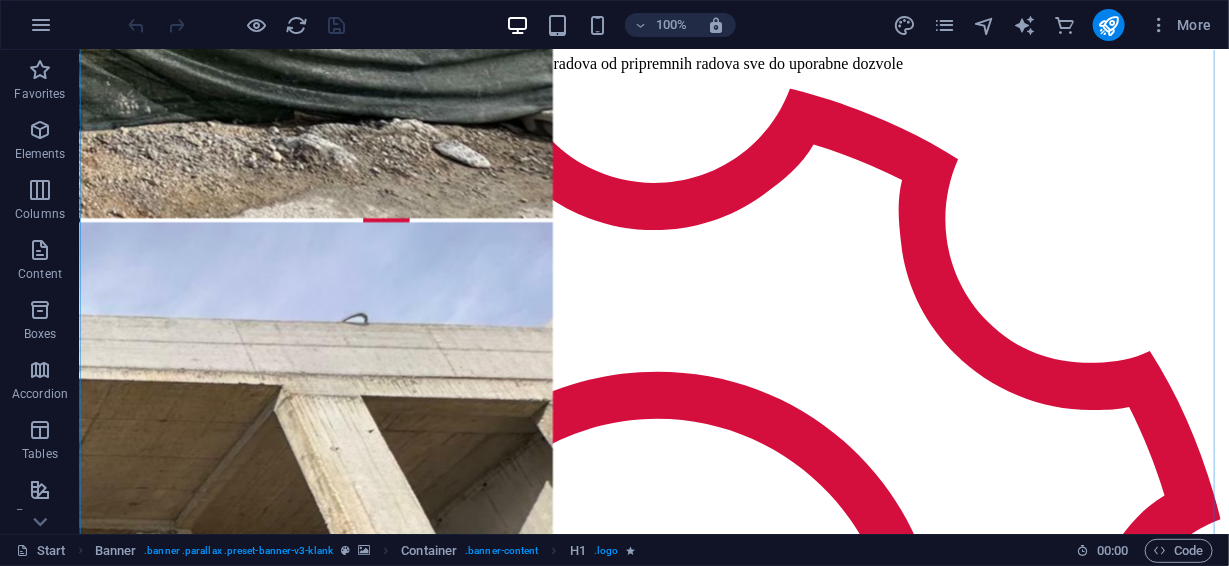 scroll, scrollTop: 5502, scrollLeft: 0, axis: vertical 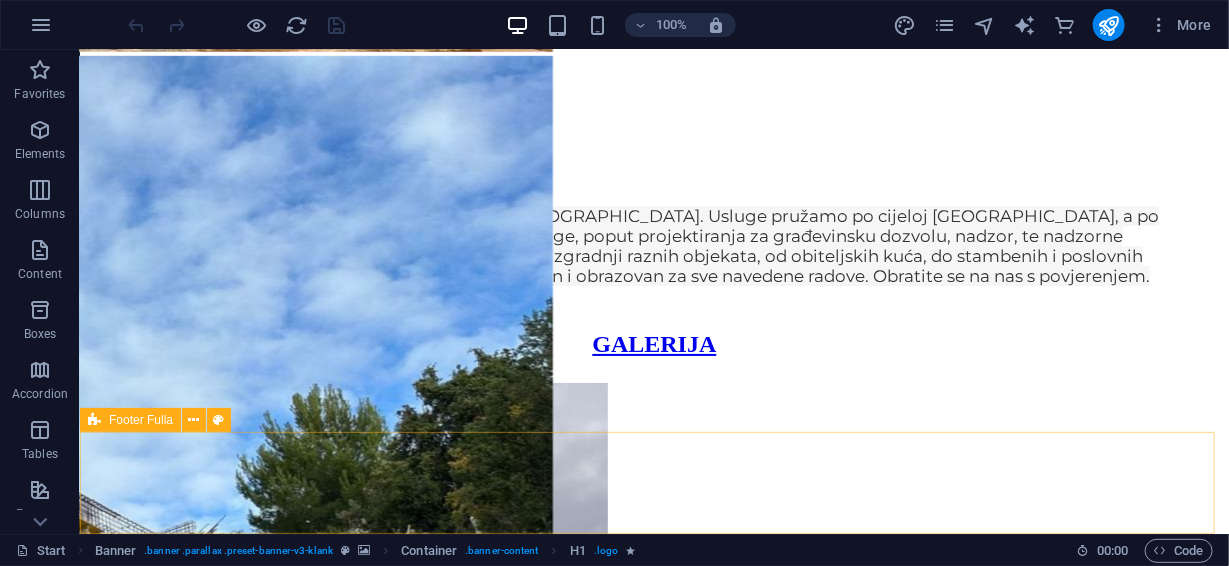 click at bounding box center [94, 420] 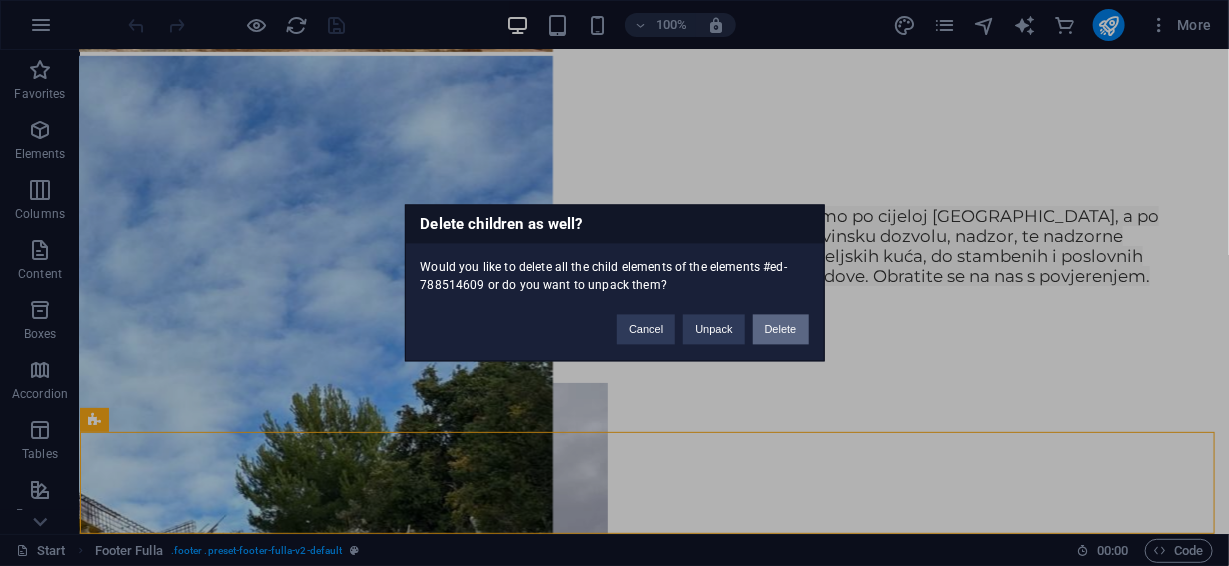 click on "Delete" at bounding box center [781, 330] 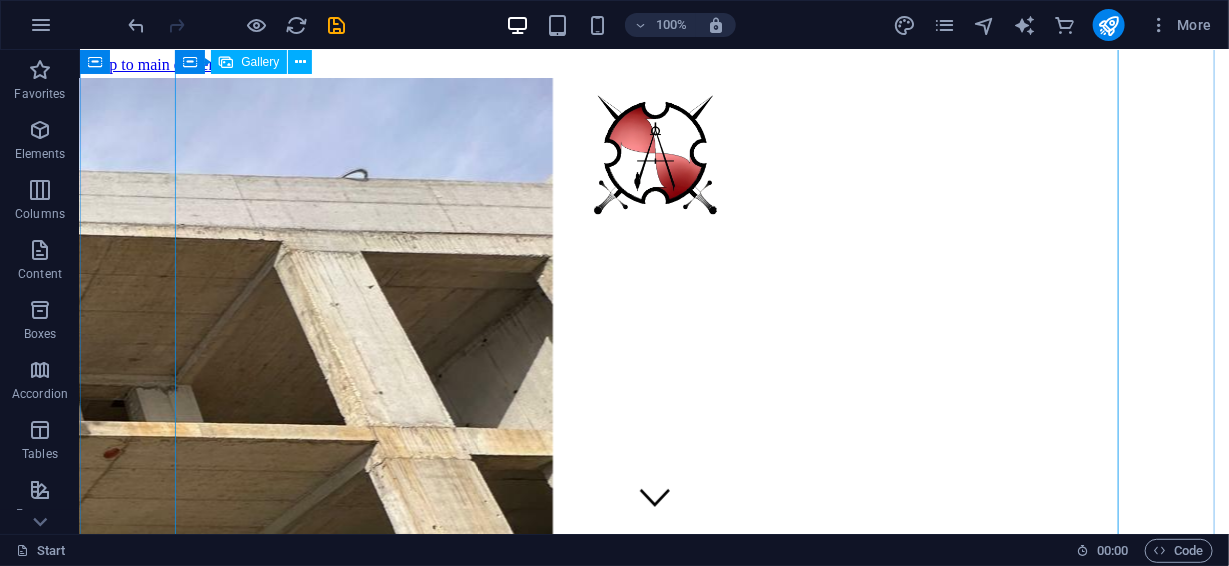 scroll, scrollTop: 0, scrollLeft: 0, axis: both 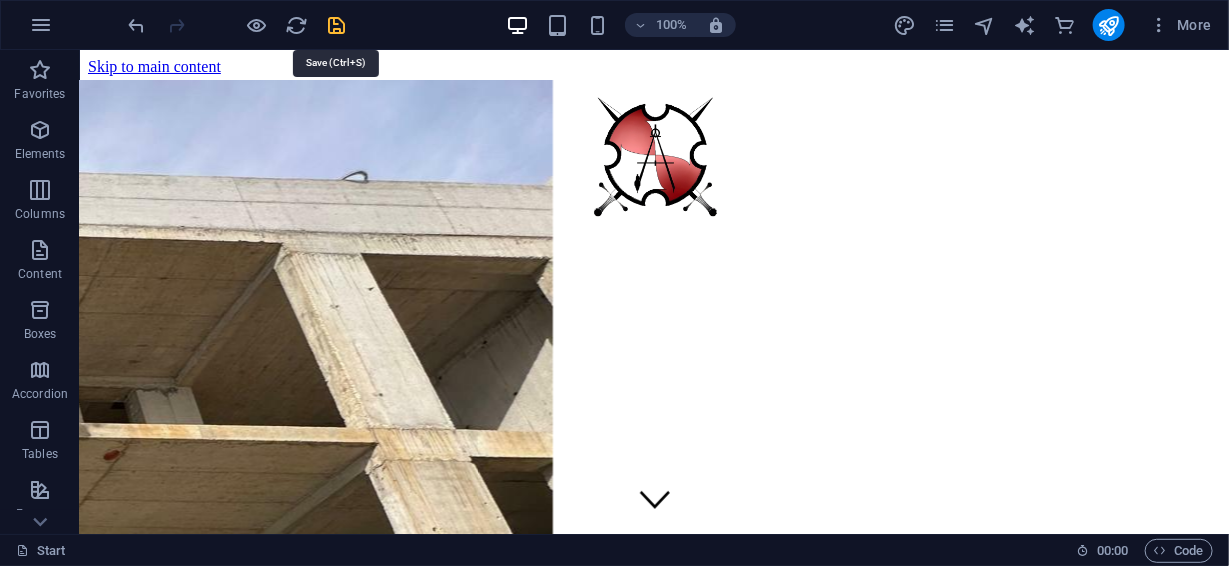 click at bounding box center [337, 25] 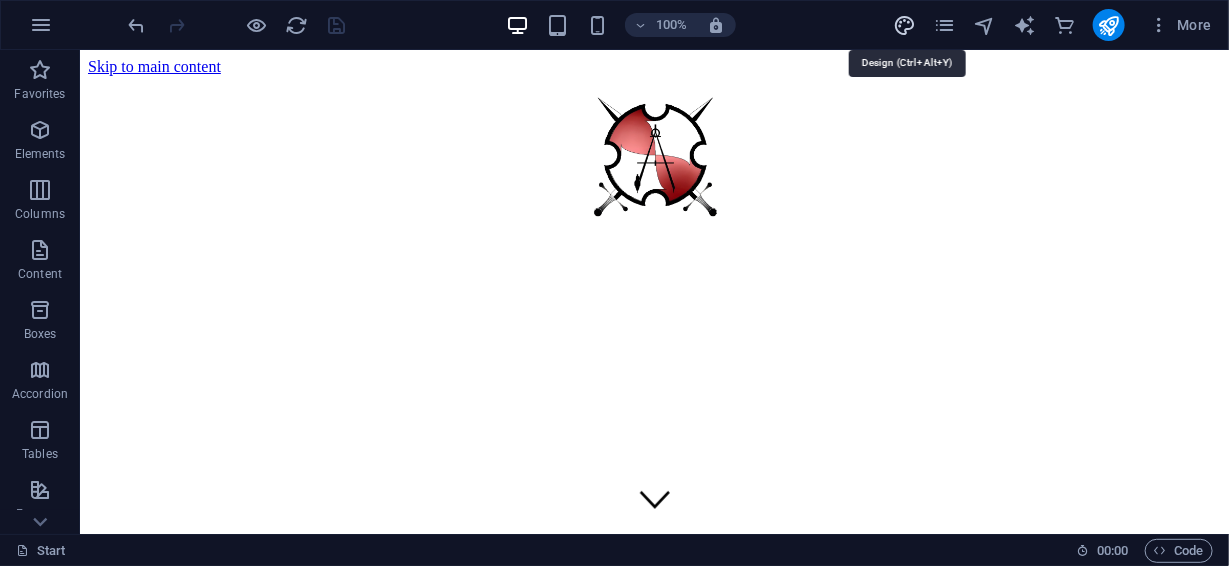 click at bounding box center (904, 25) 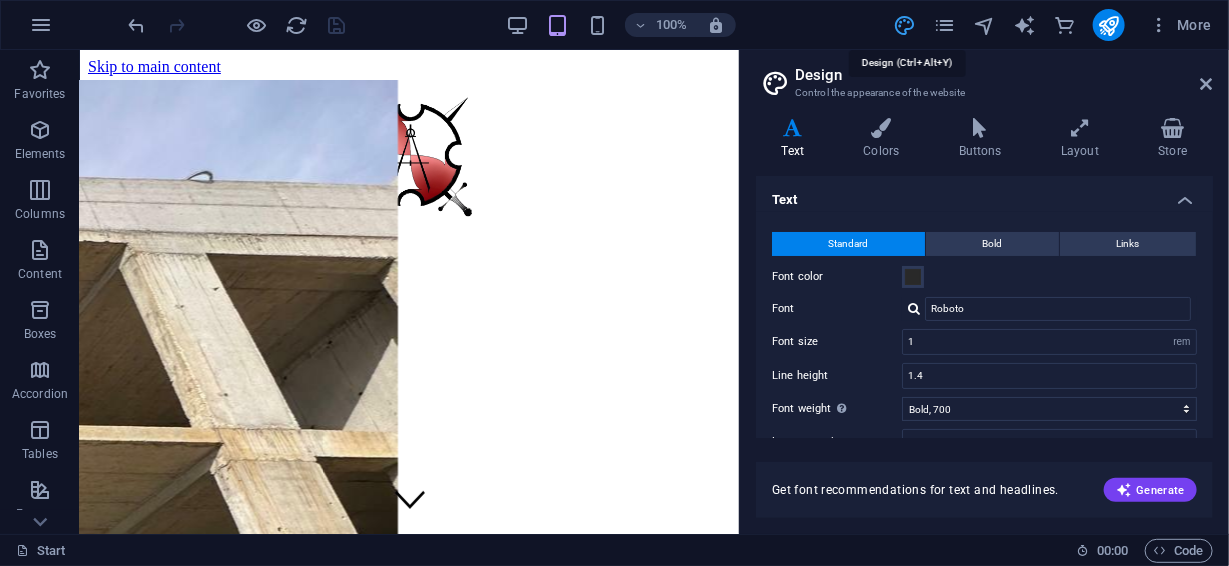 click at bounding box center [904, 25] 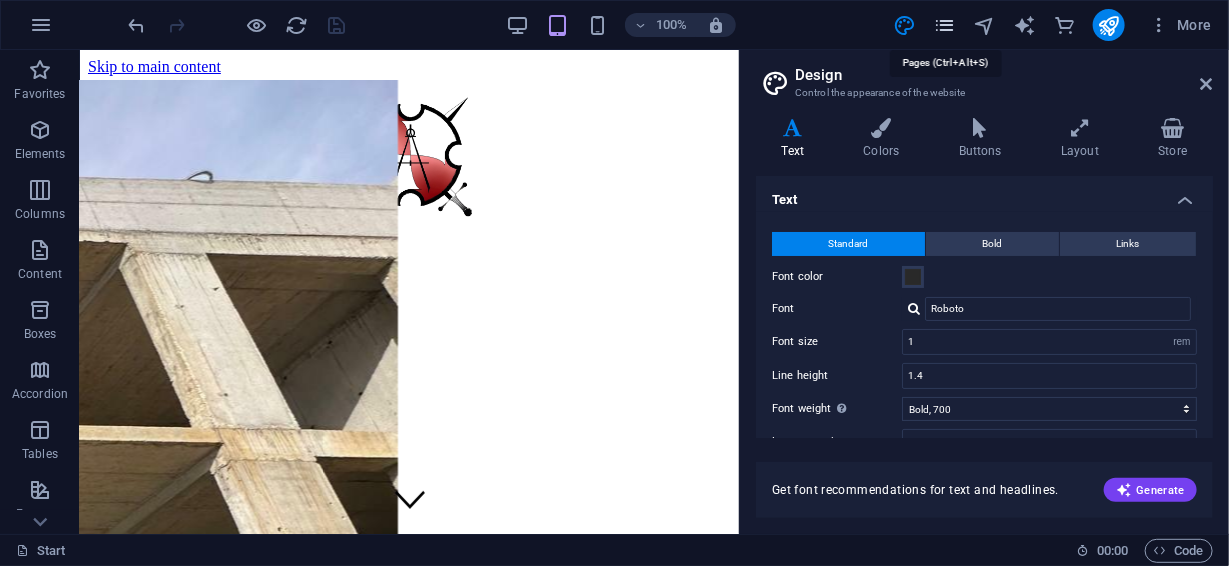 click at bounding box center (944, 25) 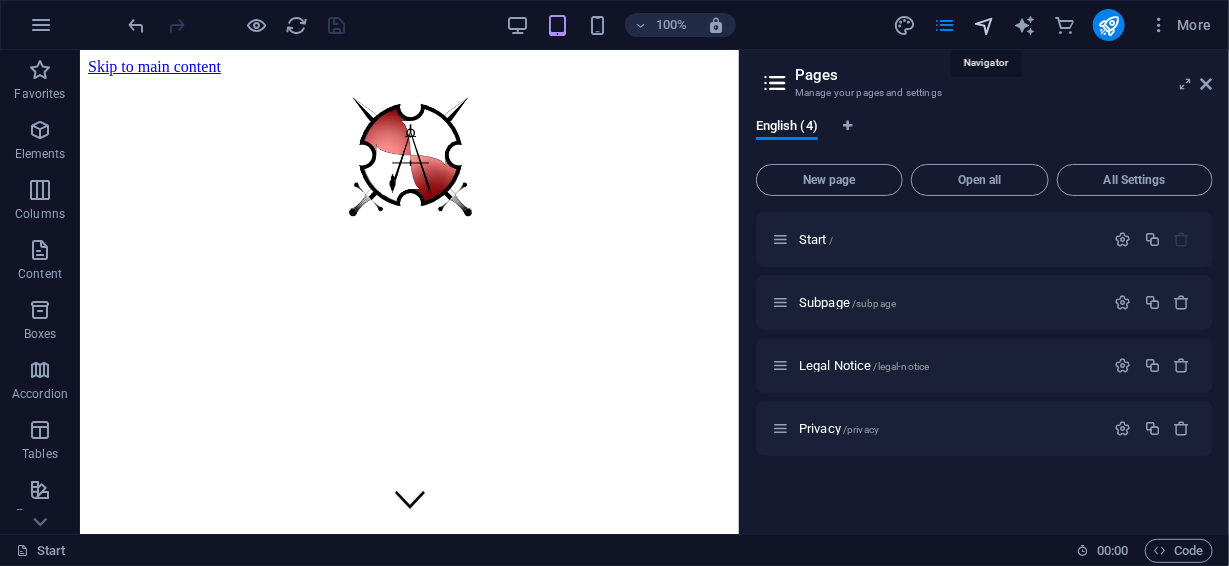 click at bounding box center [984, 25] 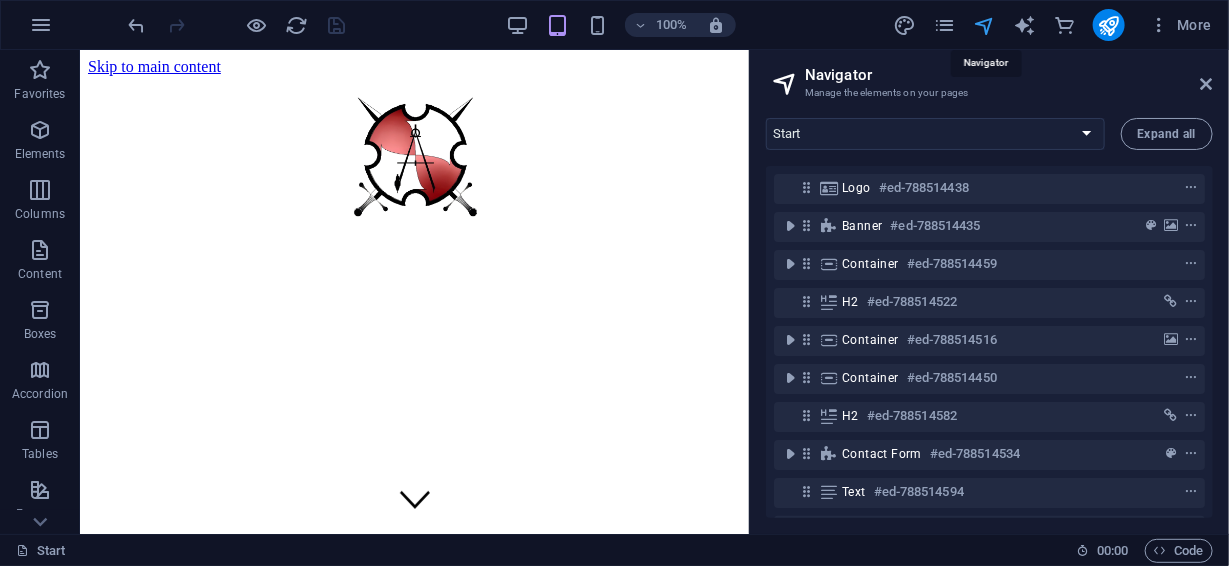 click at bounding box center [984, 25] 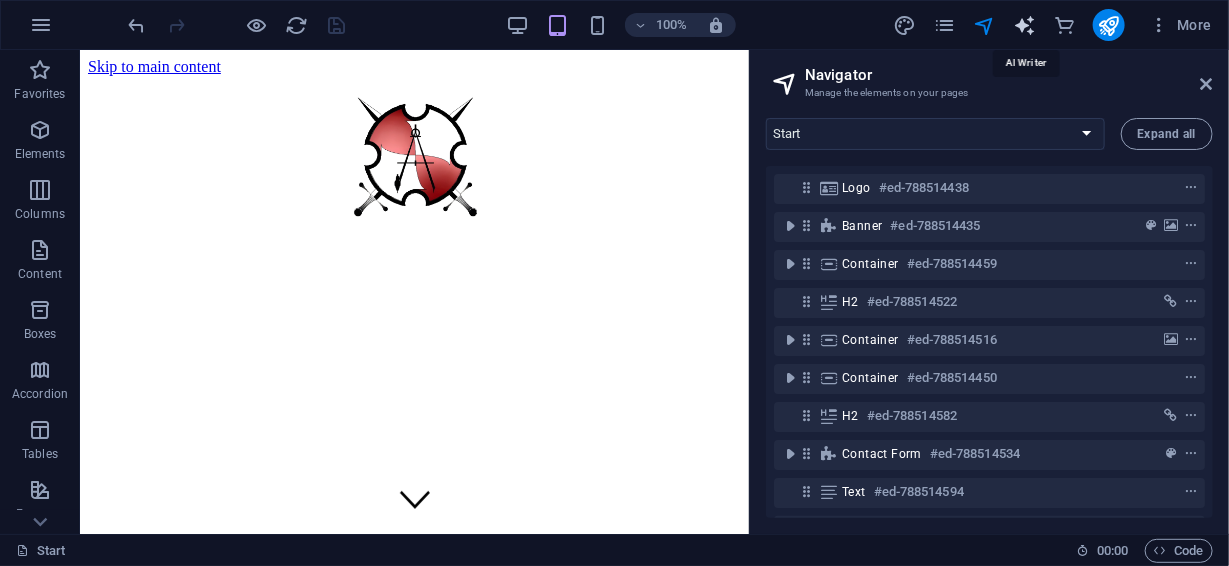 click at bounding box center [1024, 25] 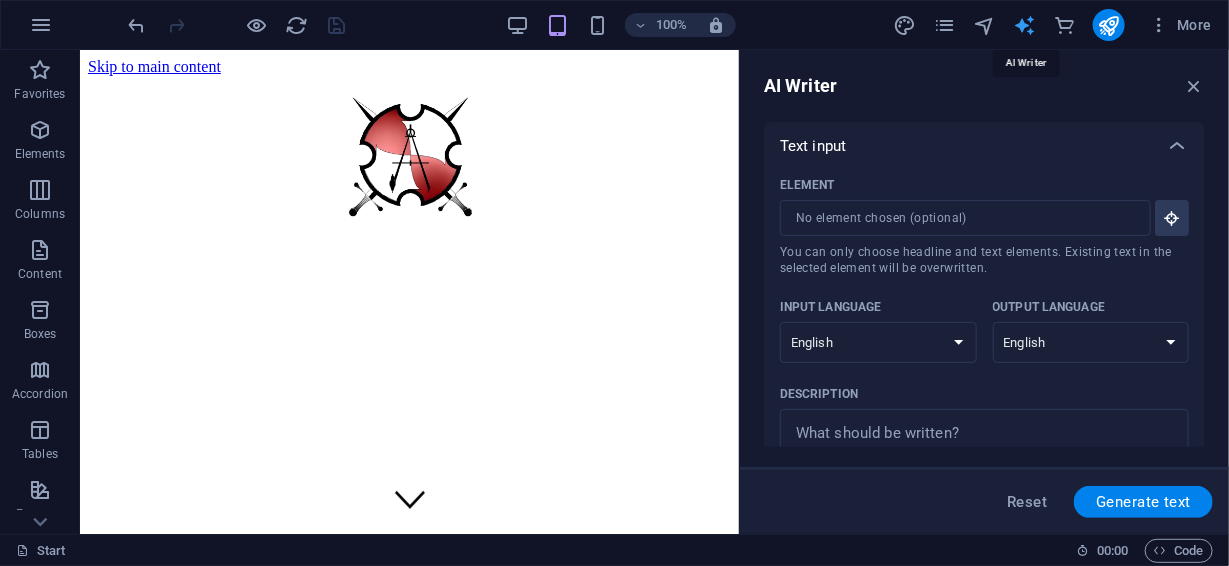click at bounding box center (1024, 25) 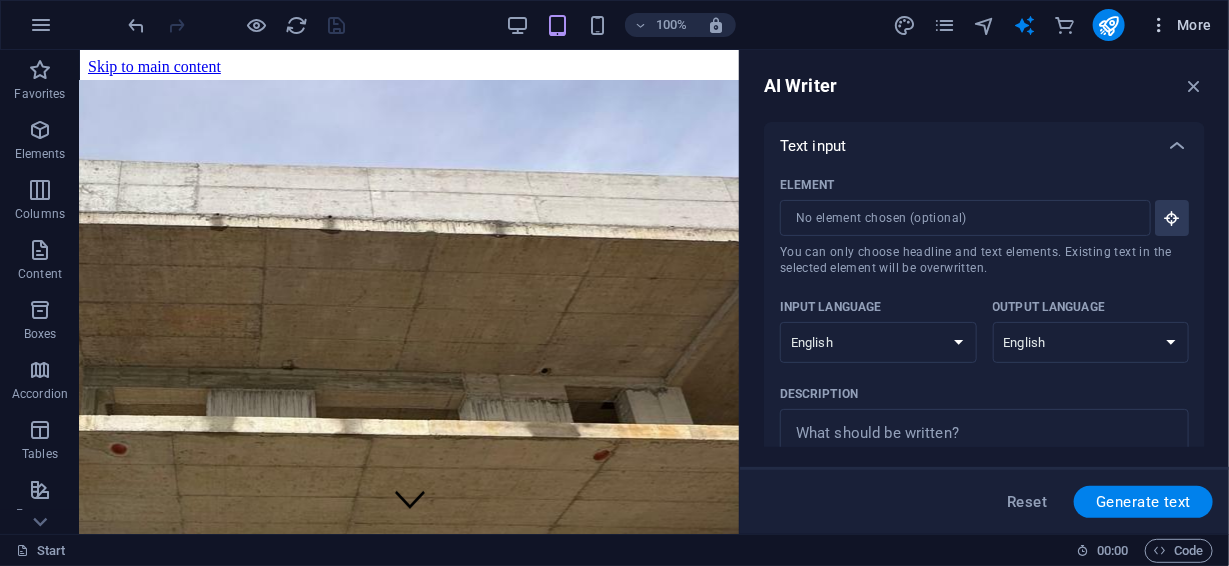 click on "More" at bounding box center (1180, 25) 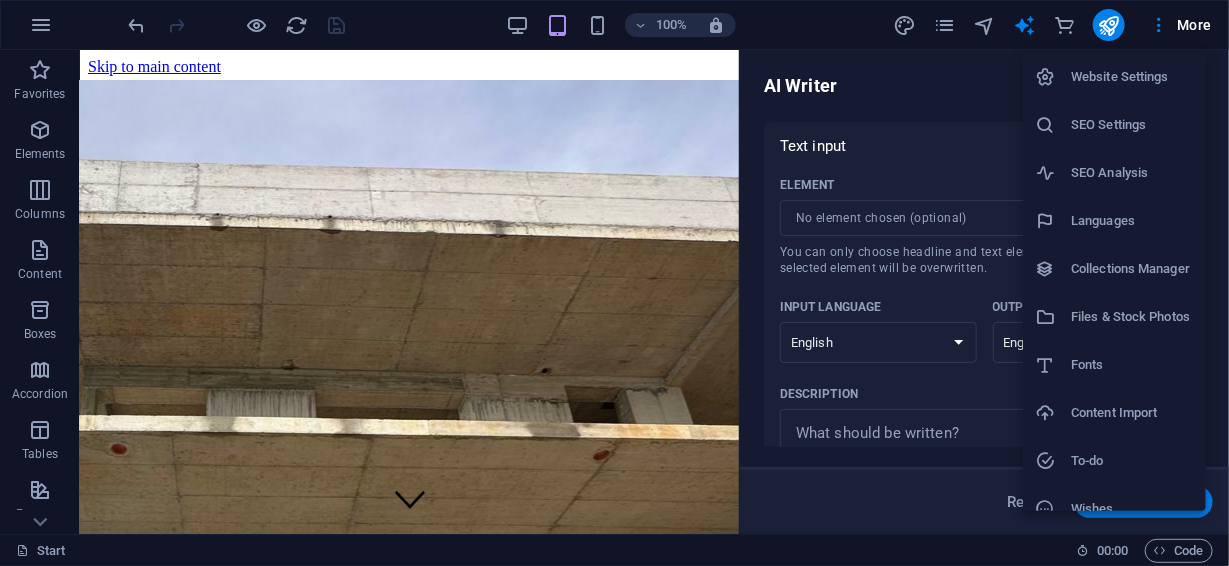 click on "SEO Settings" at bounding box center (1132, 125) 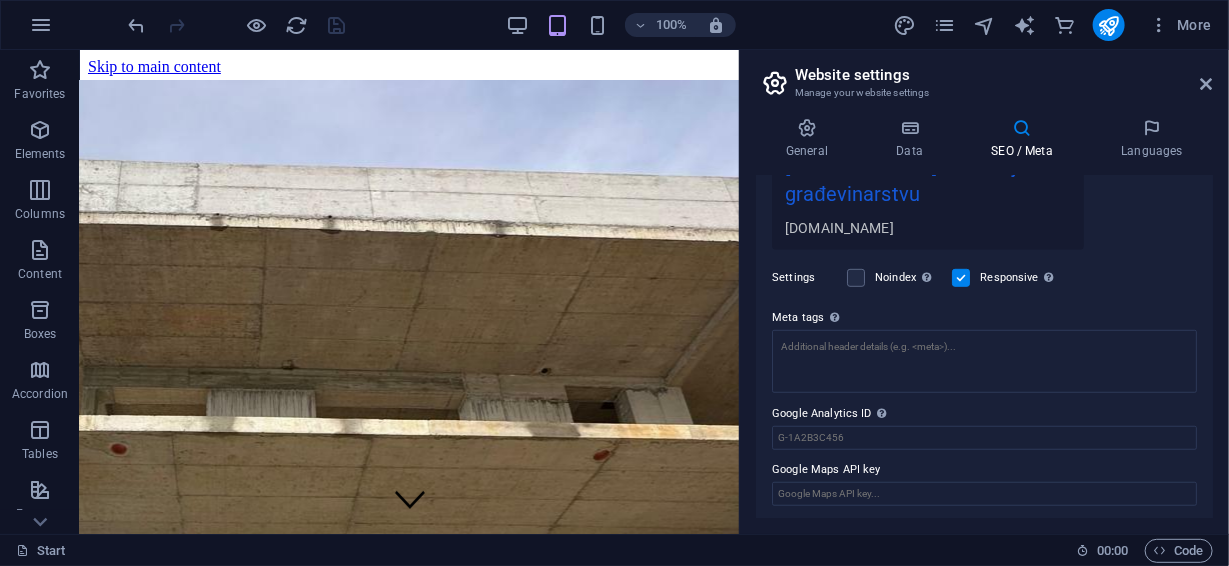 scroll, scrollTop: 0, scrollLeft: 0, axis: both 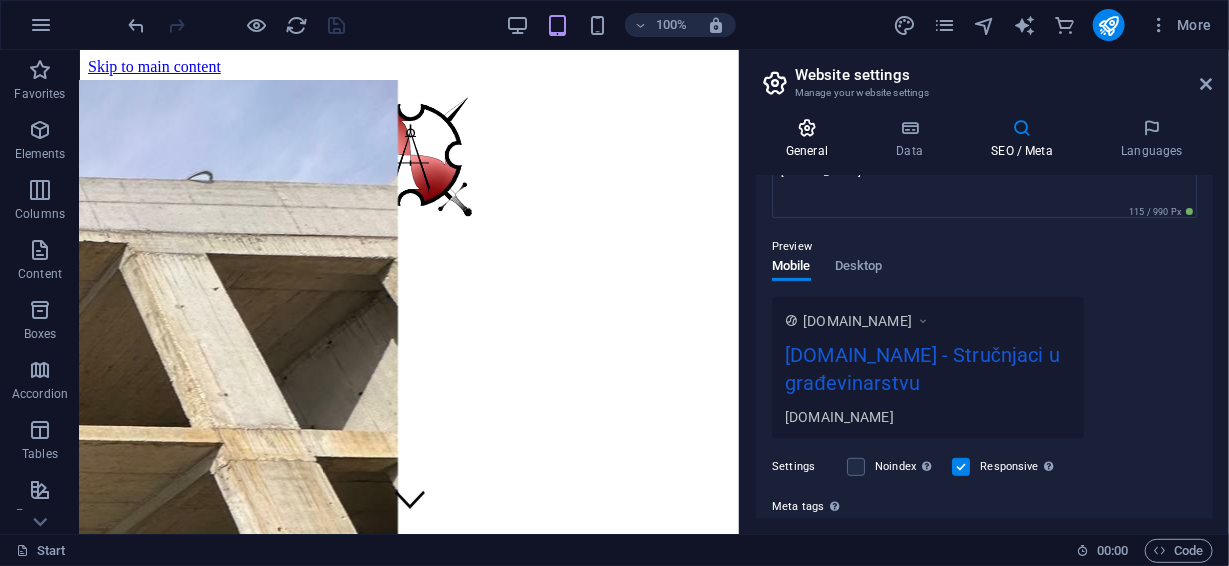 click on "General" at bounding box center (811, 139) 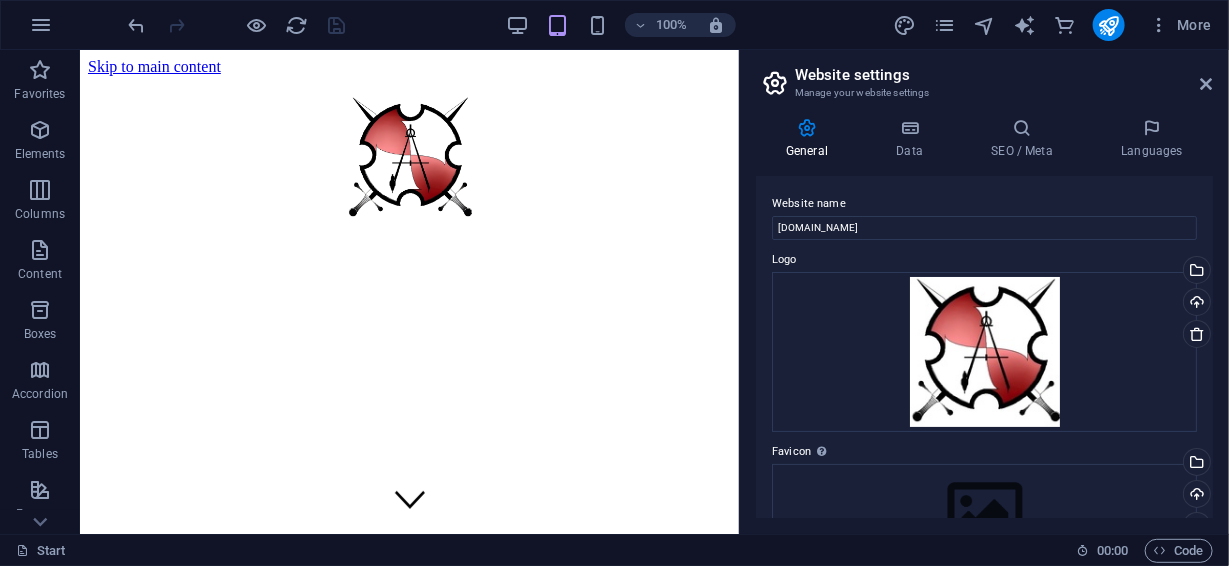 drag, startPoint x: 1213, startPoint y: 222, endPoint x: 1210, endPoint y: 272, distance: 50.08992 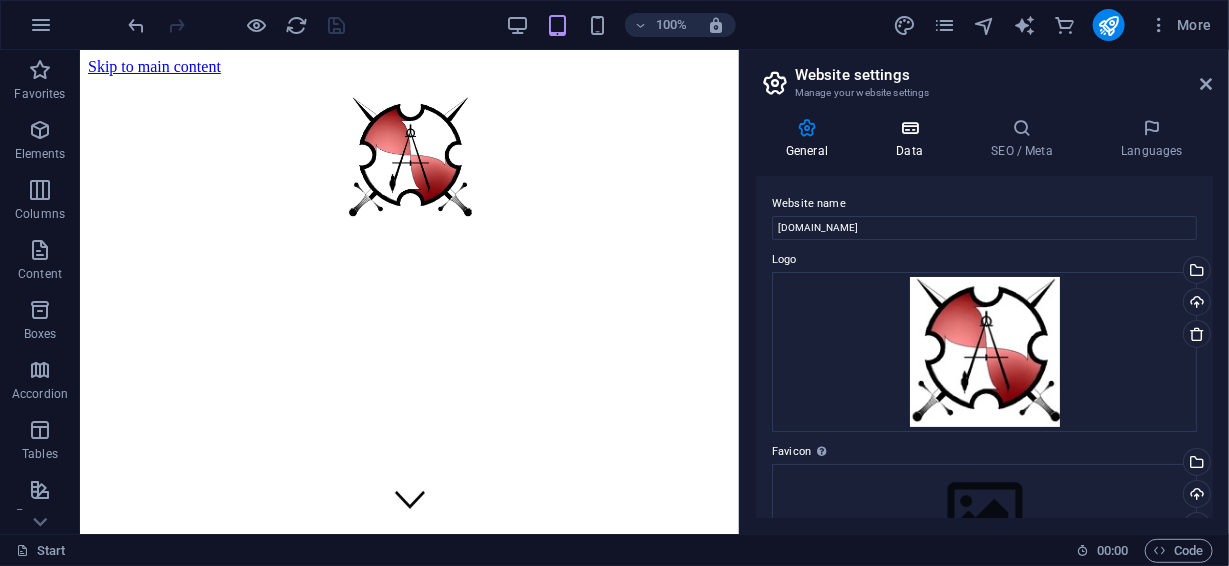 click on "Data" at bounding box center (913, 139) 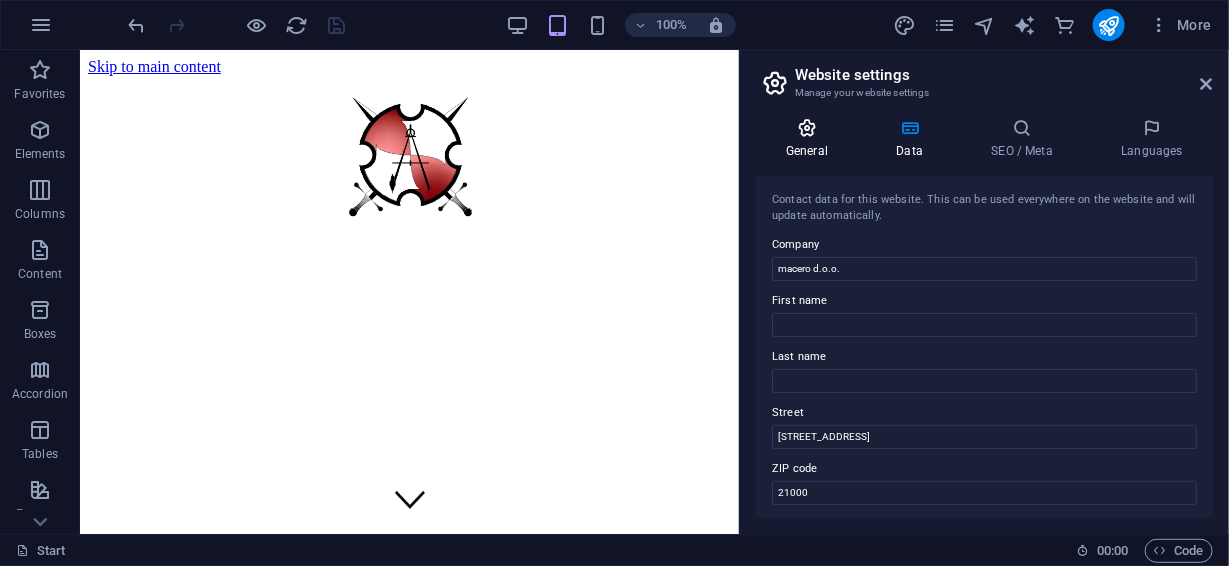 click at bounding box center [807, 128] 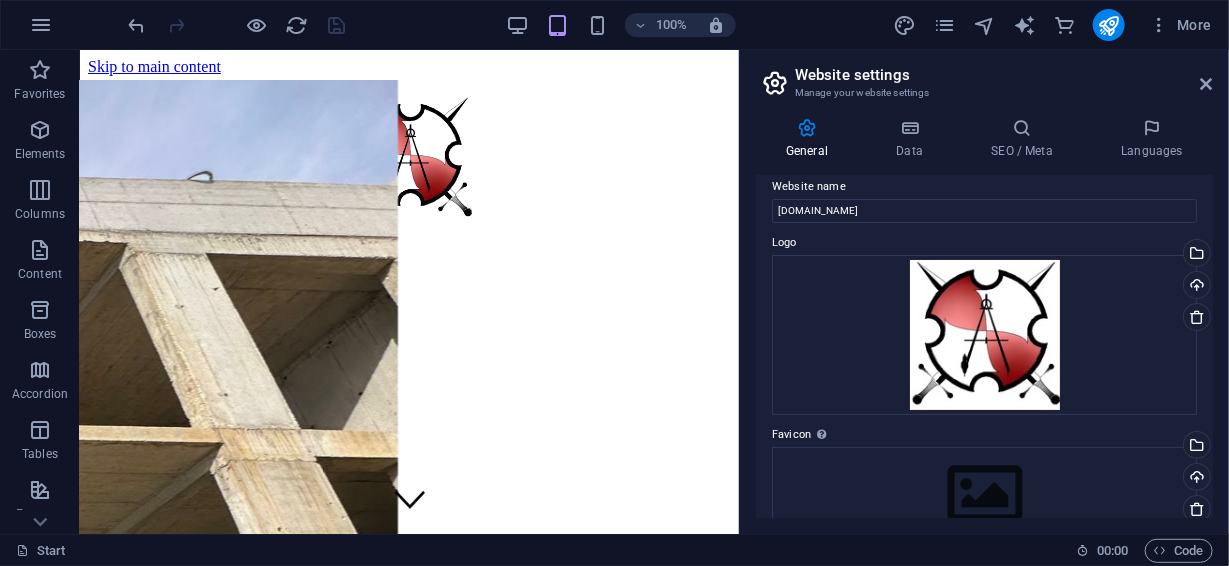 scroll, scrollTop: 0, scrollLeft: 0, axis: both 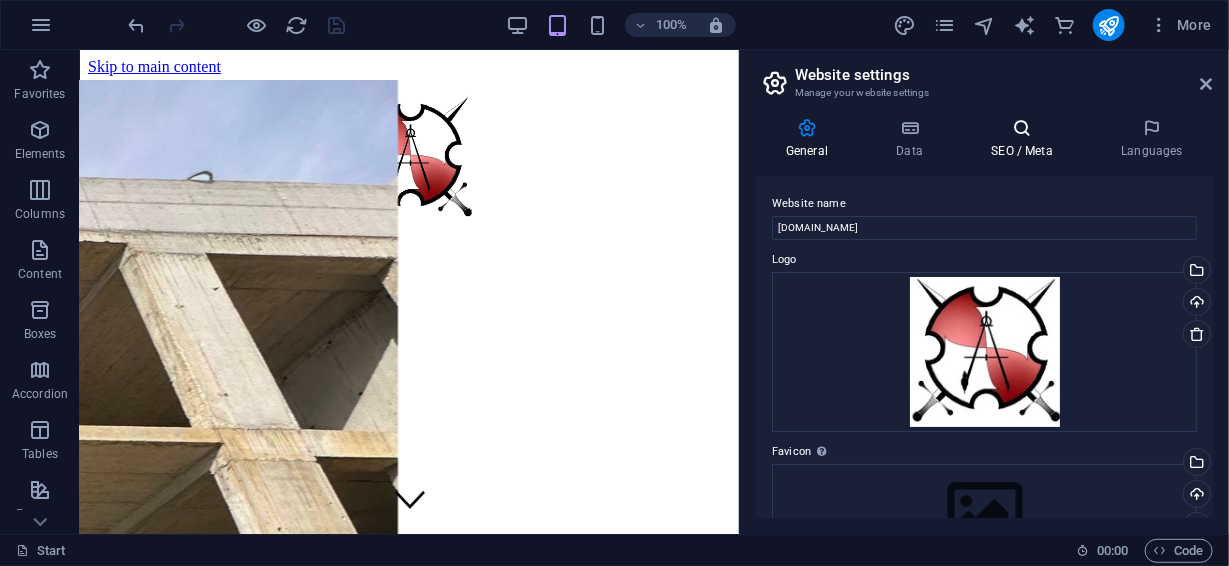 click at bounding box center (1022, 128) 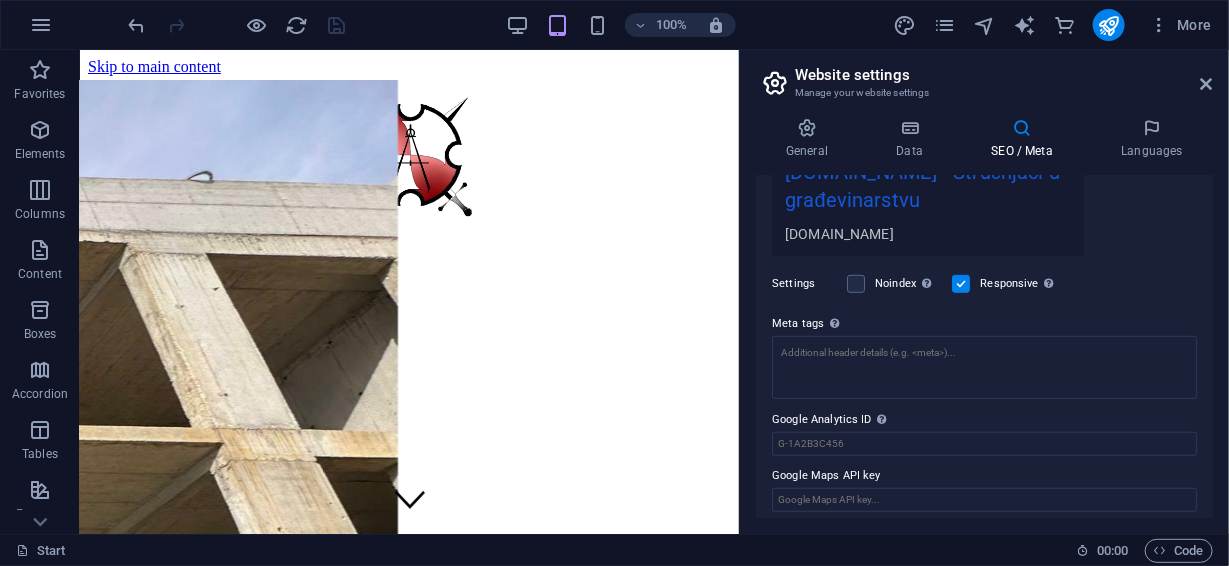 scroll, scrollTop: 418, scrollLeft: 0, axis: vertical 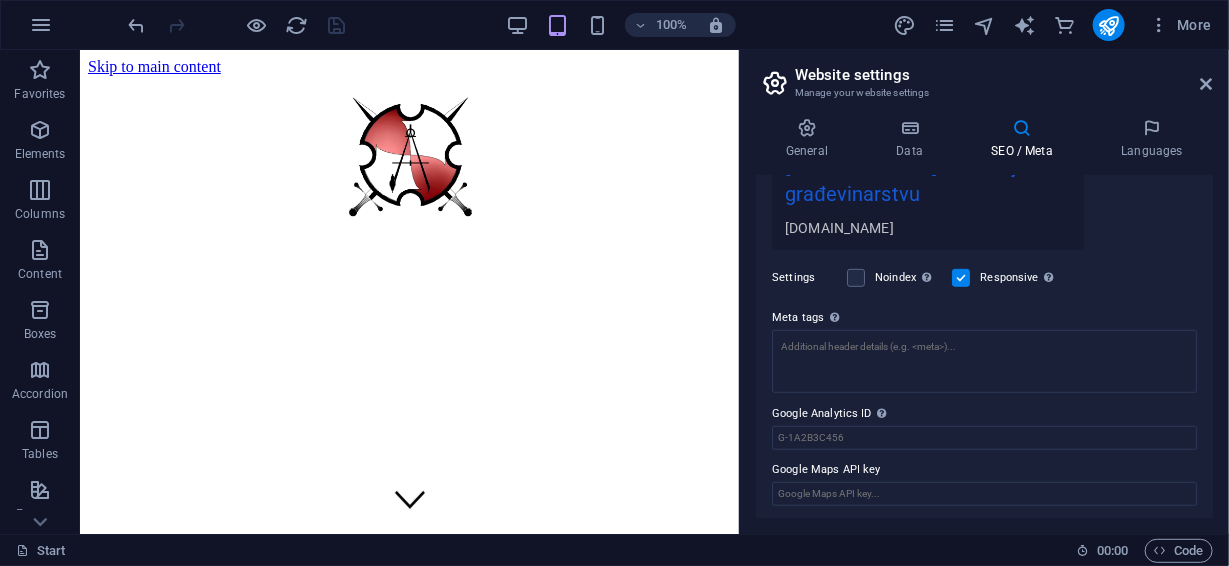 click on "General  Data  SEO / Meta  Languages Website name [DOMAIN_NAME] Logo Drag files here, click to choose files or select files from Files or our free stock photos & videos Select files from the file manager, stock photos, or upload file(s) Upload Favicon Set the favicon of your website here. A favicon is a small icon shown in the browser tab next to your website title. It helps visitors identify your website. Drag files here, click to choose files or select files from Files or our free stock photos & videos Select files from the file manager, stock photos, or upload file(s) Upload Preview Image (Open Graph) This image will be shown when the website is shared on social networks Drag files here, click to choose files or select files from Files or our free stock photos & videos Select files from the file manager, stock photos, or upload file(s) Upload Contact data for this website. This can be used everywhere on the website and will update automatically. Company [PERSON_NAME] d.o.o. First name Last name [GEOGRAPHIC_DATA]" at bounding box center [984, 318] 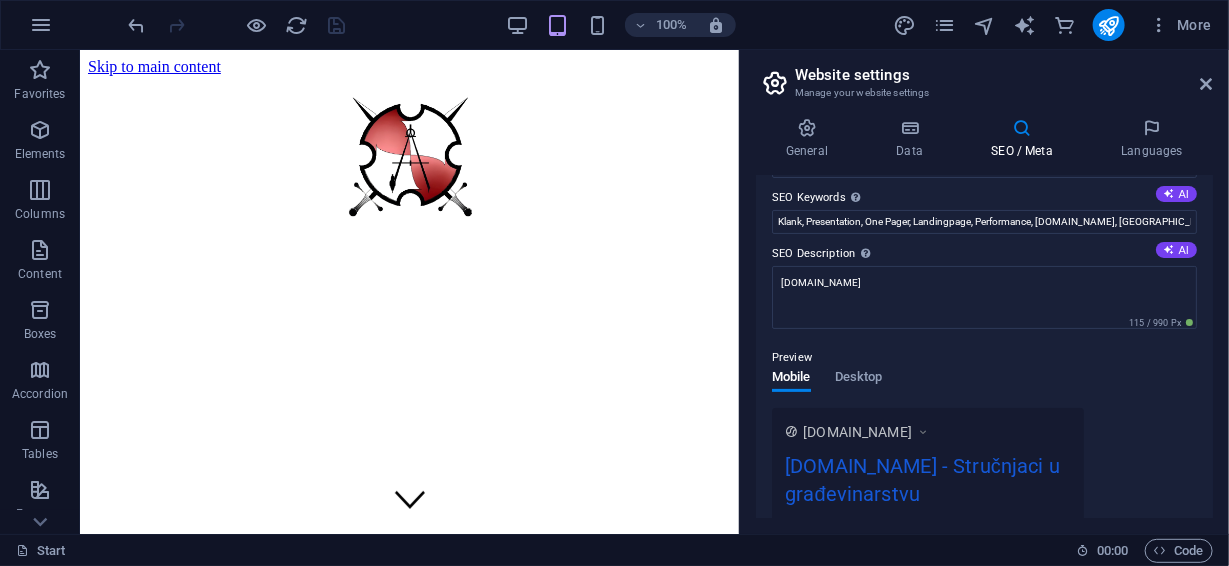scroll, scrollTop: 146, scrollLeft: 0, axis: vertical 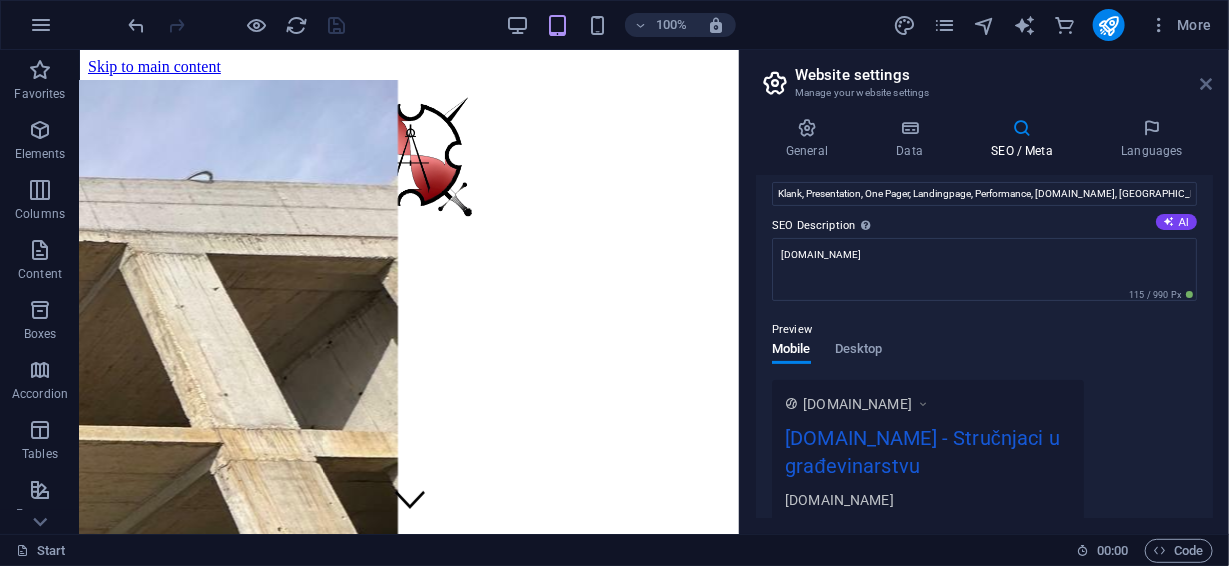 click at bounding box center [1207, 84] 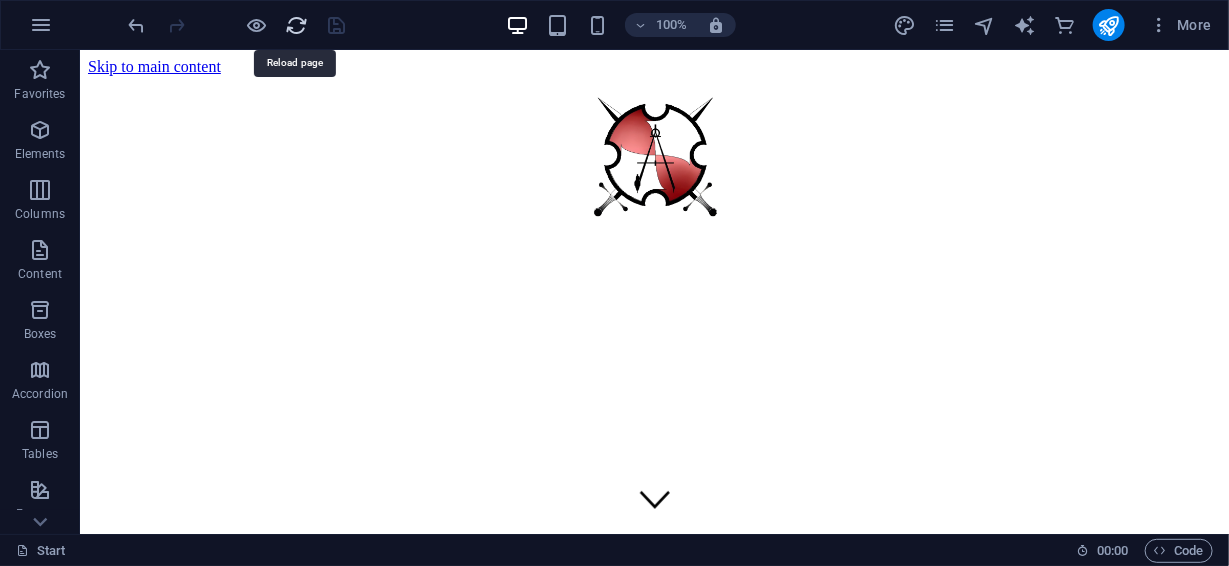 click at bounding box center [297, 25] 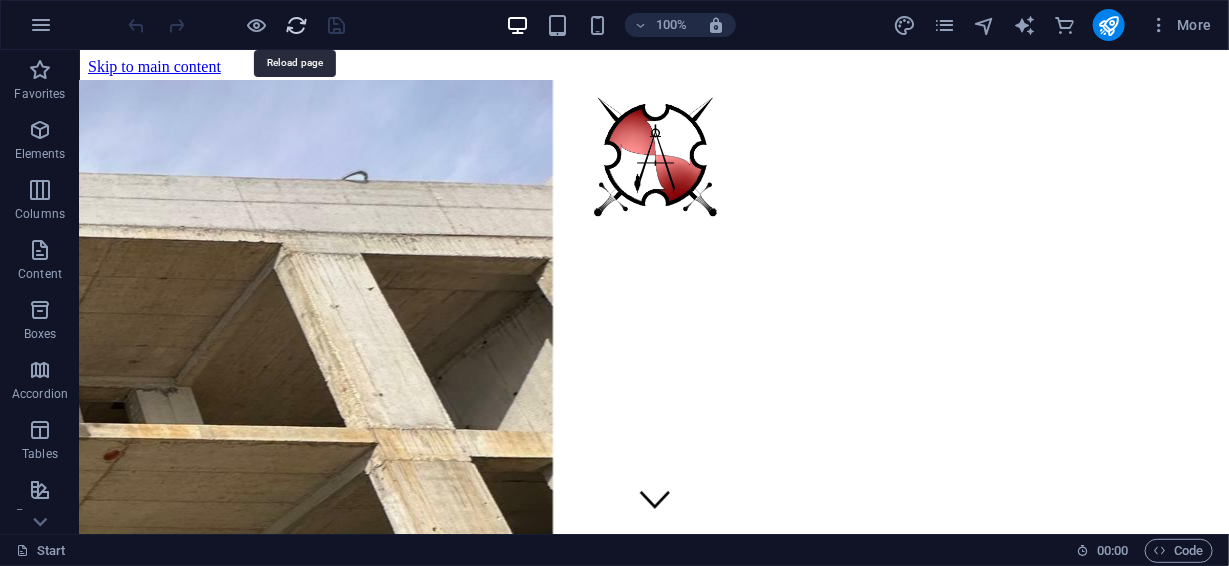 click at bounding box center (297, 25) 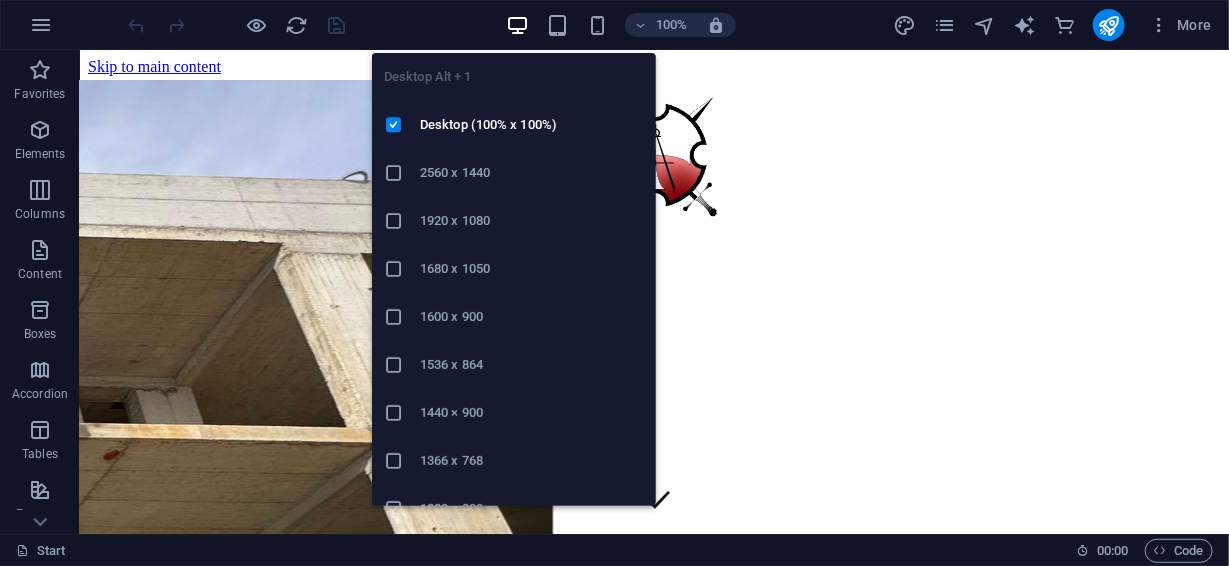 scroll, scrollTop: 0, scrollLeft: 0, axis: both 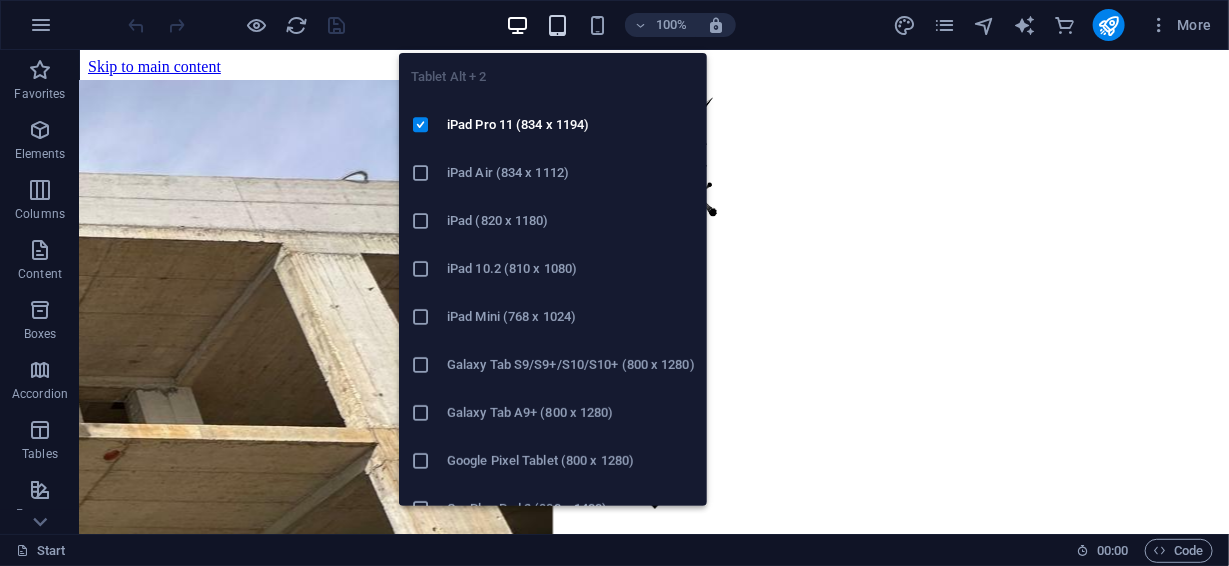 click at bounding box center (557, 25) 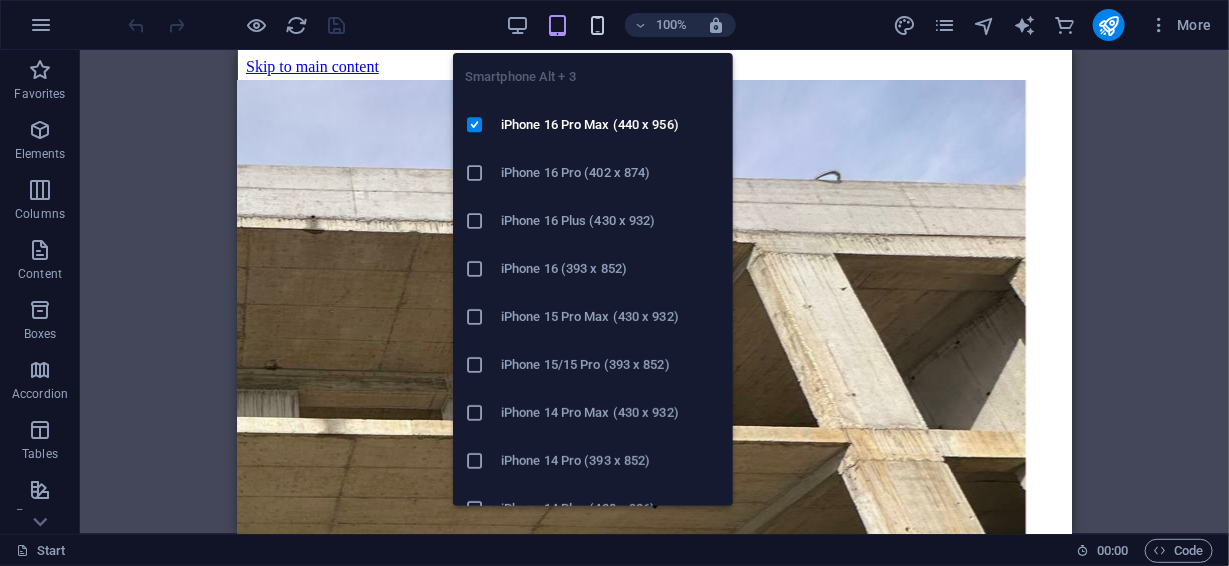 click at bounding box center [597, 25] 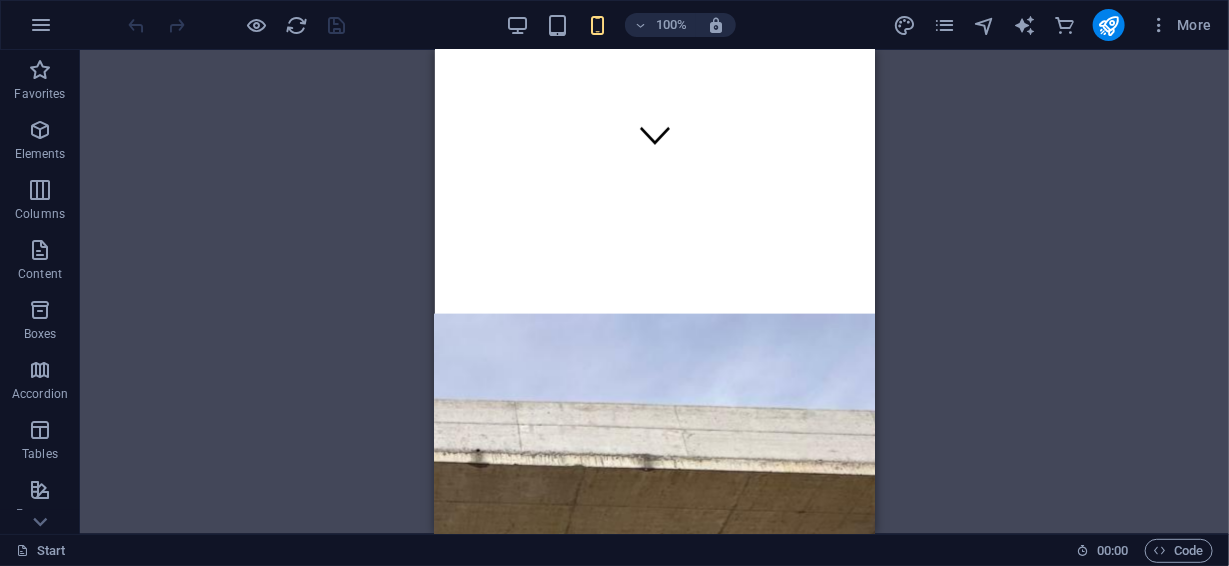 scroll, scrollTop: 0, scrollLeft: 0, axis: both 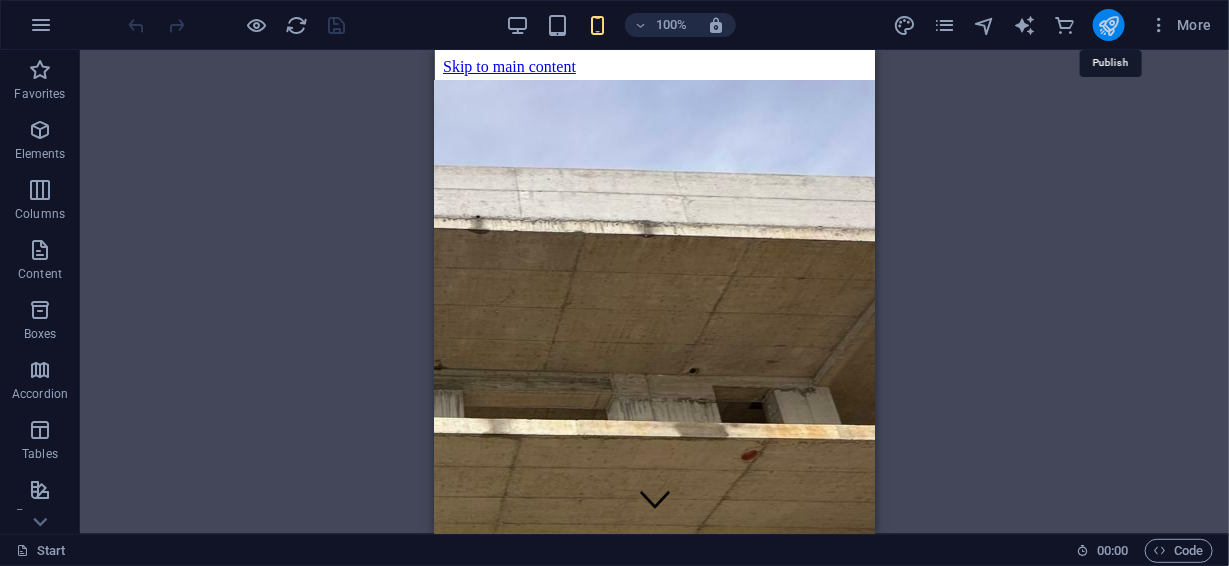 click at bounding box center [1108, 25] 